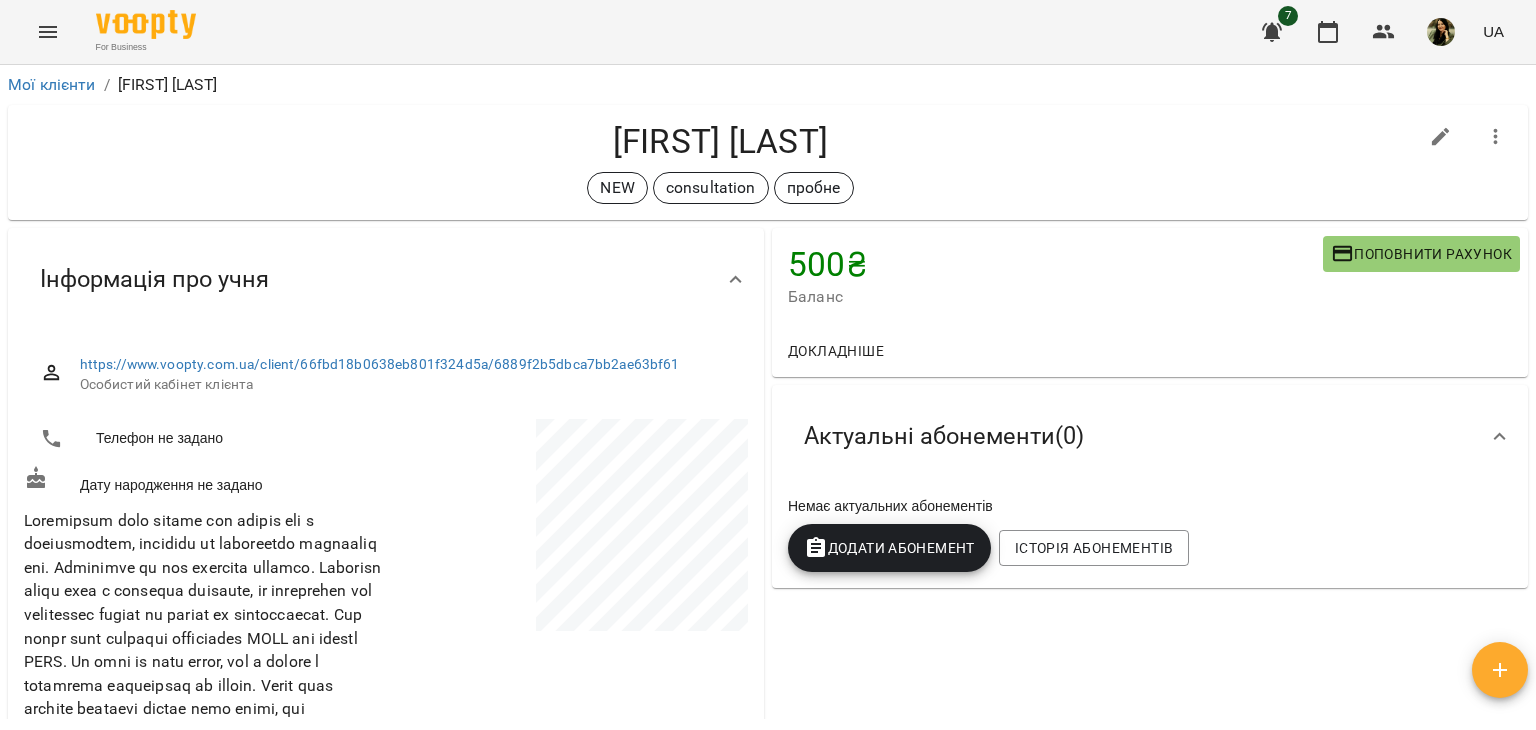 scroll, scrollTop: 0, scrollLeft: 0, axis: both 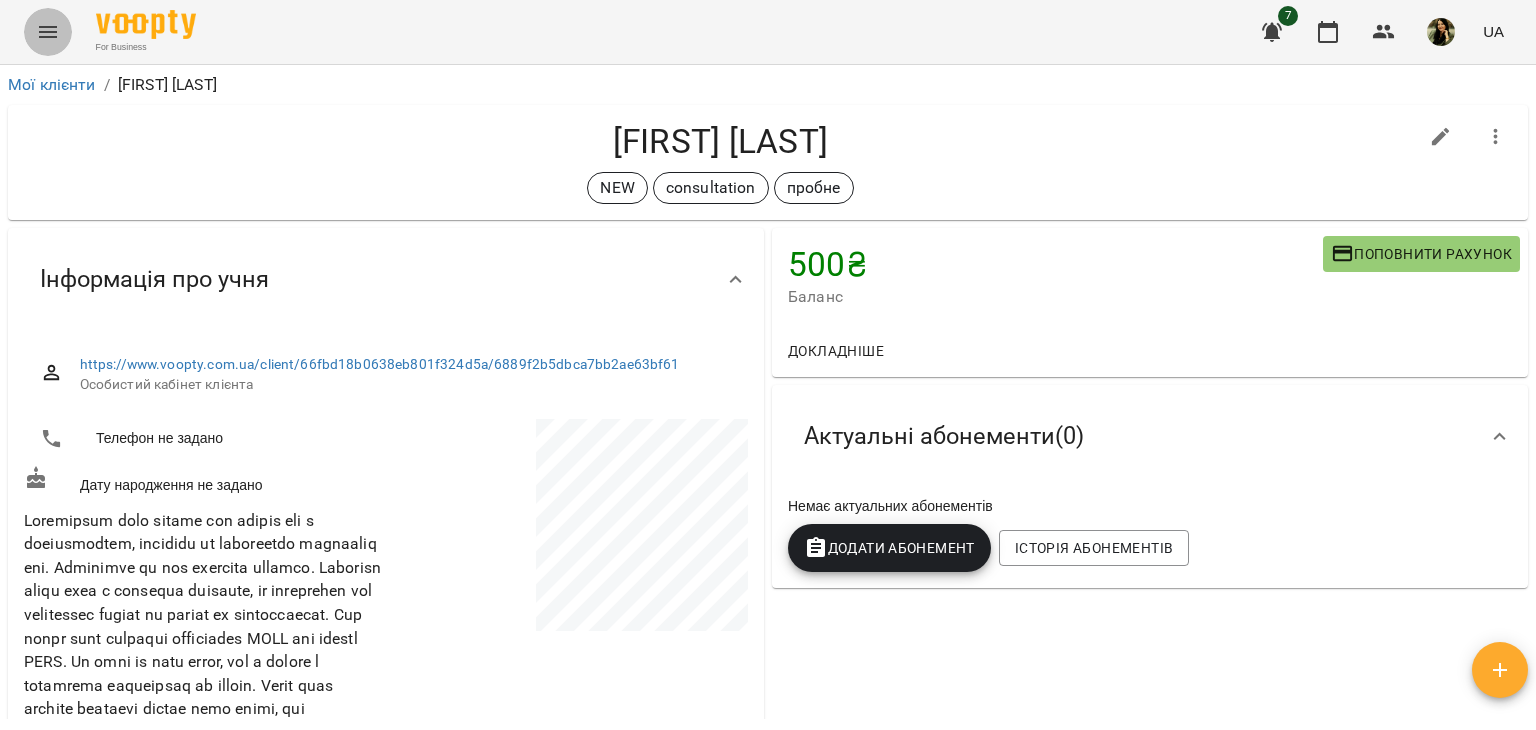 click 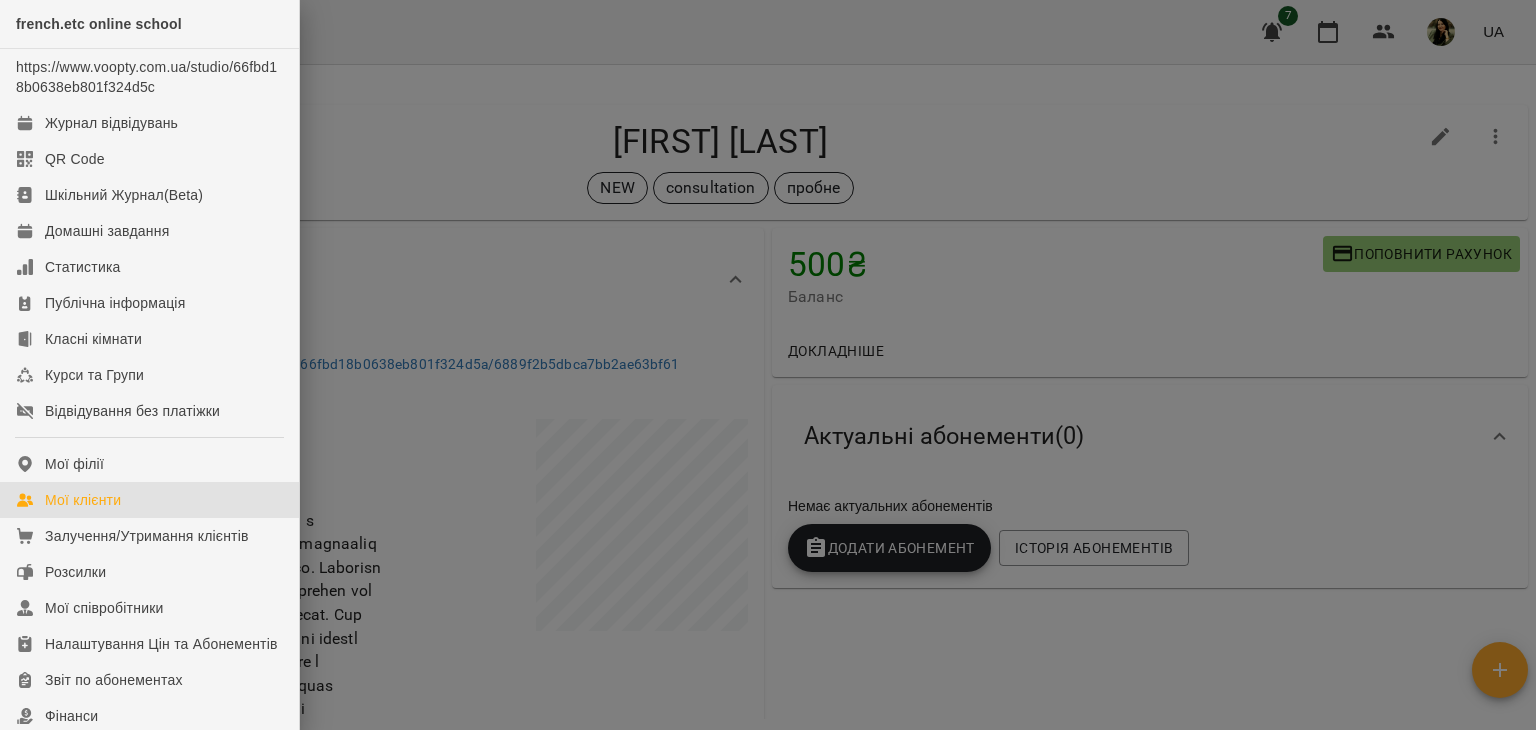 click on "Мої клієнти" at bounding box center (149, 500) 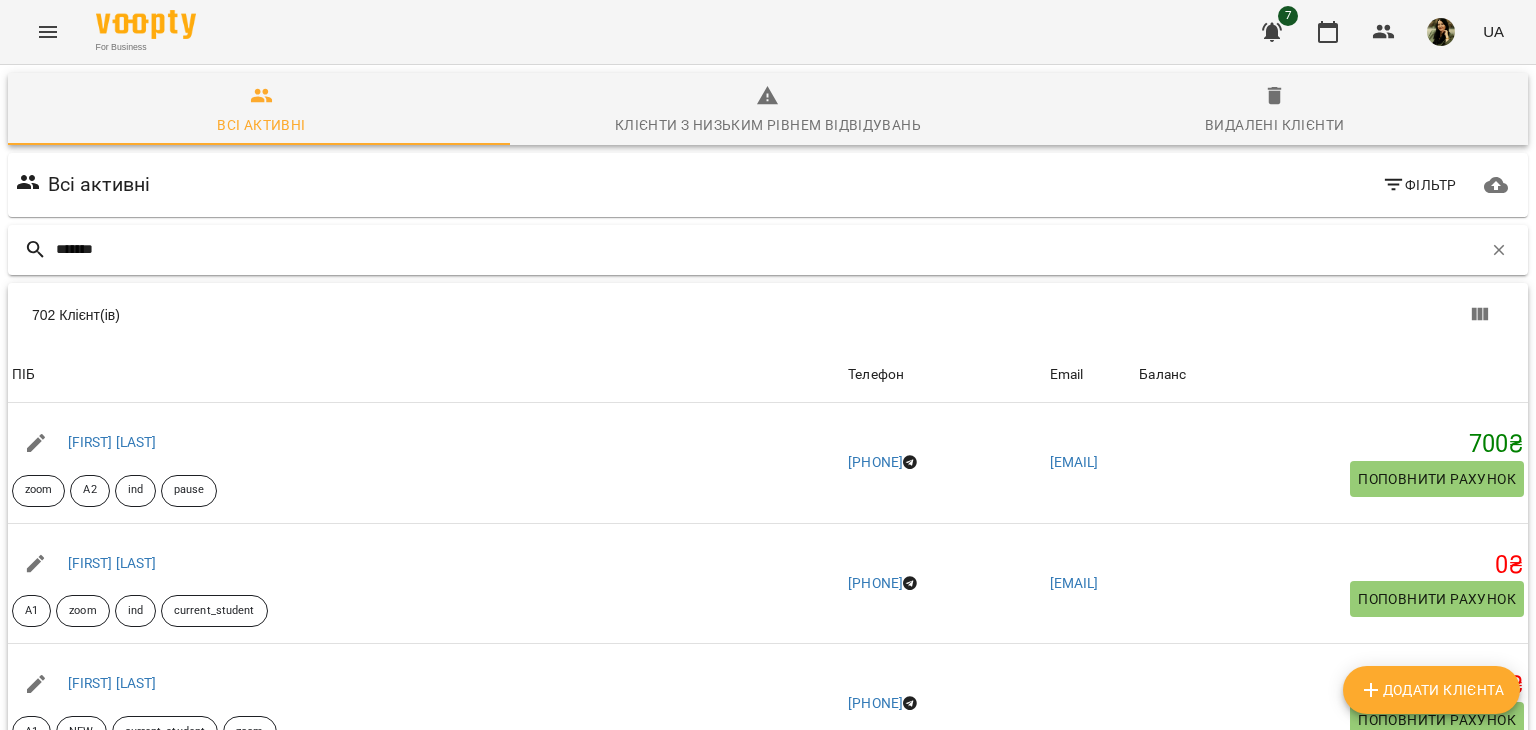 type on "******" 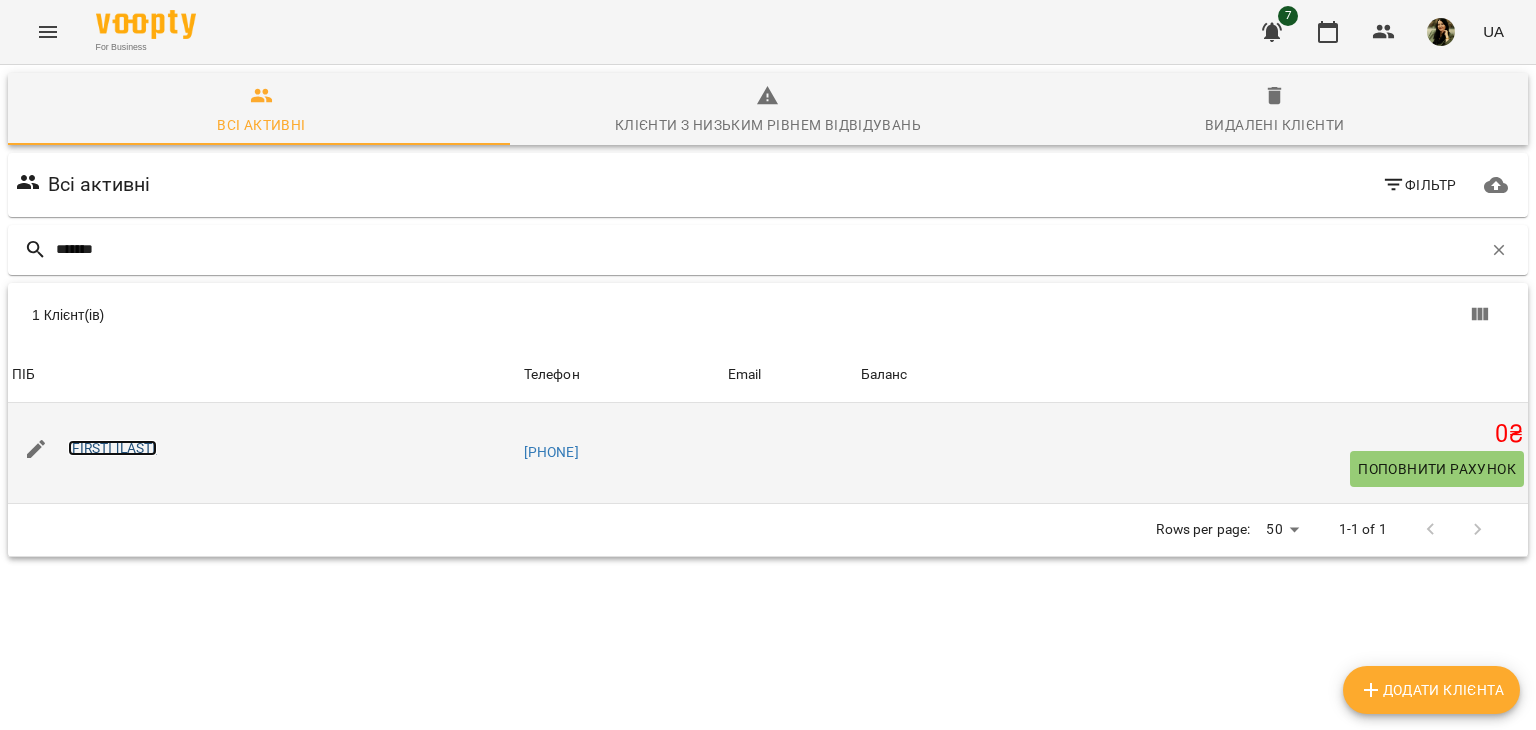 click on "Ірина Юркіна" at bounding box center (112, 448) 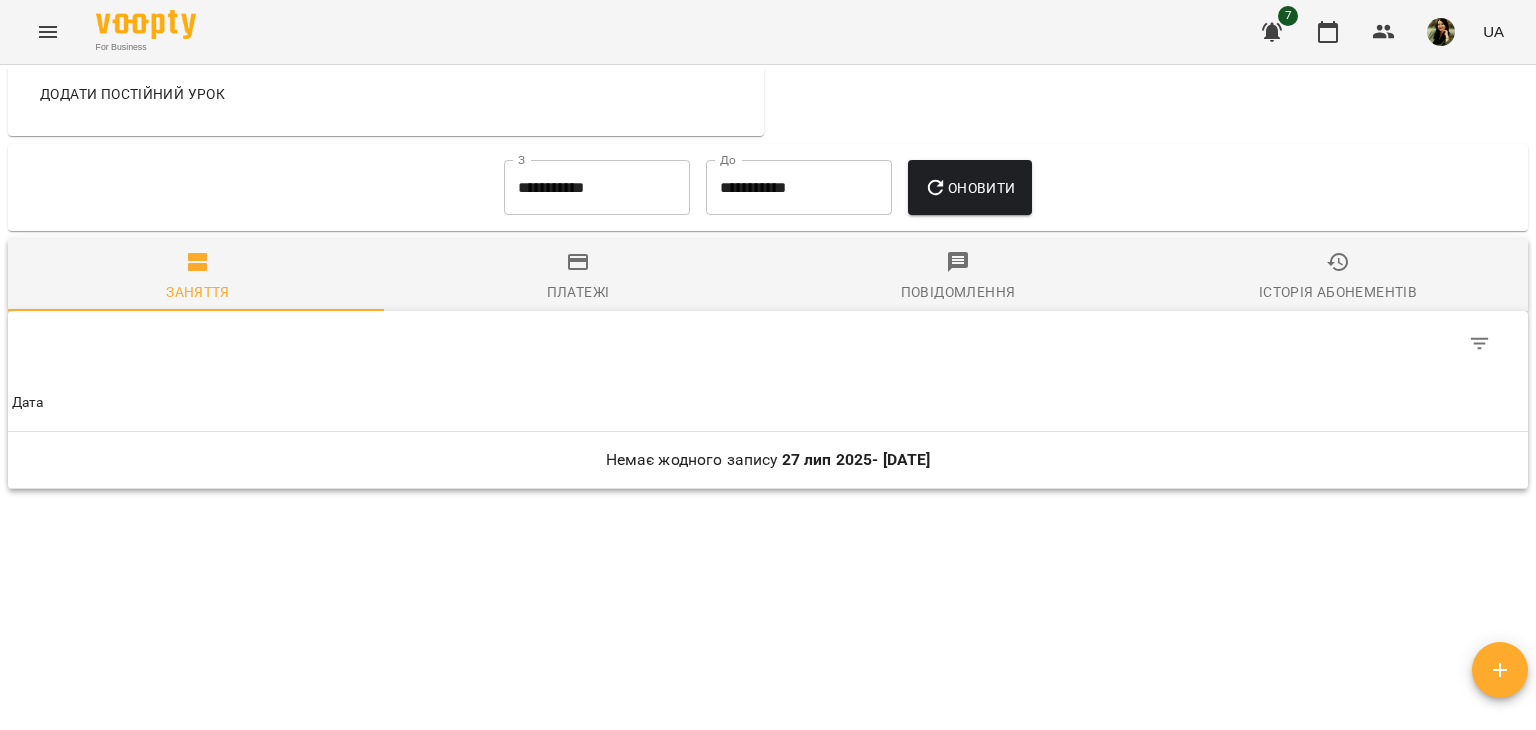 scroll, scrollTop: 0, scrollLeft: 0, axis: both 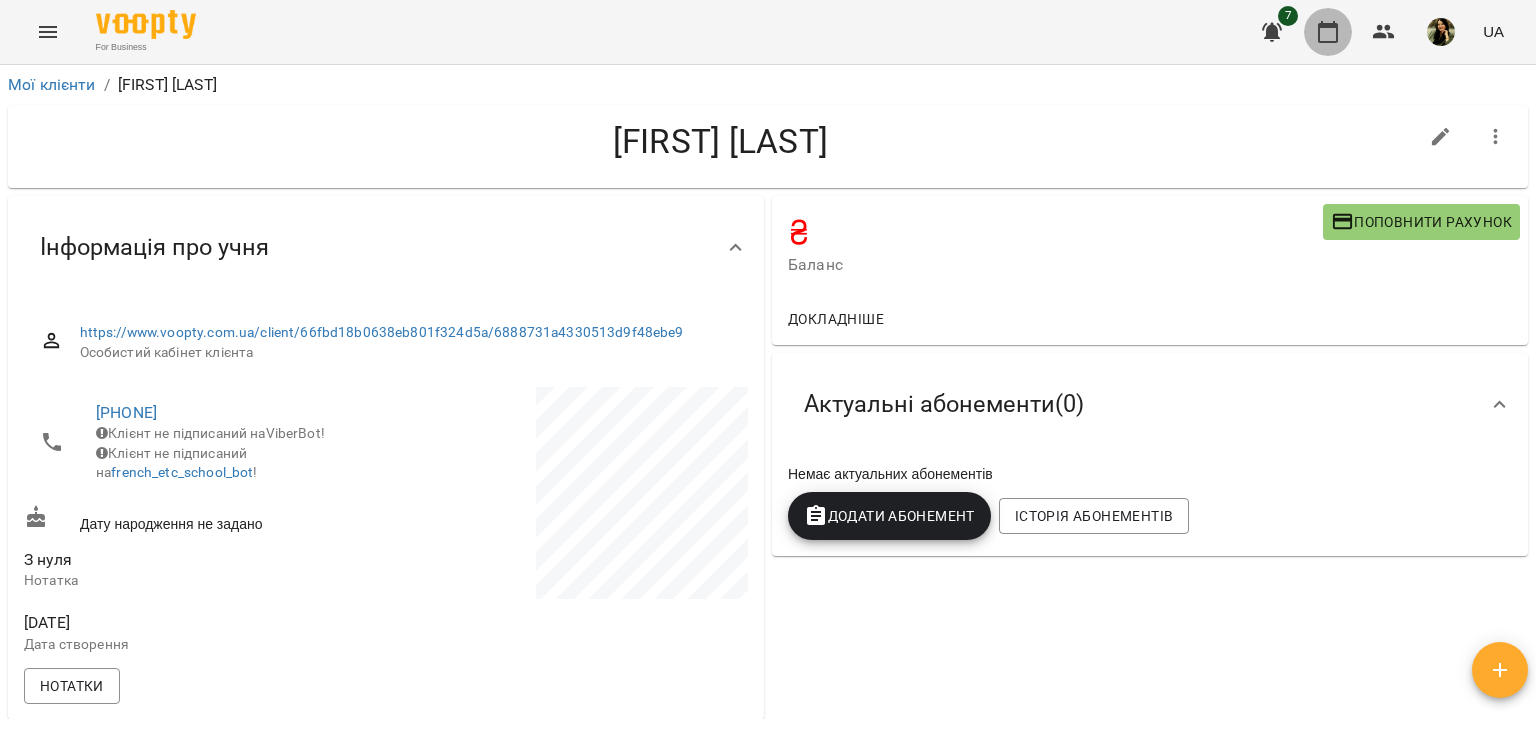 click at bounding box center (1328, 32) 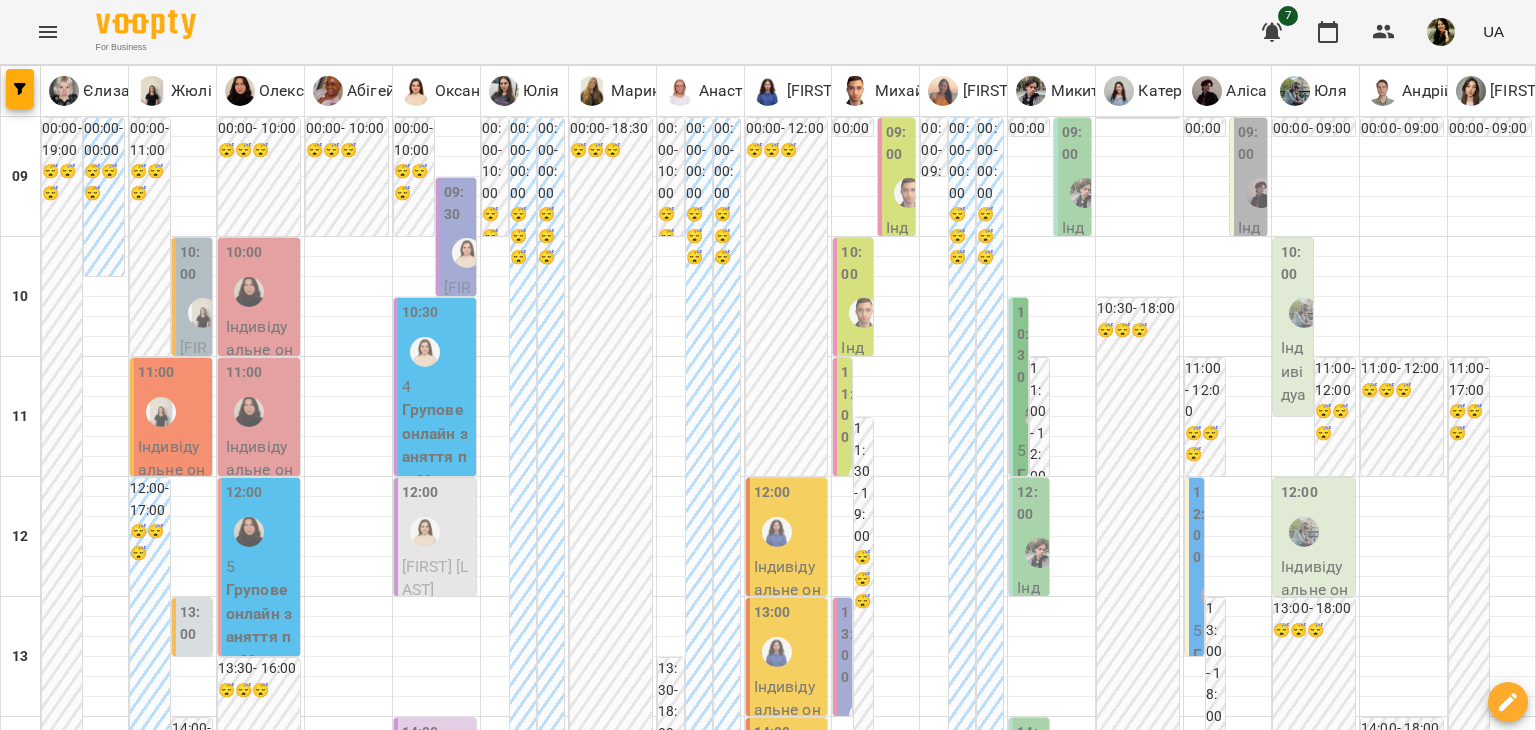 click at bounding box center [668, 1888] 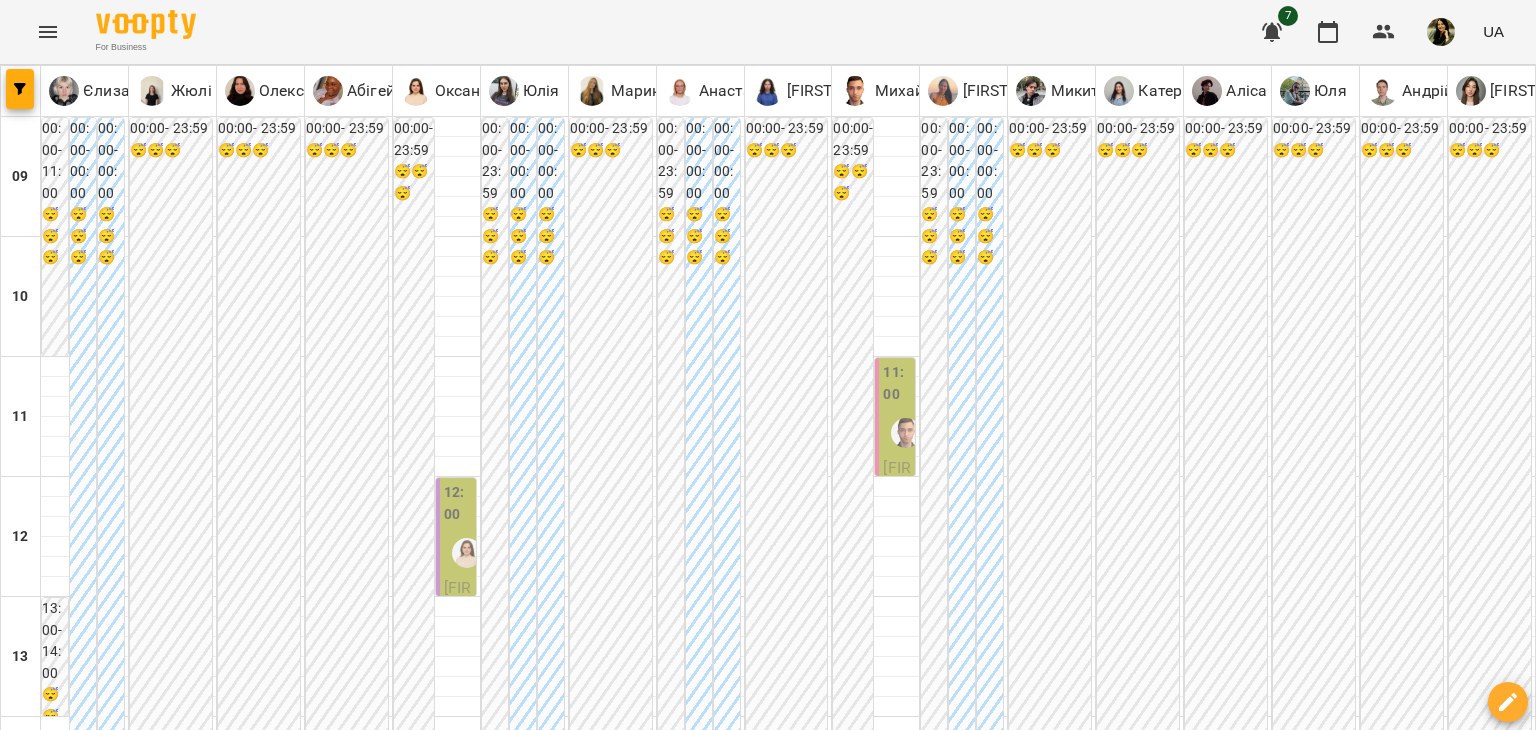 click at bounding box center (668, 1888) 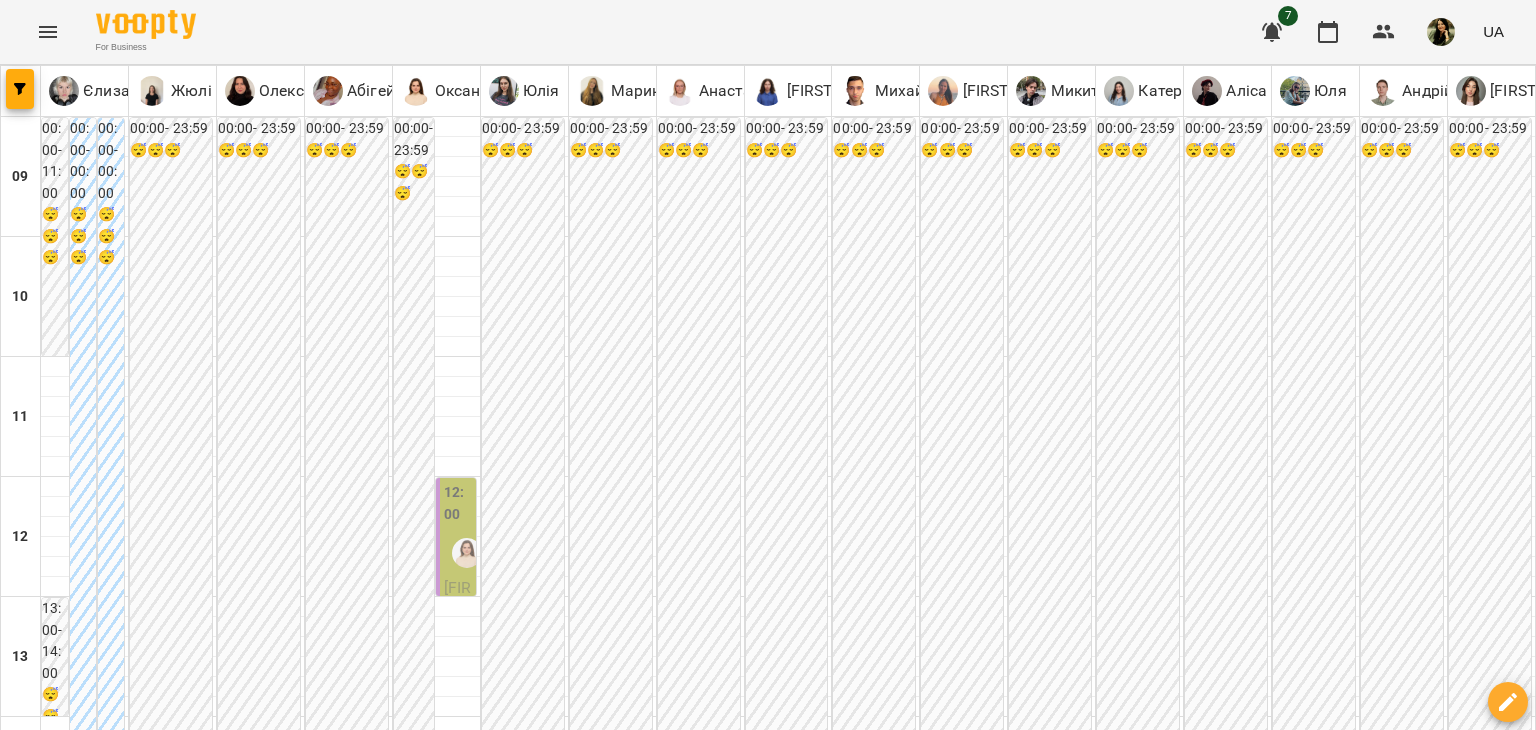 click on "12:00" at bounding box center (458, 503) 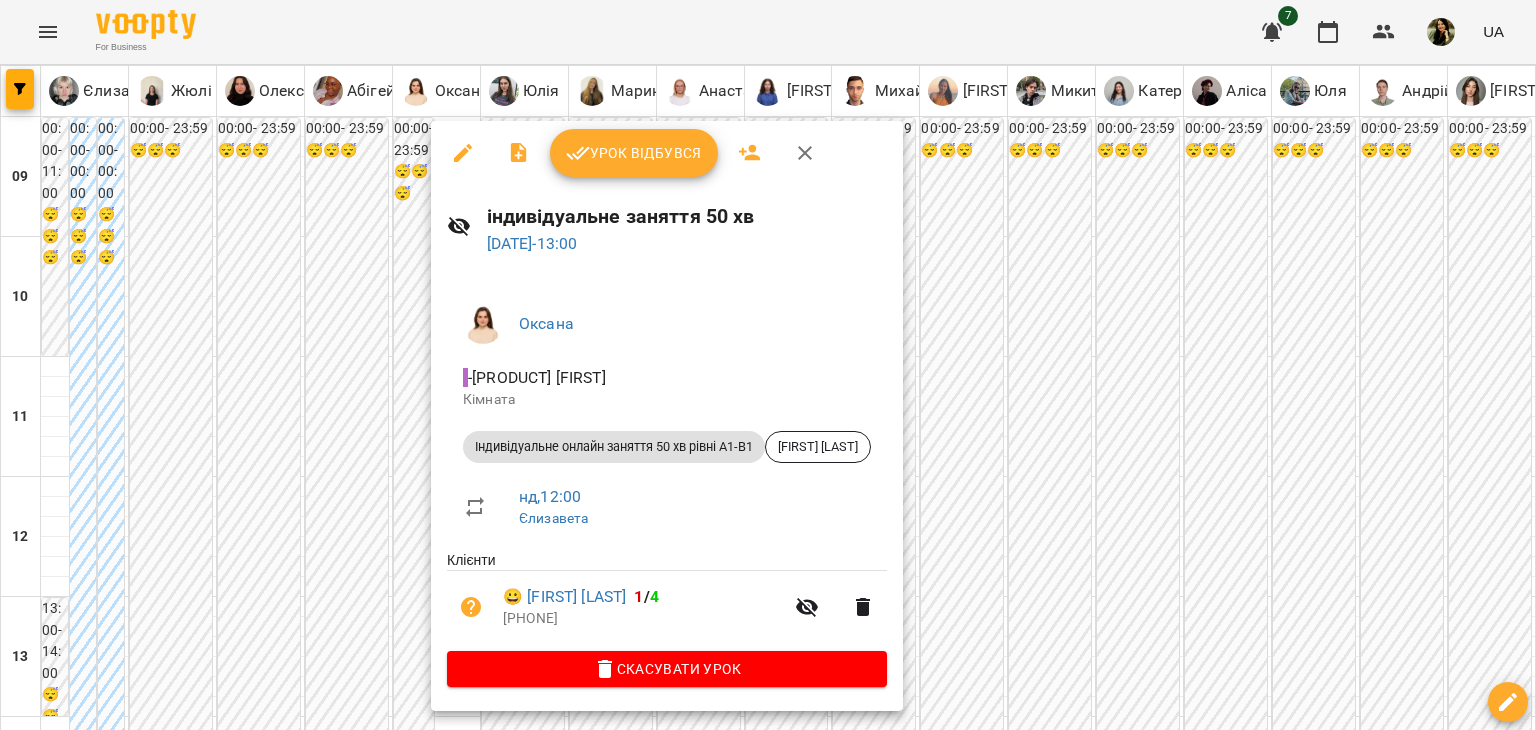 click at bounding box center [768, 365] 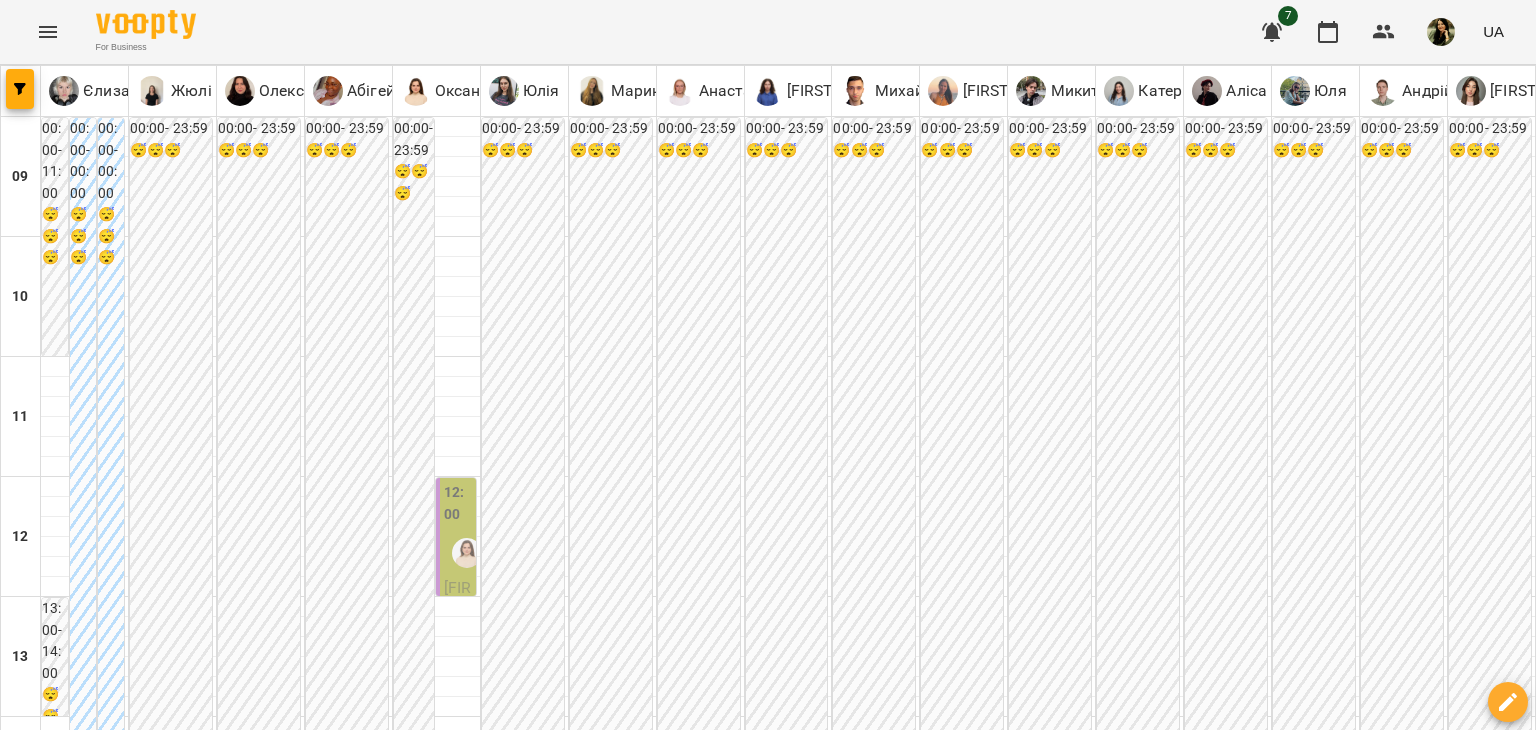 click on "12:00" at bounding box center (458, 503) 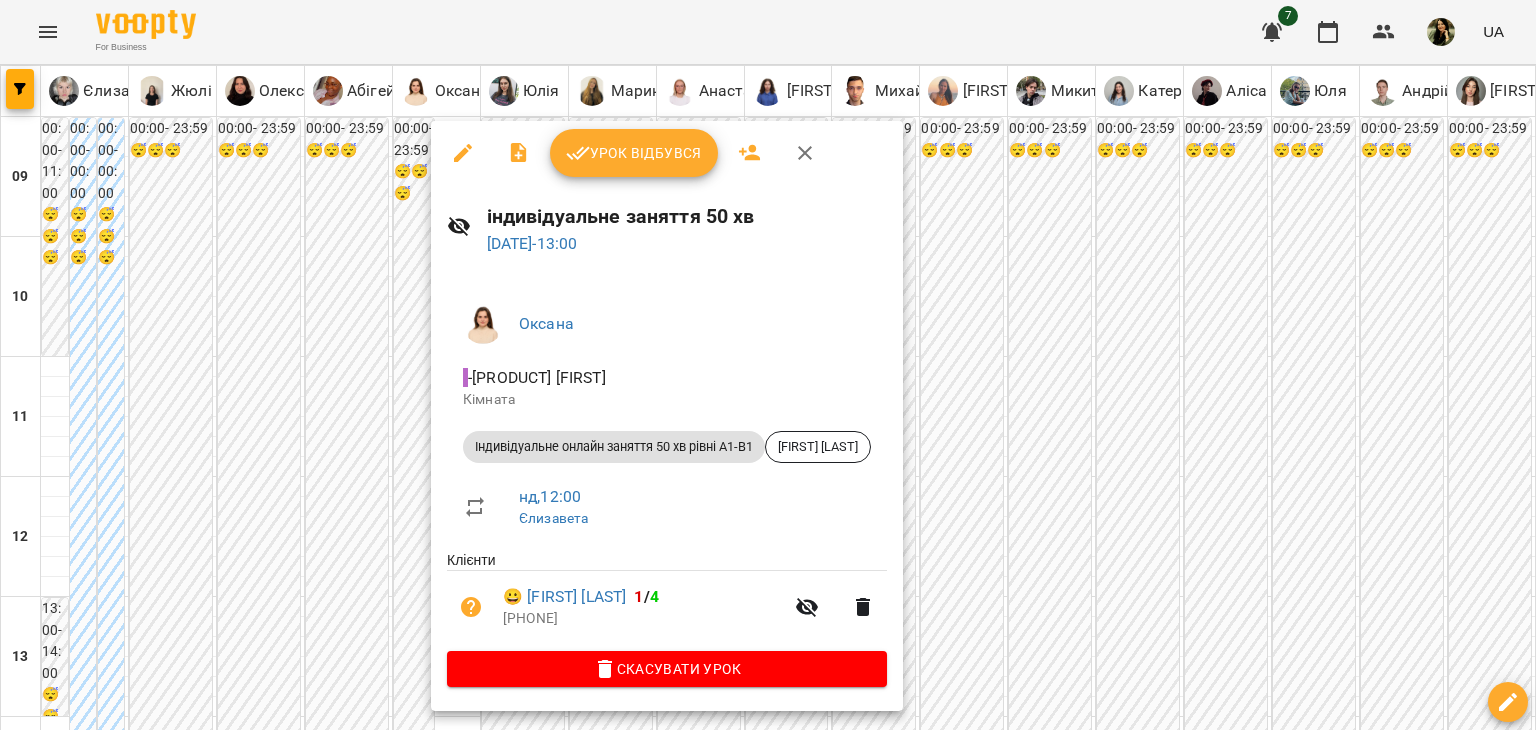 click at bounding box center [768, 365] 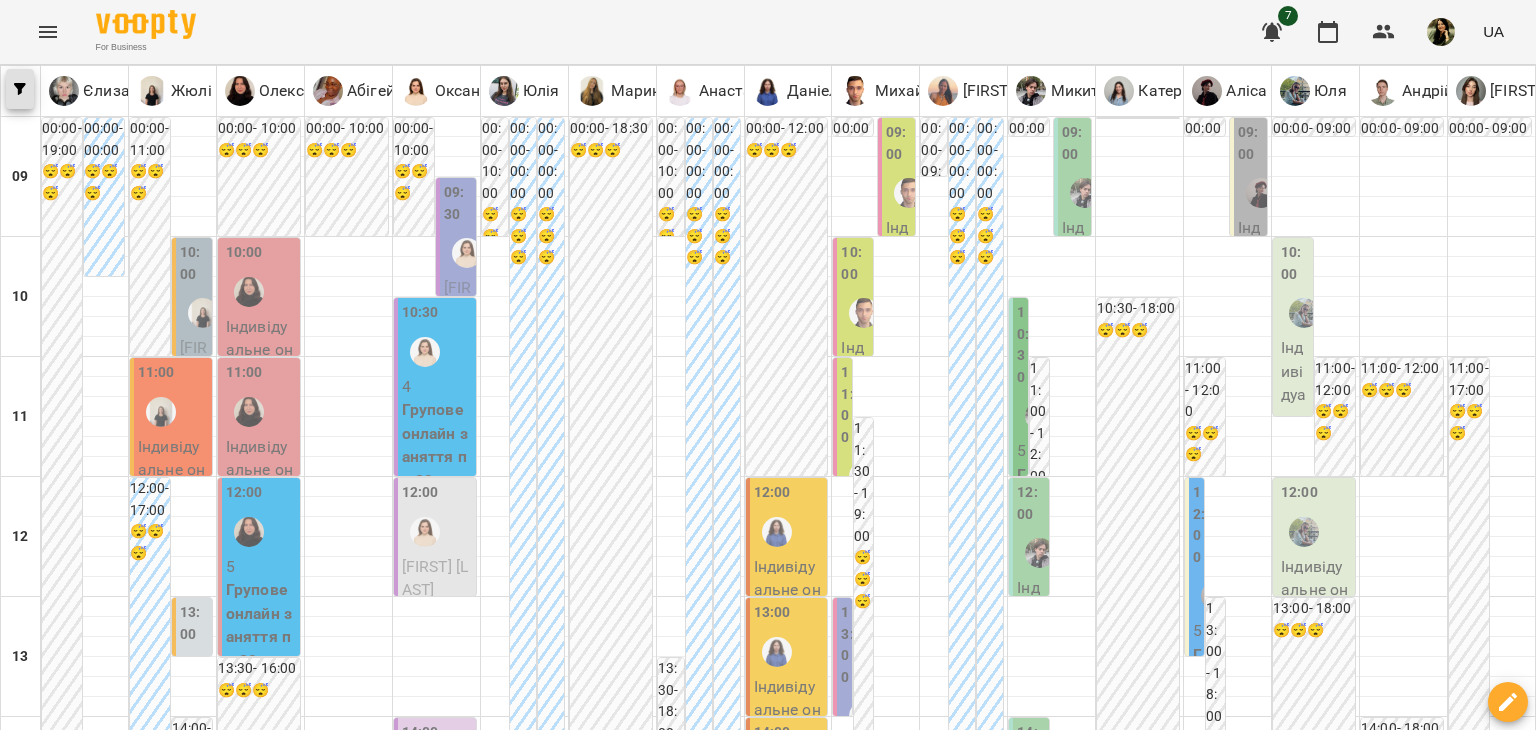 scroll, scrollTop: 0, scrollLeft: 0, axis: both 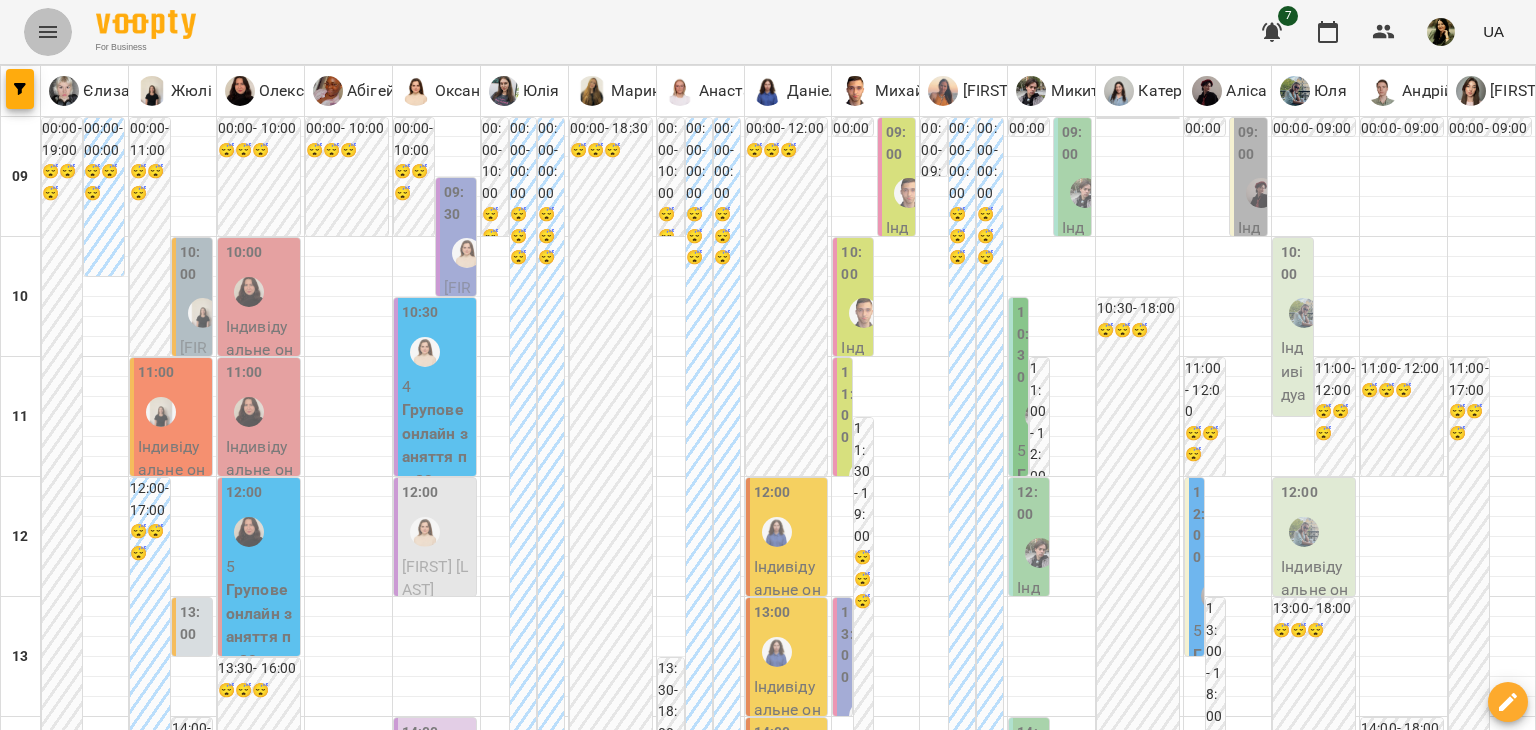click 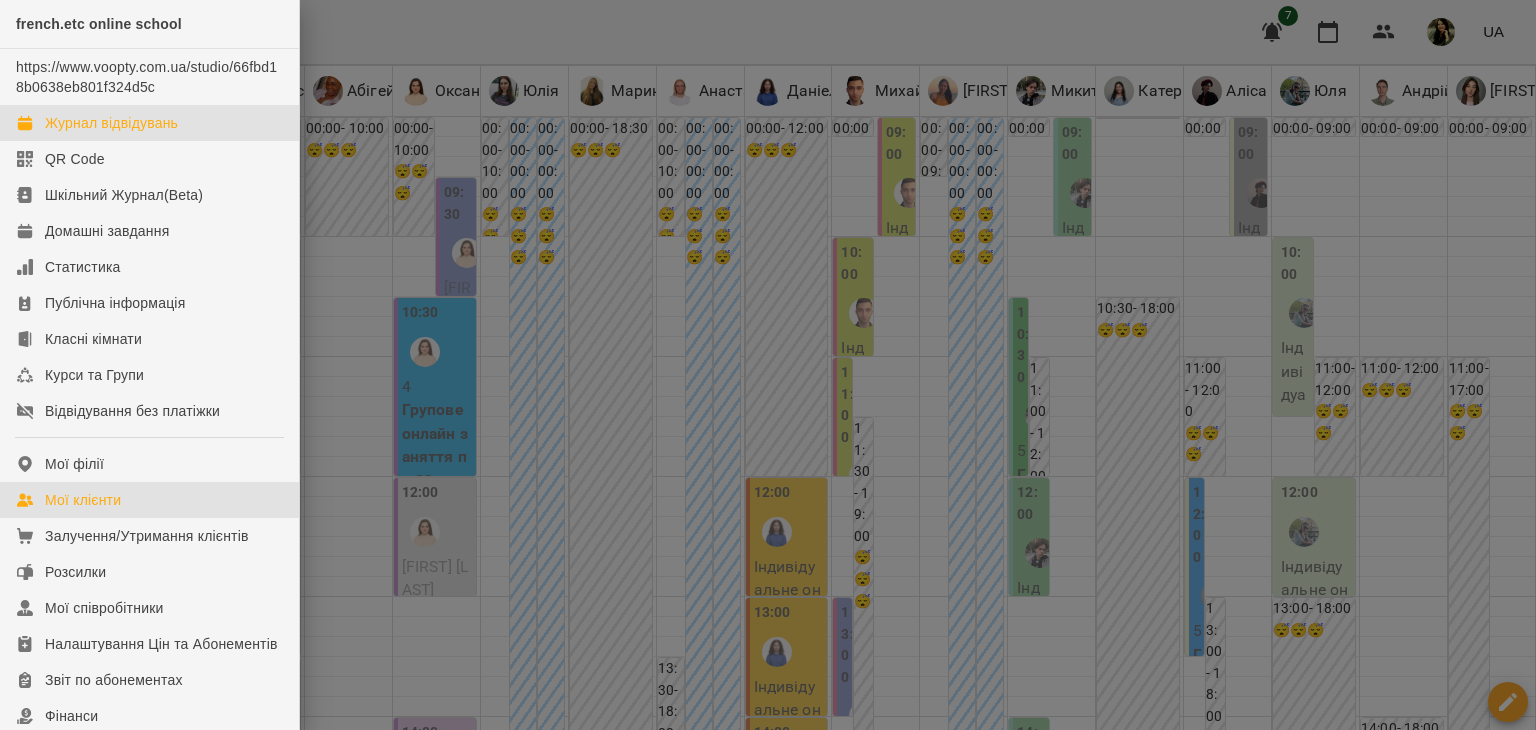 click on "Мої клієнти" at bounding box center (83, 500) 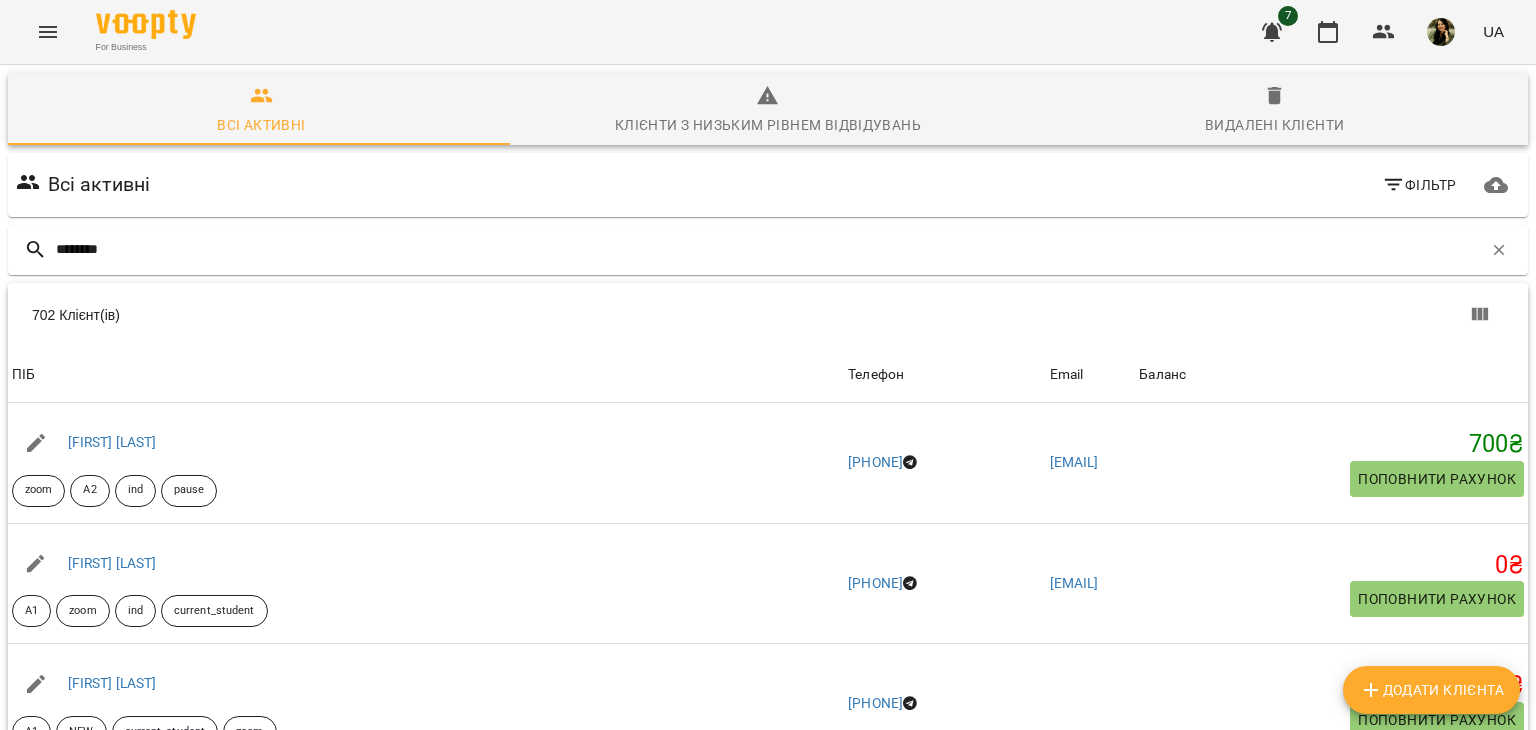 type on "********" 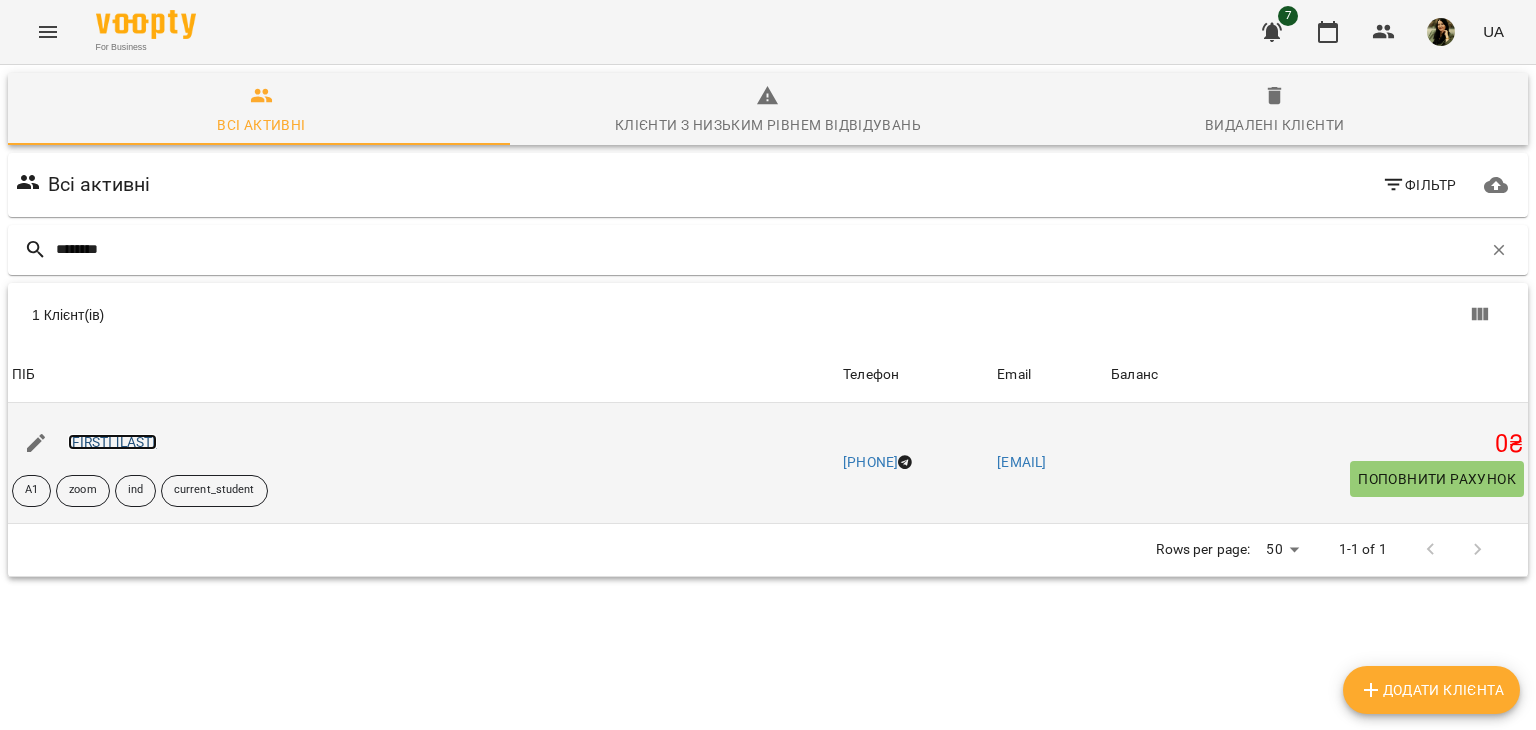 click on "[FIRST] [LAST]" at bounding box center [112, 442] 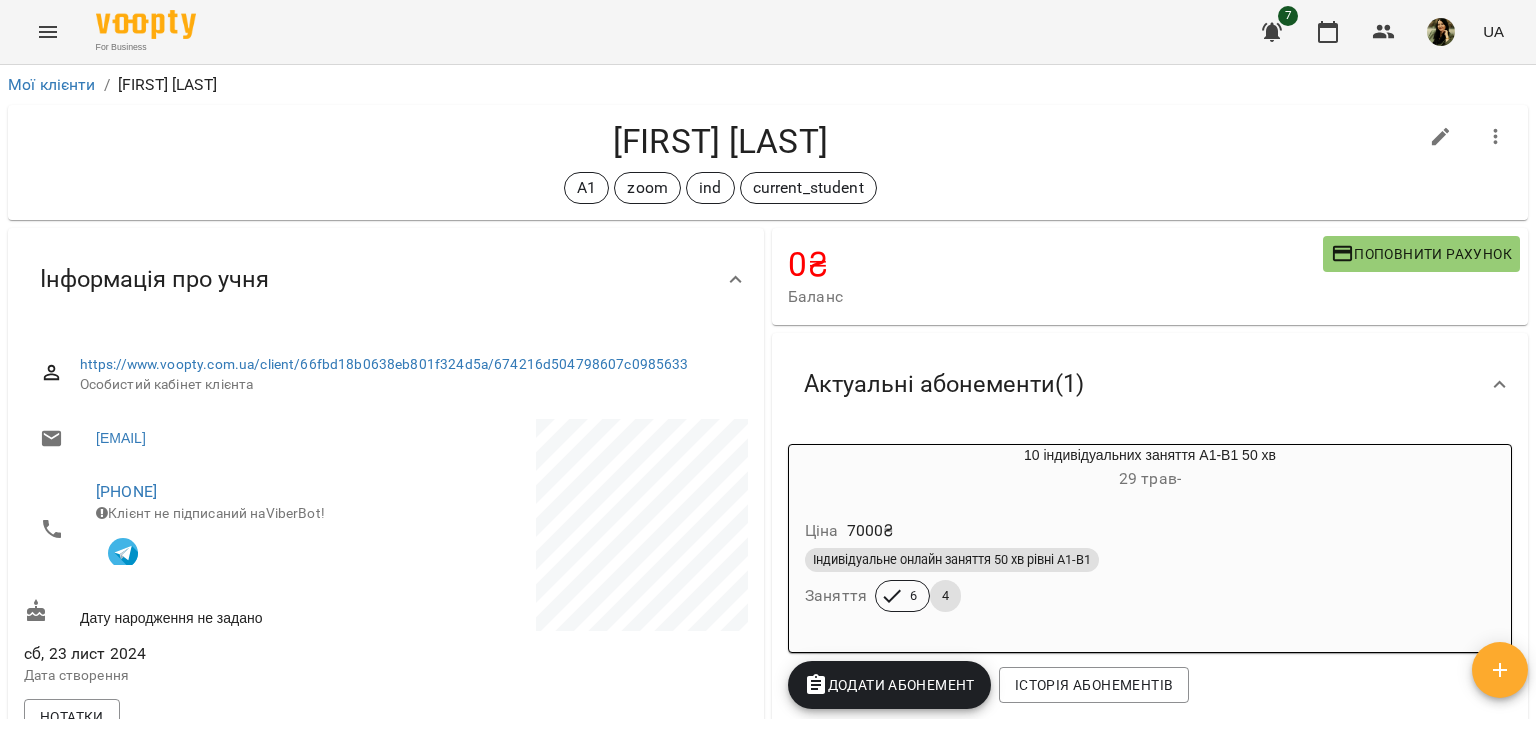 drag, startPoint x: 1535, startPoint y: 139, endPoint x: 1528, endPoint y: 189, distance: 50.48762 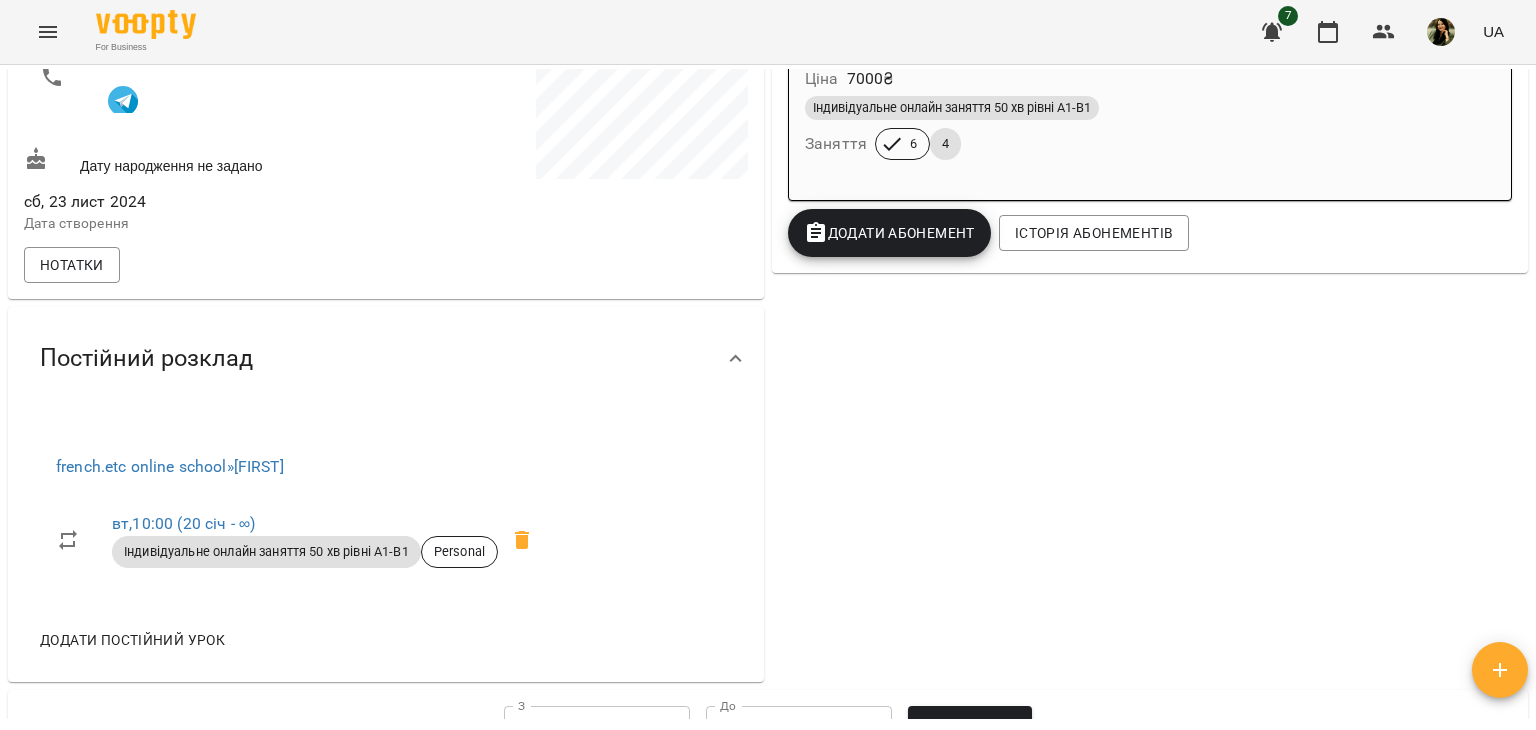 scroll, scrollTop: 0, scrollLeft: 0, axis: both 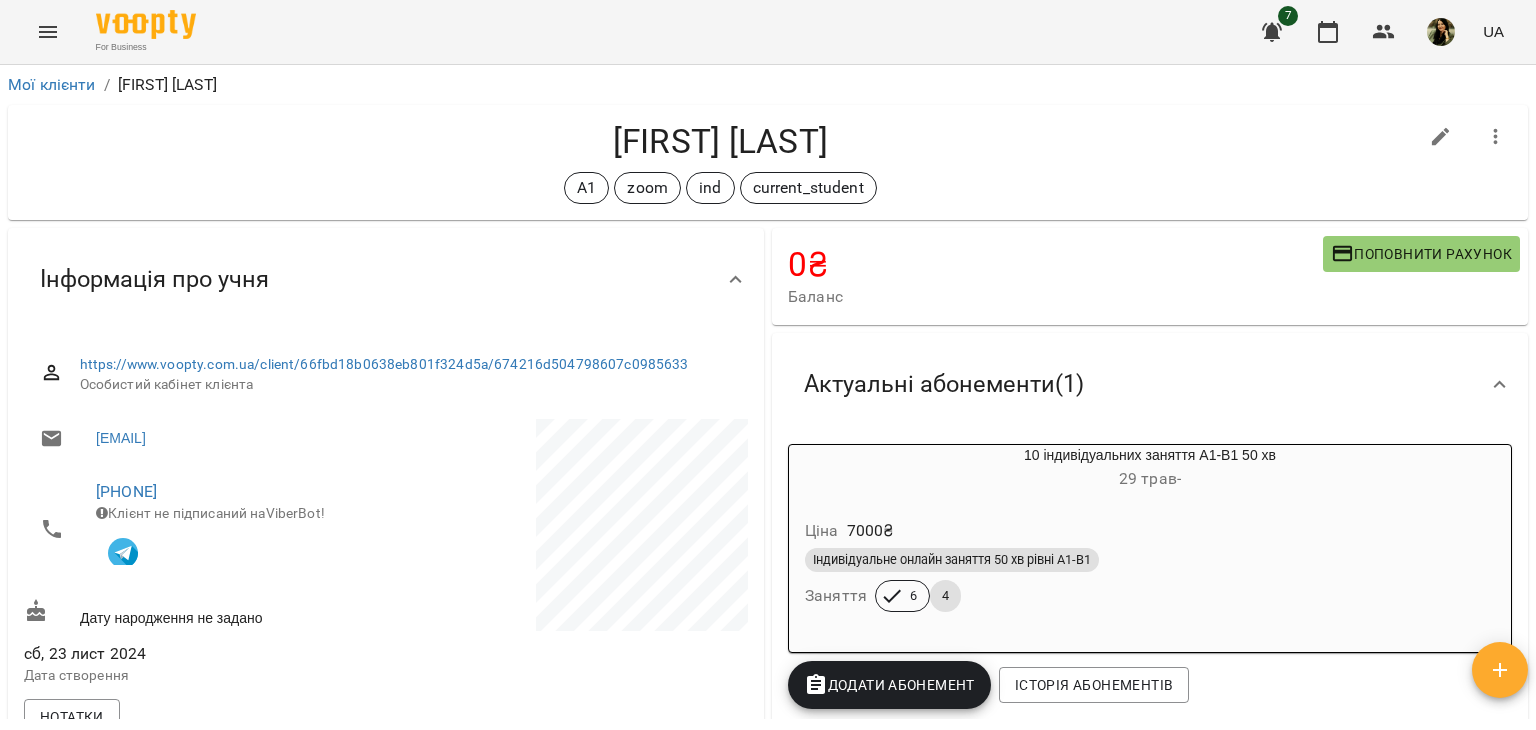 click on "[FIRST] [LAST]" at bounding box center [167, 85] 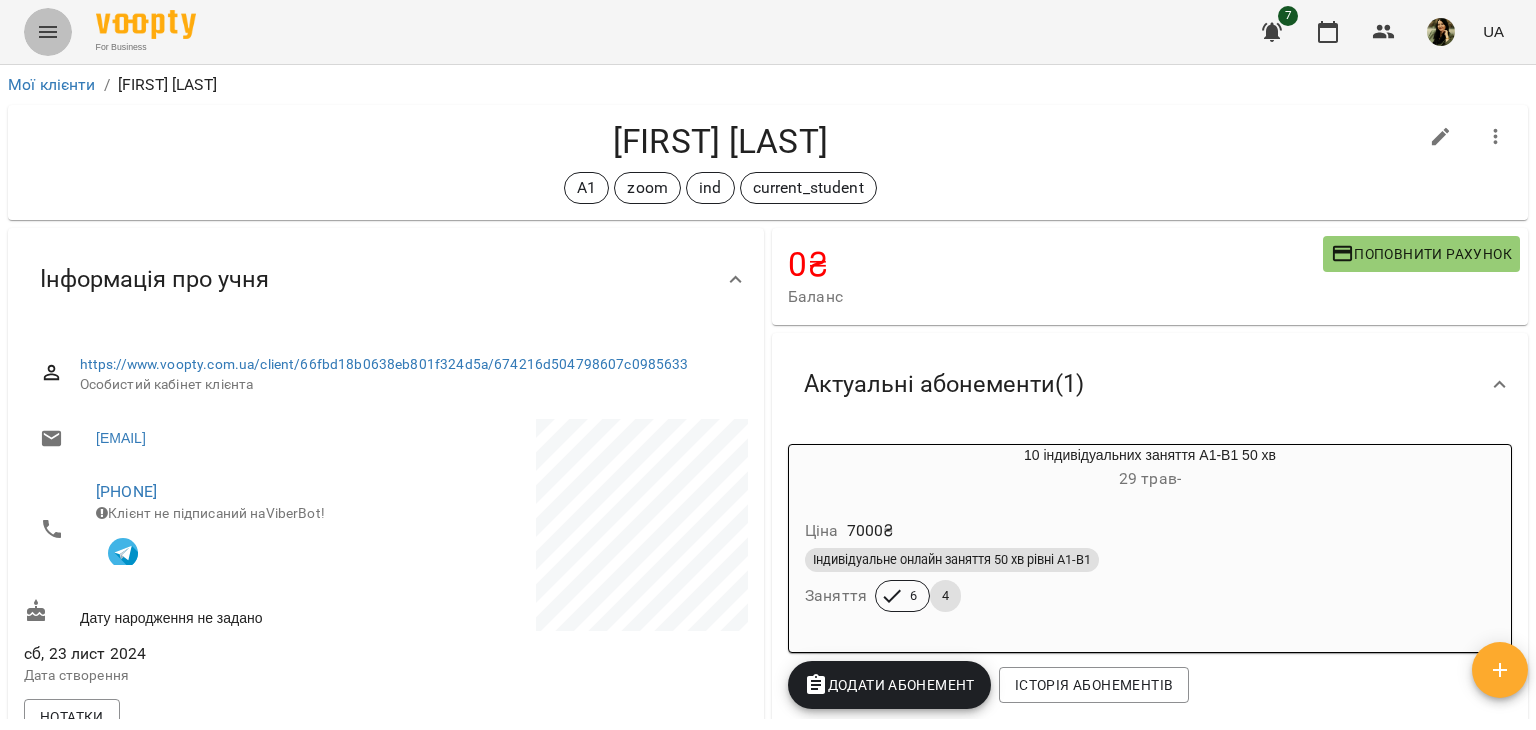 click 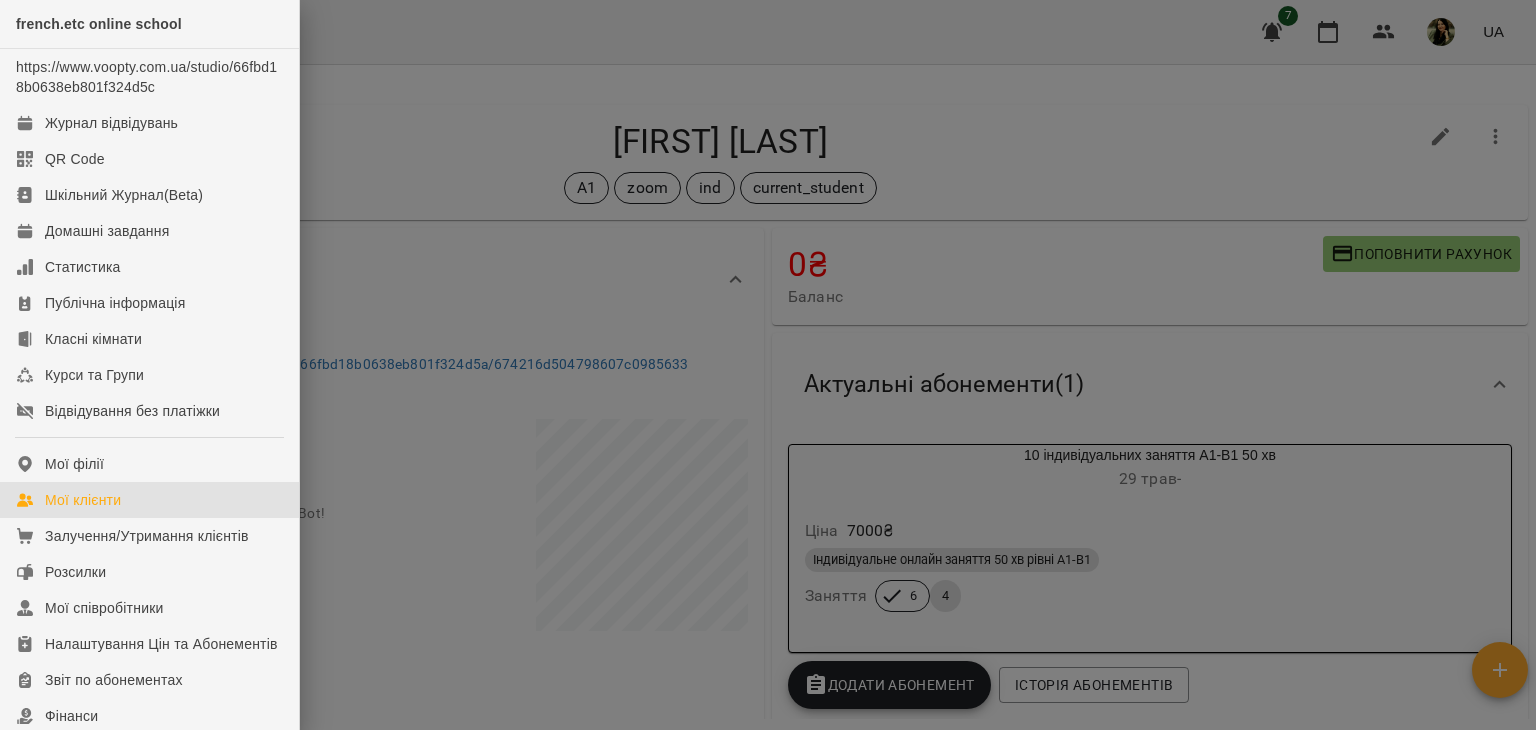 click on "Мої клієнти" at bounding box center [83, 500] 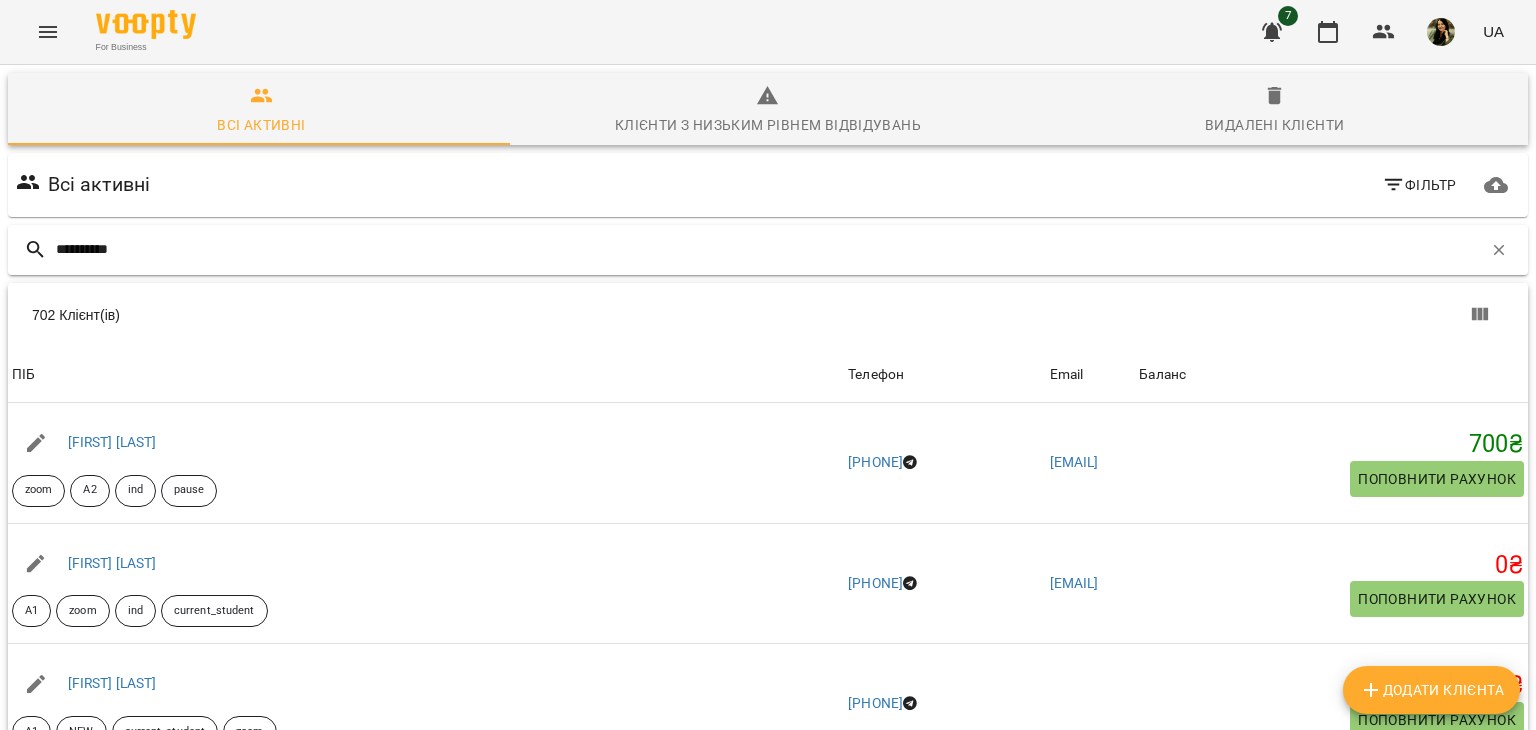 type on "**********" 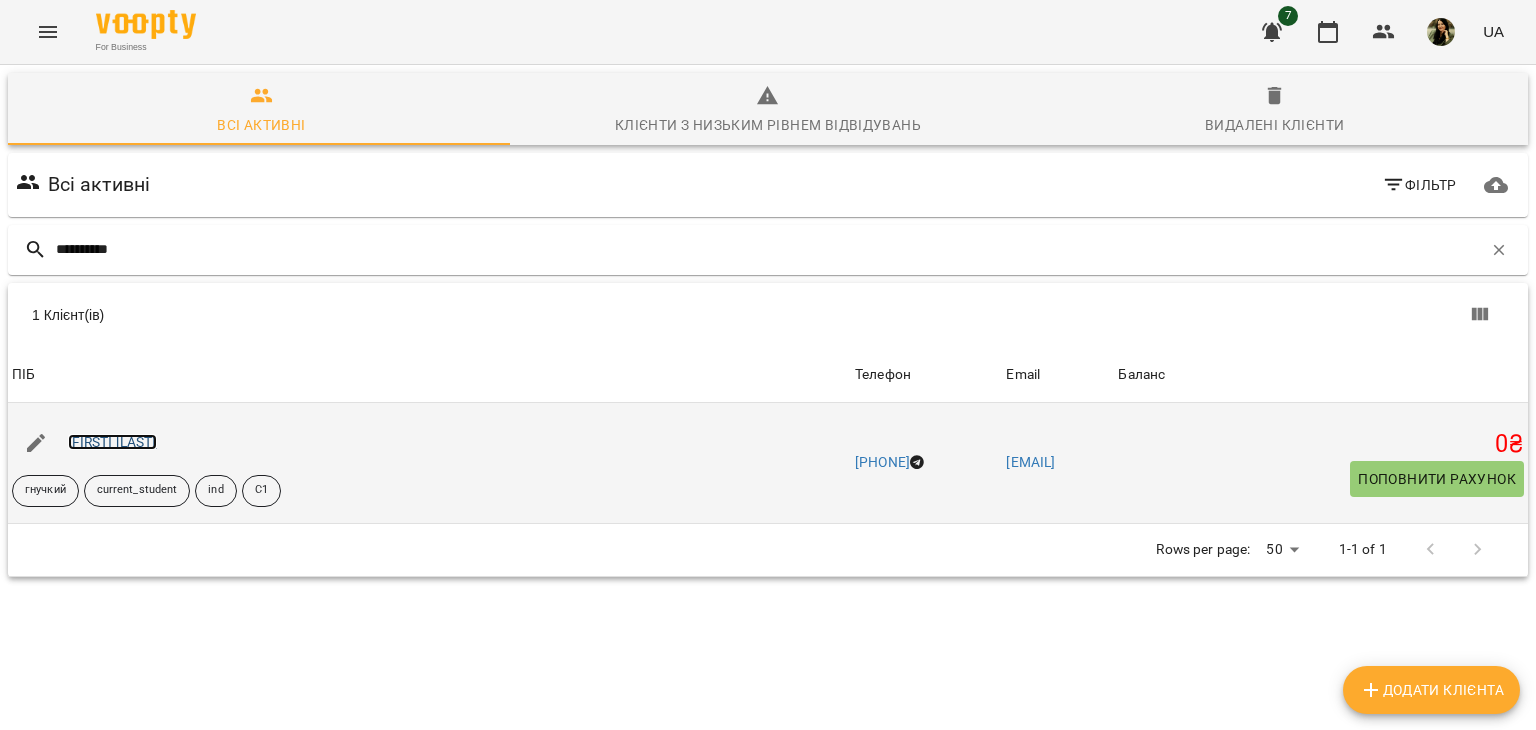 click on "[FIRST] [LAST]" at bounding box center [112, 442] 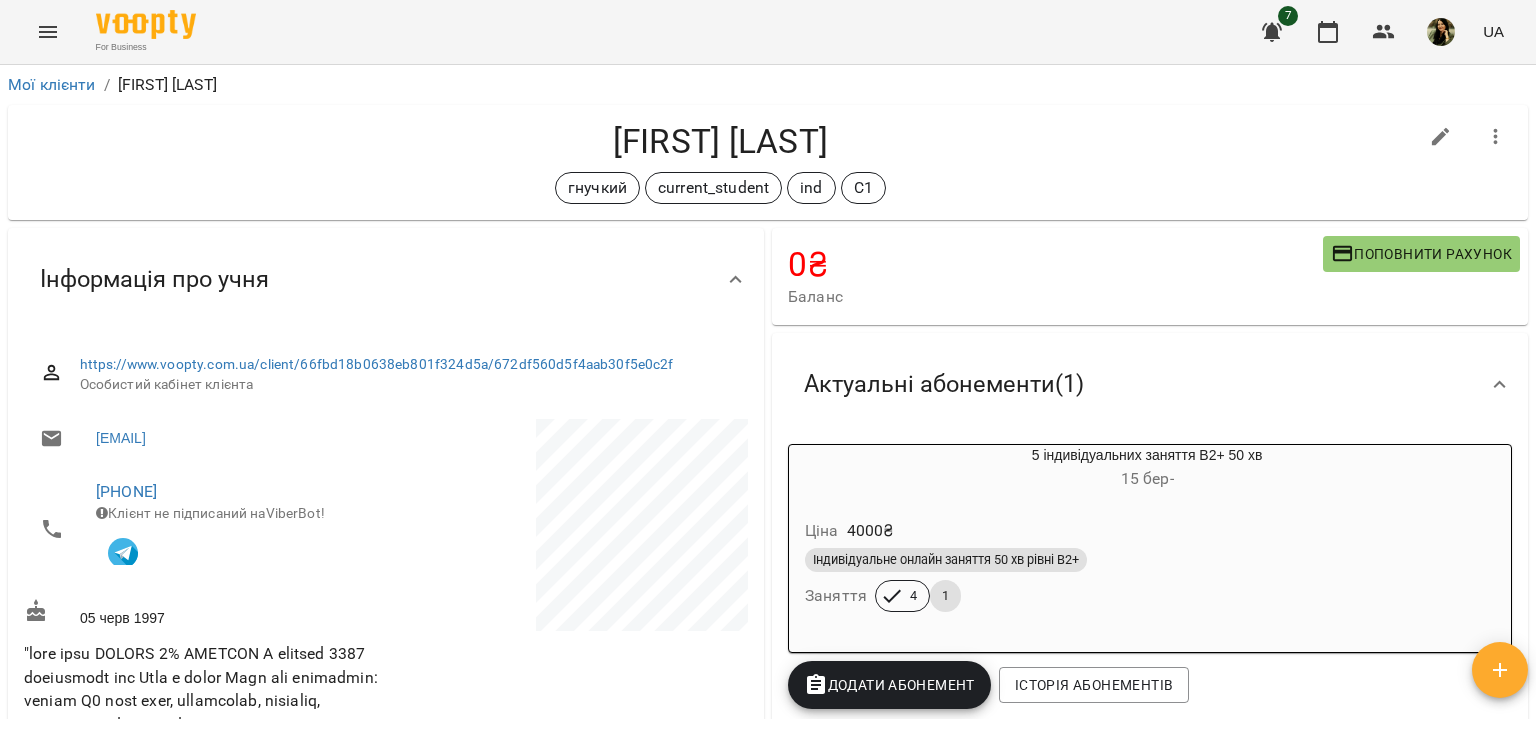 drag, startPoint x: 1535, startPoint y: 151, endPoint x: 1525, endPoint y: 149, distance: 10.198039 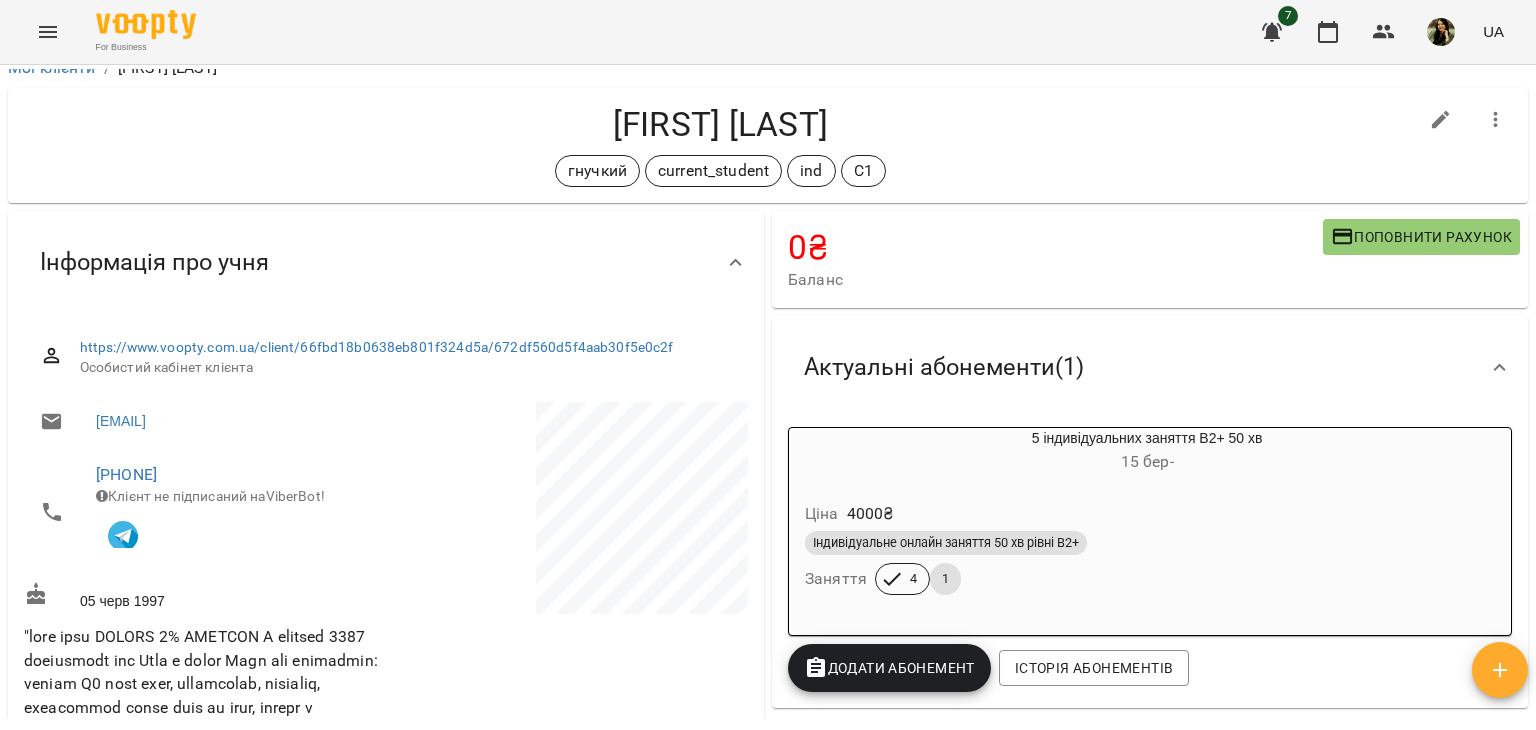 scroll, scrollTop: 0, scrollLeft: 0, axis: both 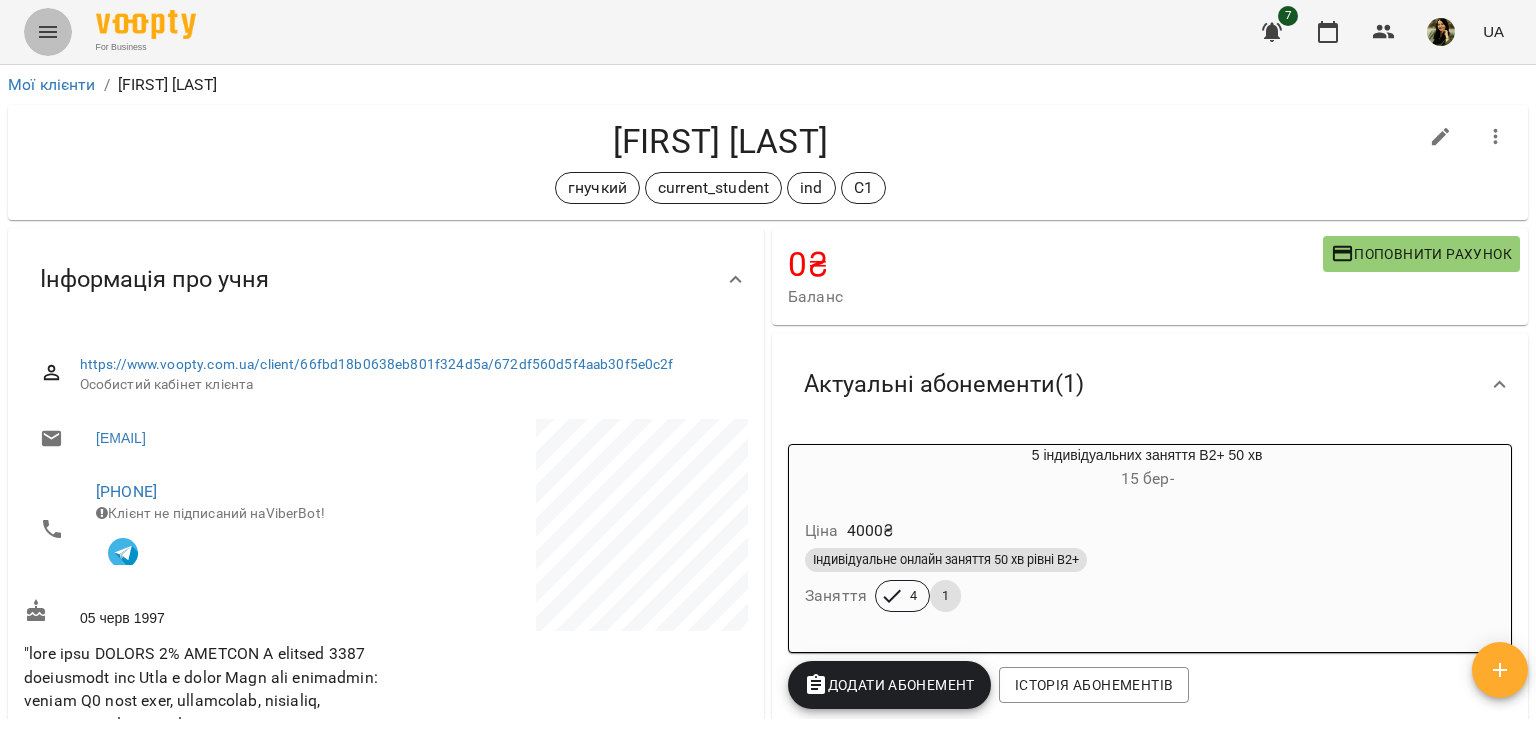 click at bounding box center (48, 32) 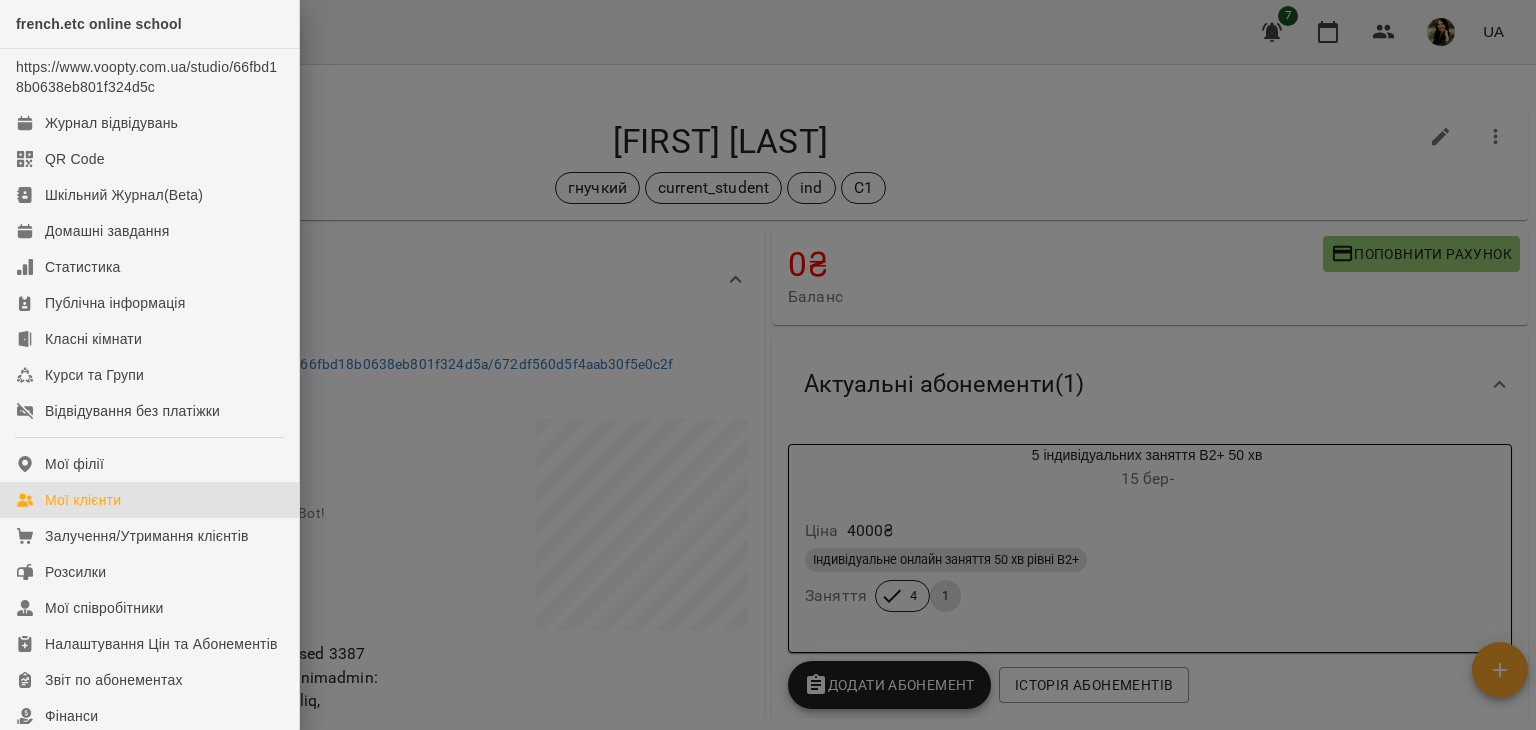 click on "Мої клієнти" at bounding box center (83, 500) 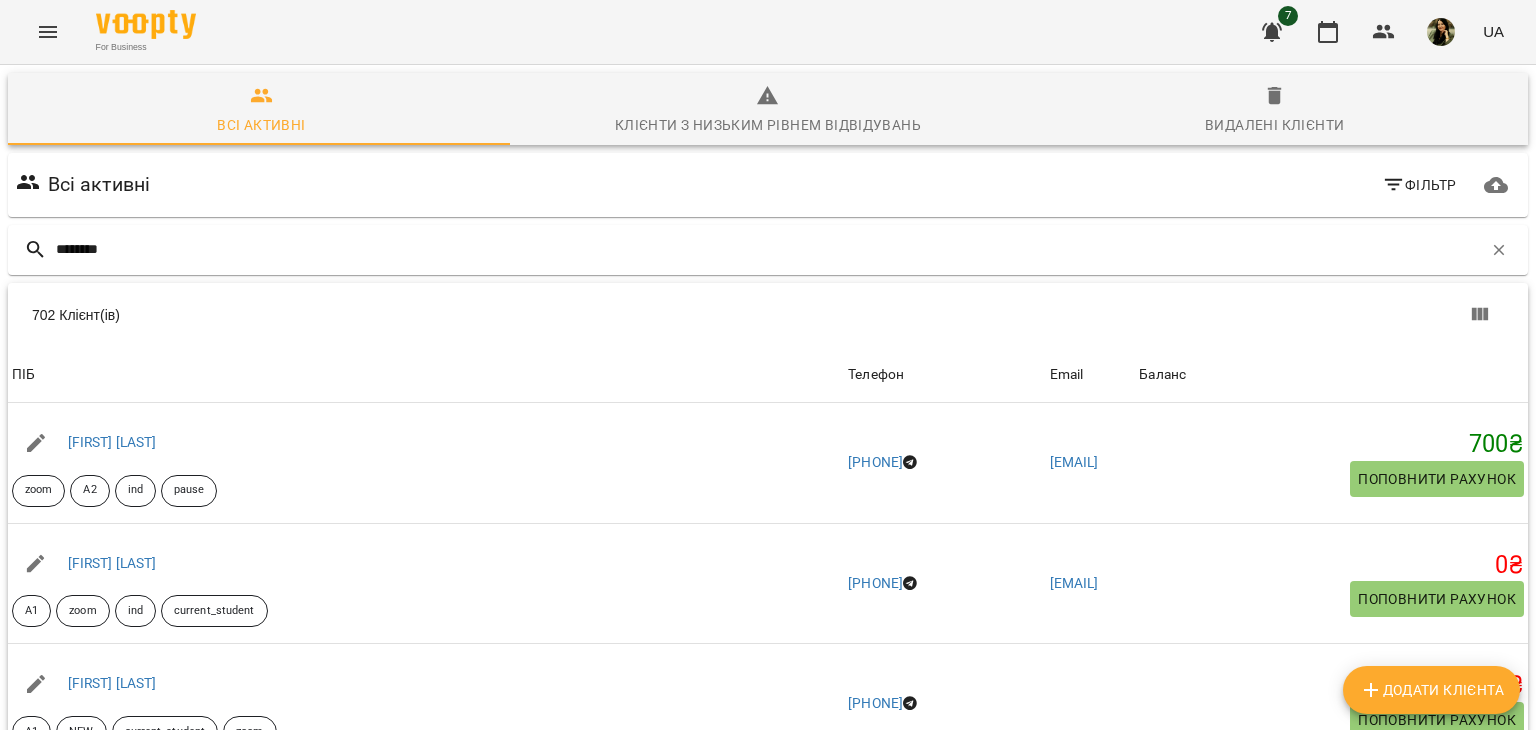 type on "*******" 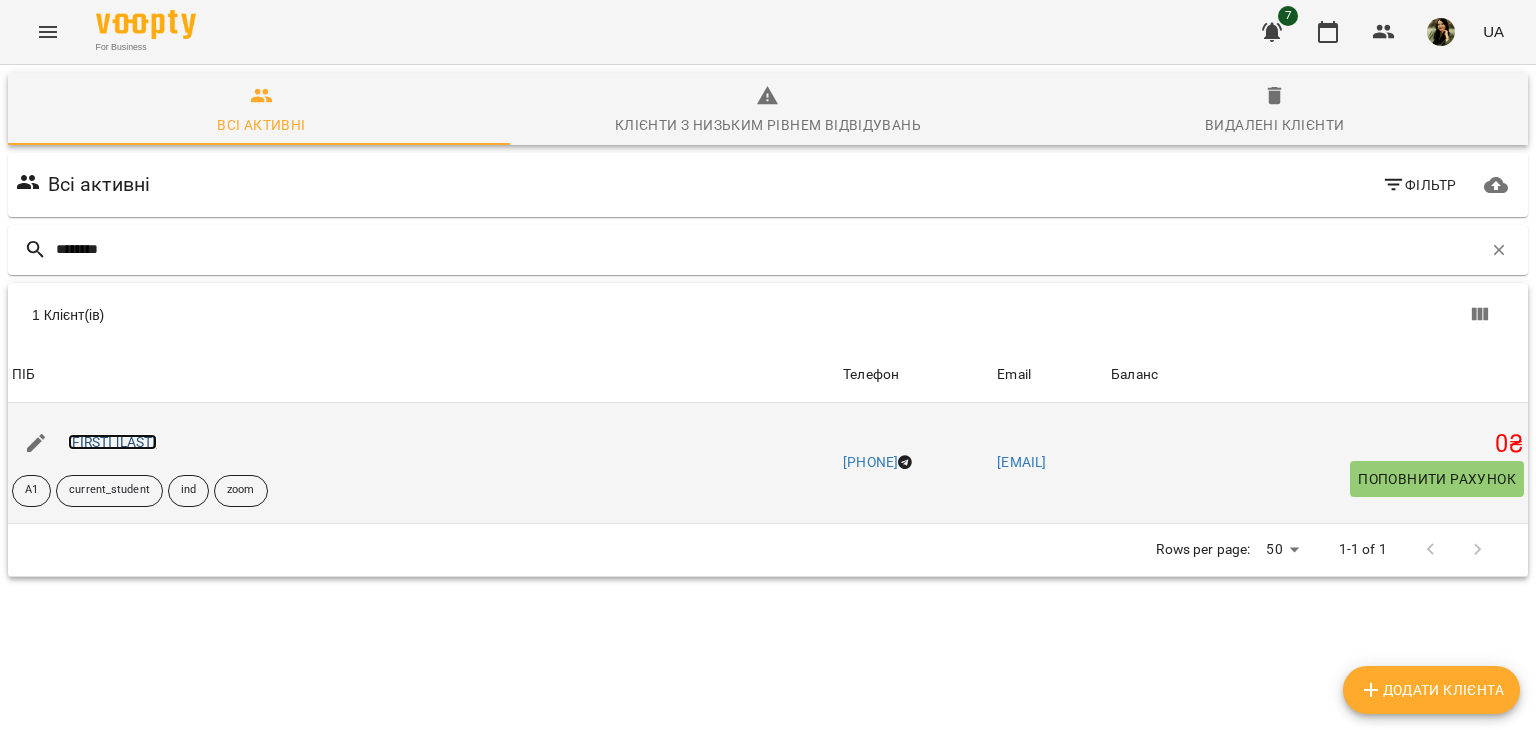 click on "[FIRST] [LAST]" at bounding box center (112, 442) 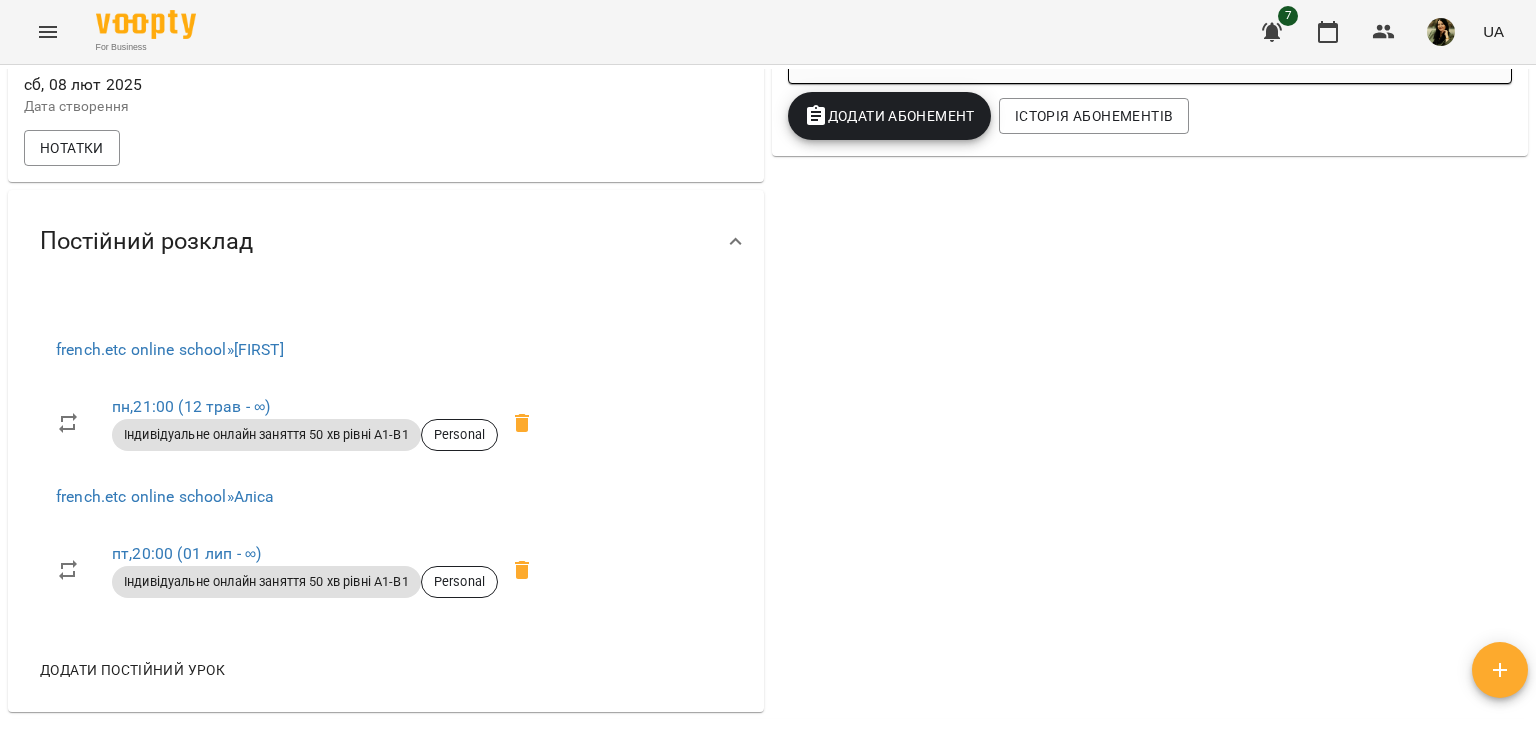 scroll, scrollTop: 0, scrollLeft: 0, axis: both 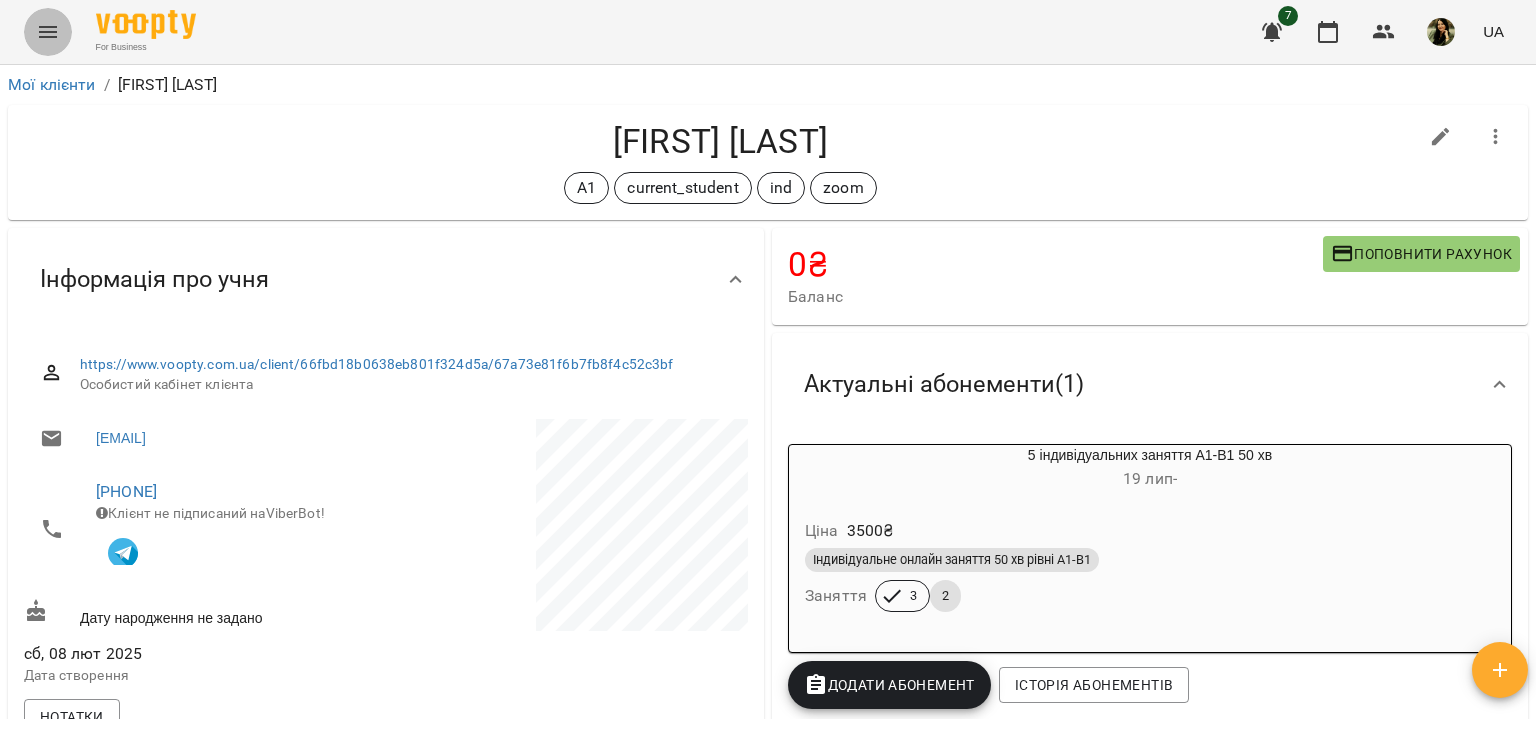click at bounding box center [48, 32] 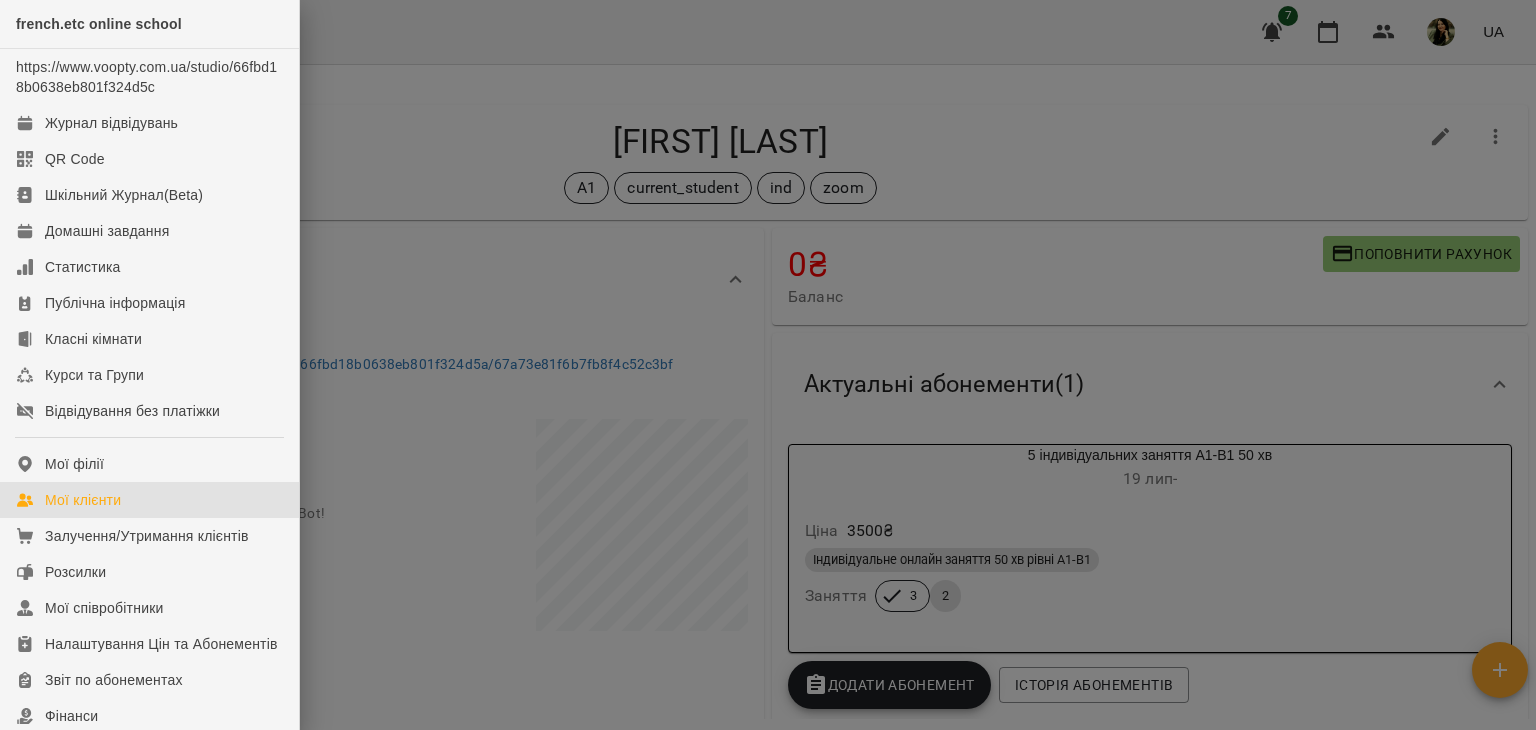 click on "Мої клієнти" at bounding box center [83, 500] 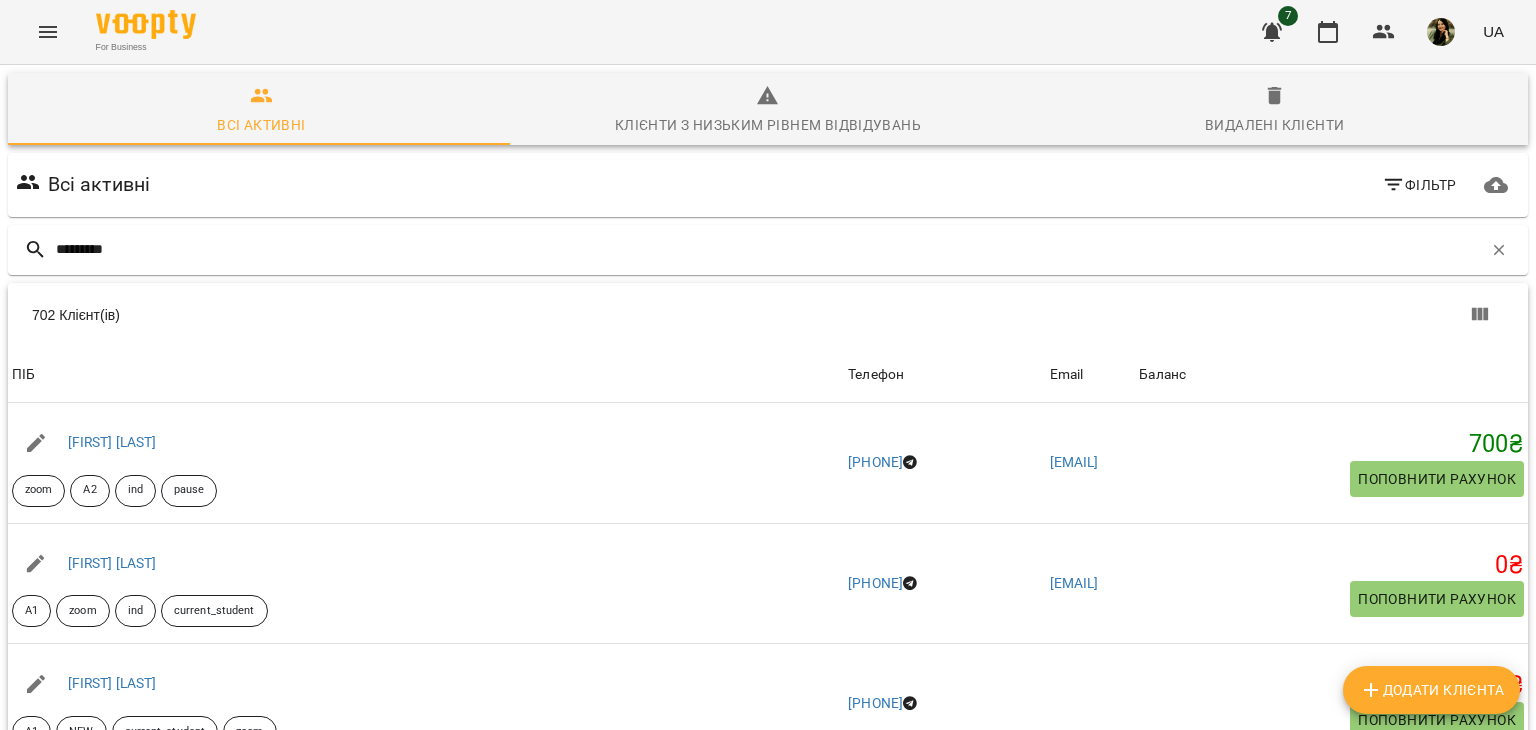 type on "********" 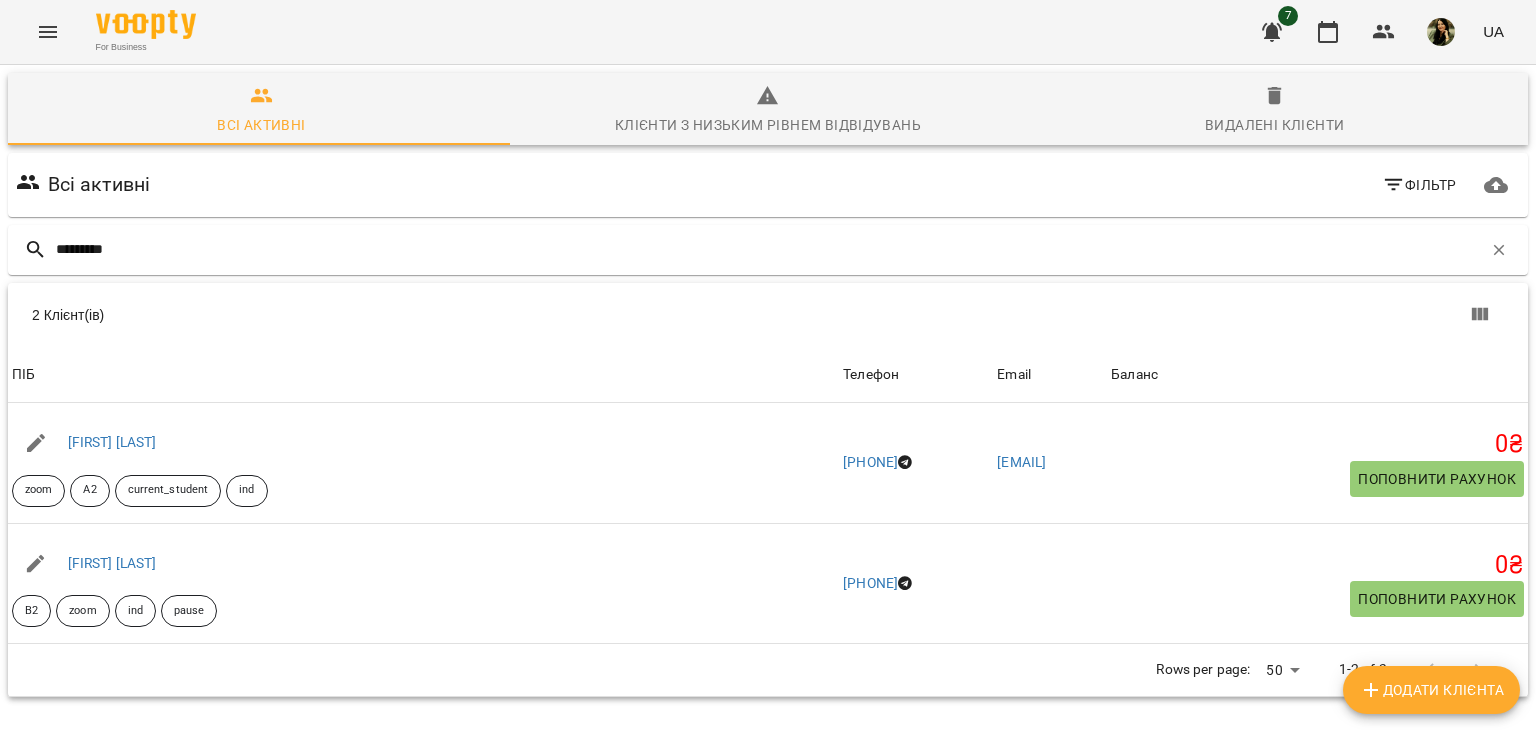 scroll, scrollTop: 88, scrollLeft: 0, axis: vertical 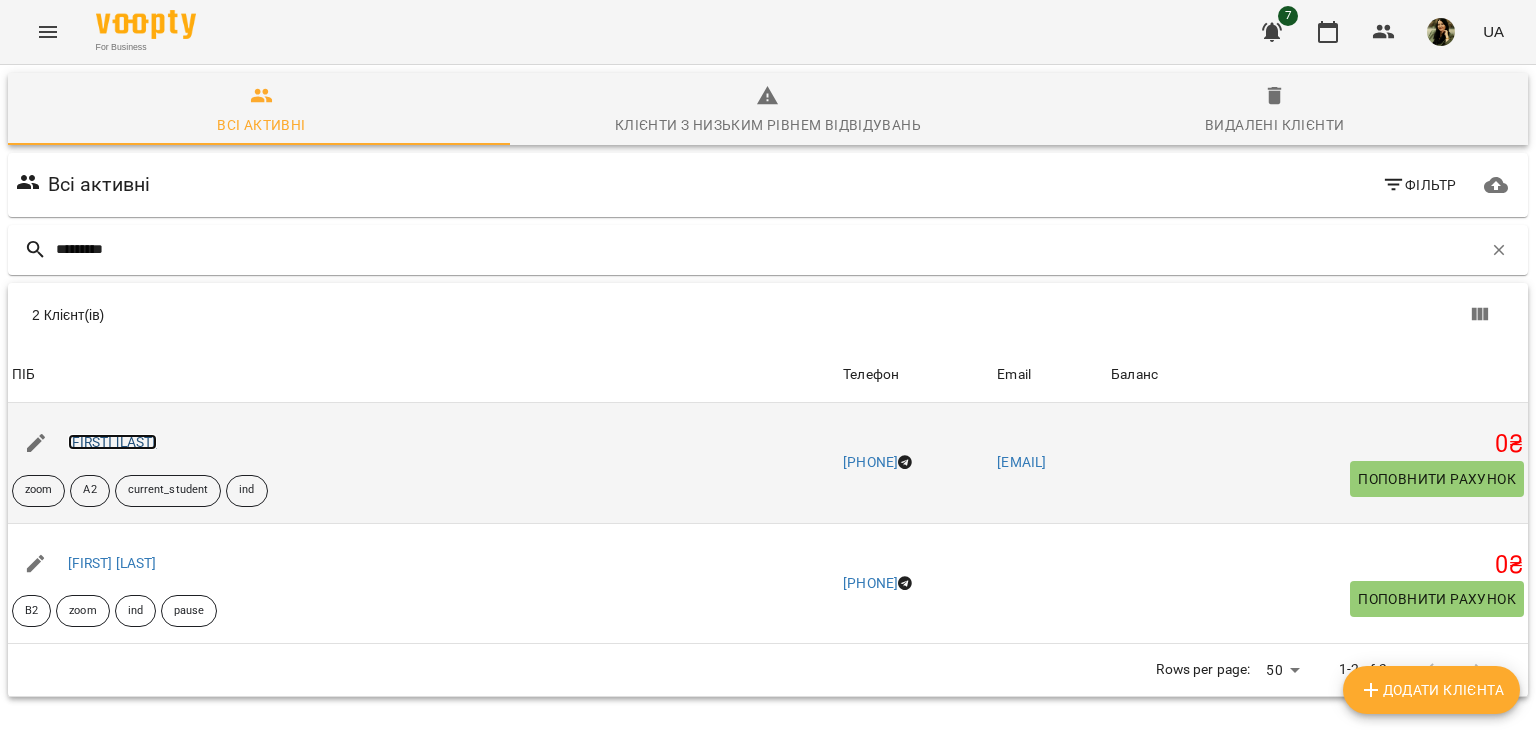 click on "[FIRST] [LAST]" at bounding box center (112, 442) 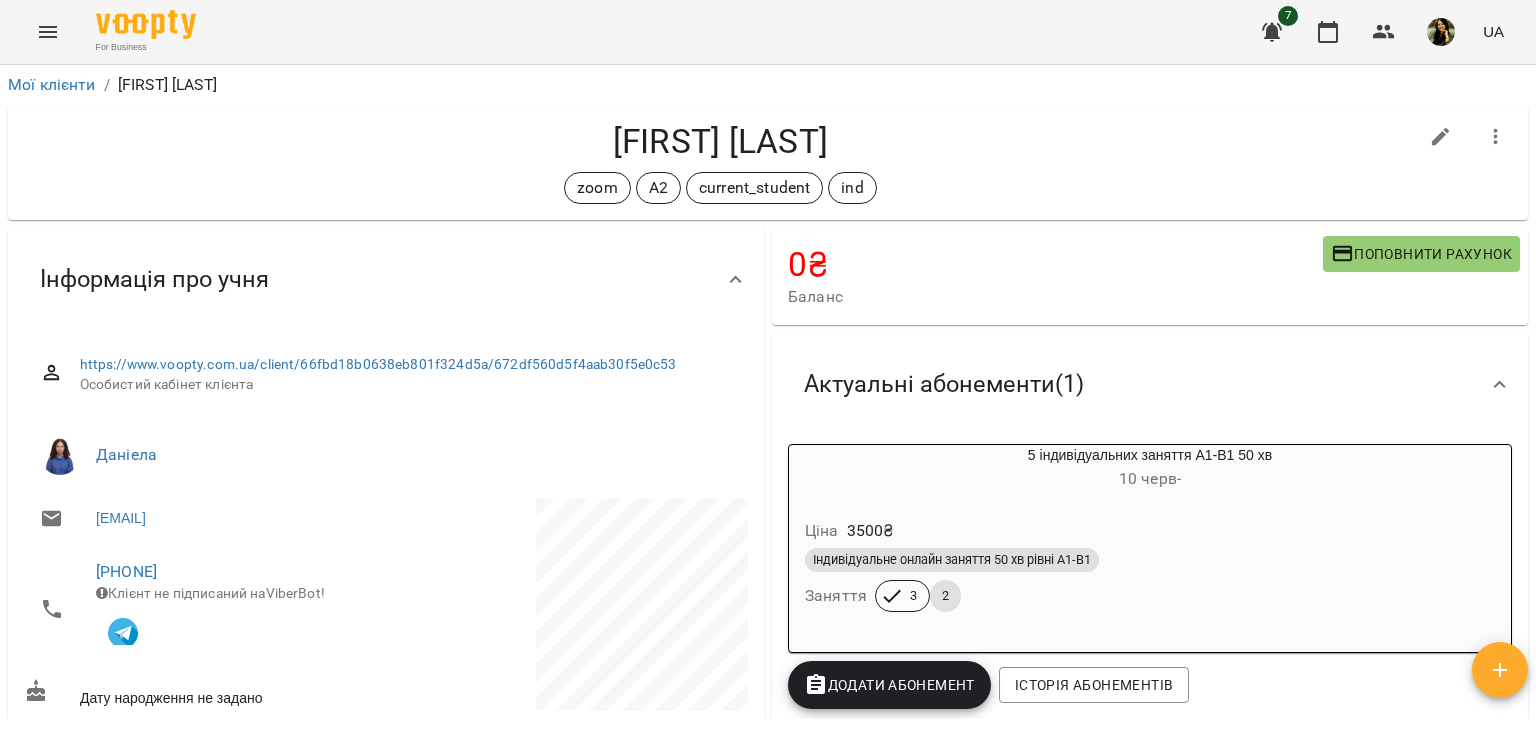 drag, startPoint x: 1532, startPoint y: 129, endPoint x: 1535, endPoint y: 200, distance: 71.063354 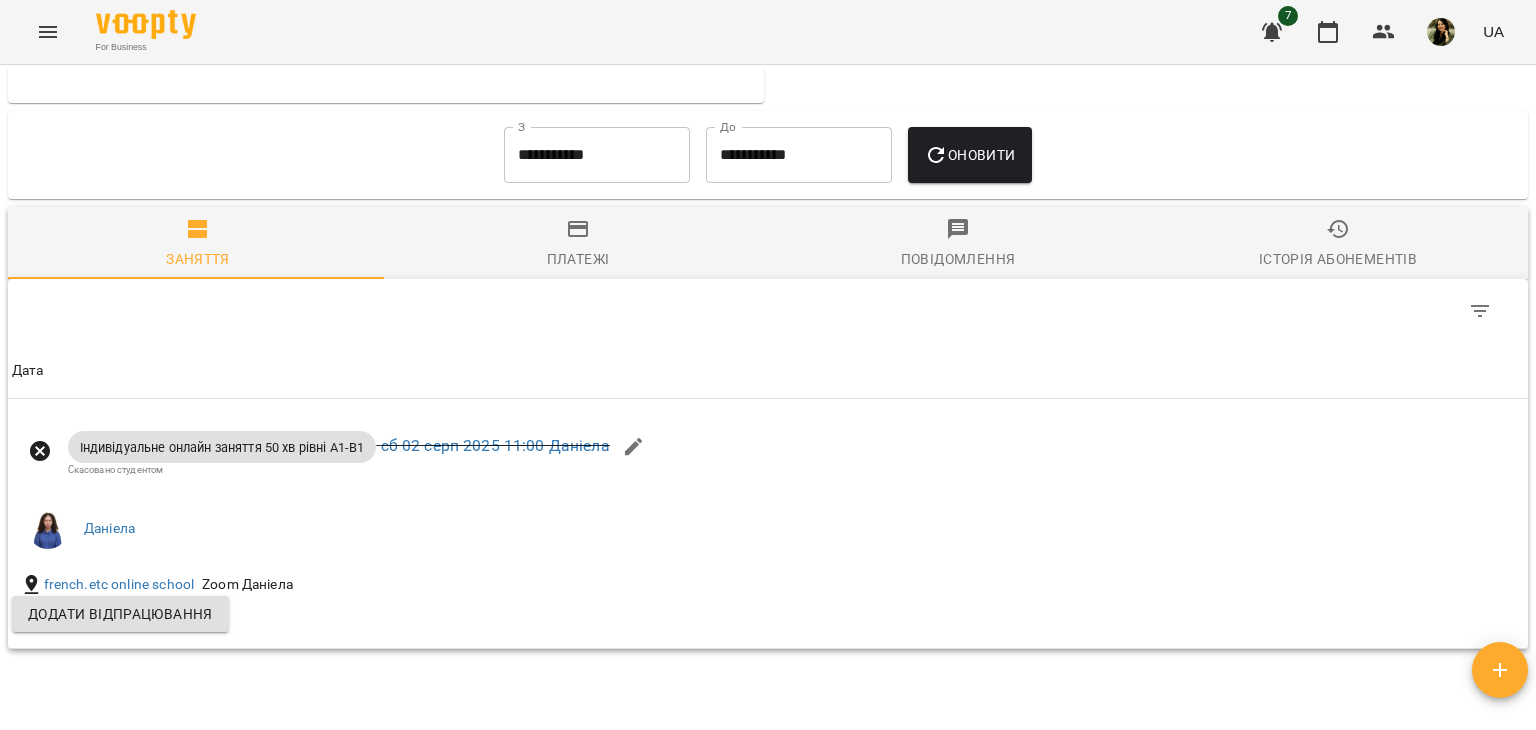 scroll, scrollTop: 0, scrollLeft: 0, axis: both 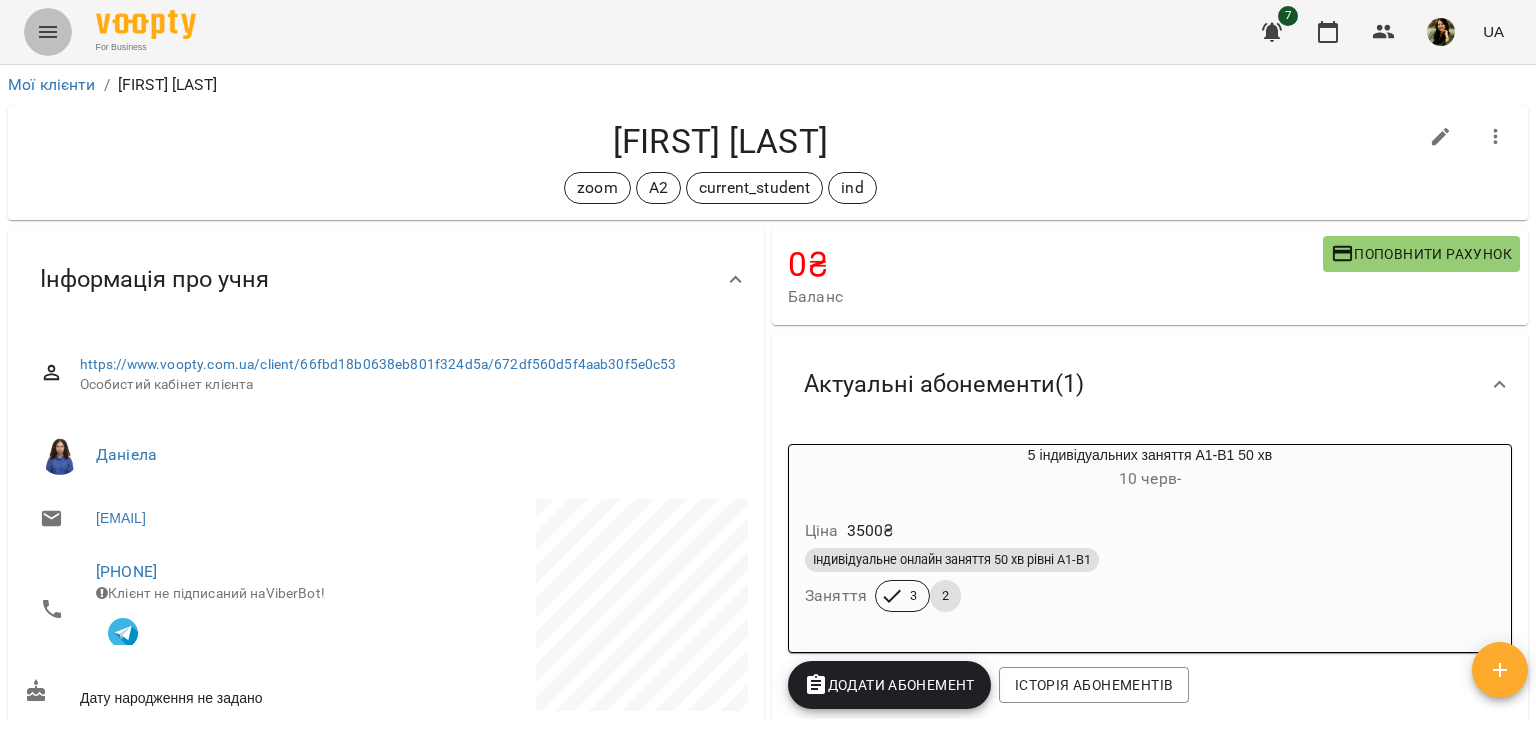 click 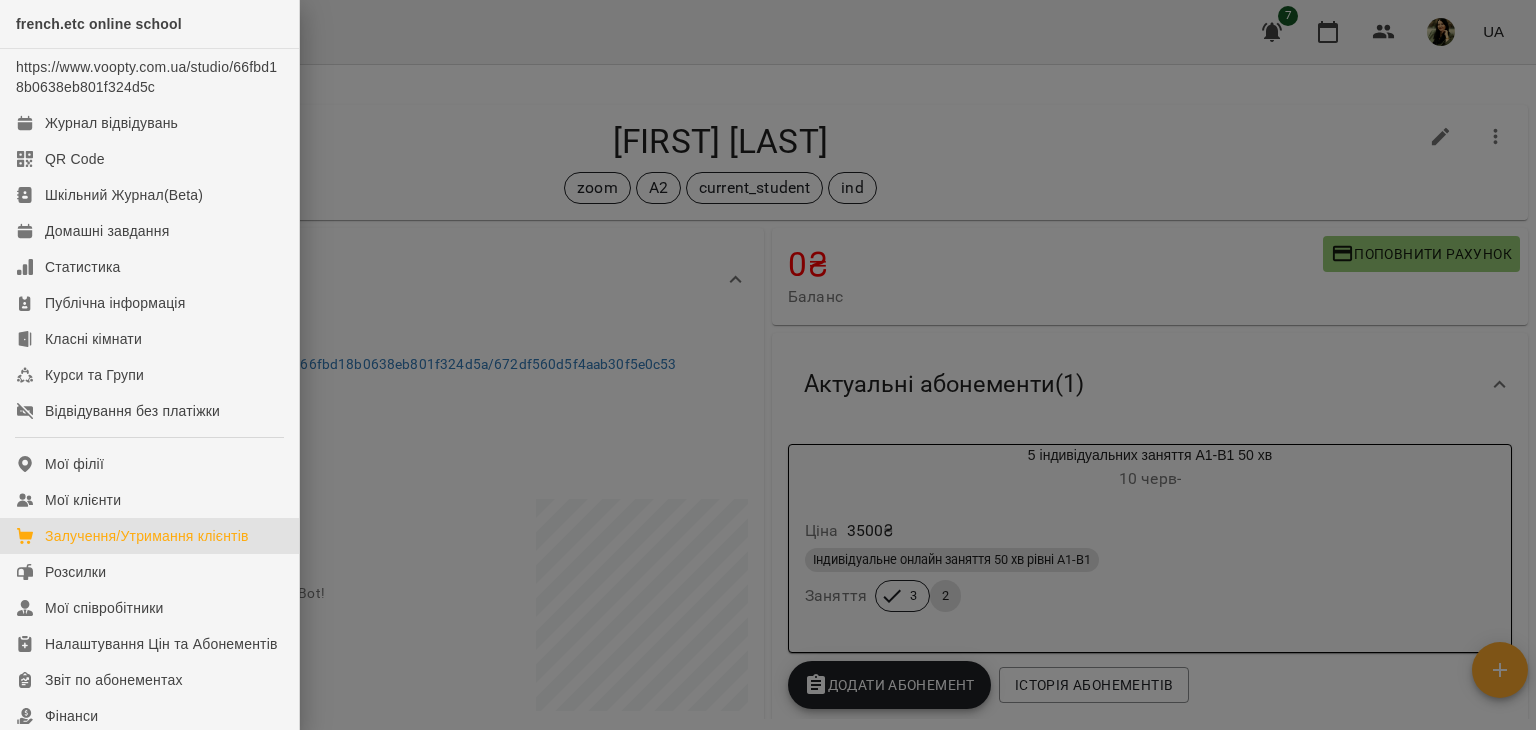 click on "Залучення/Утримання клієнтів" at bounding box center [149, 536] 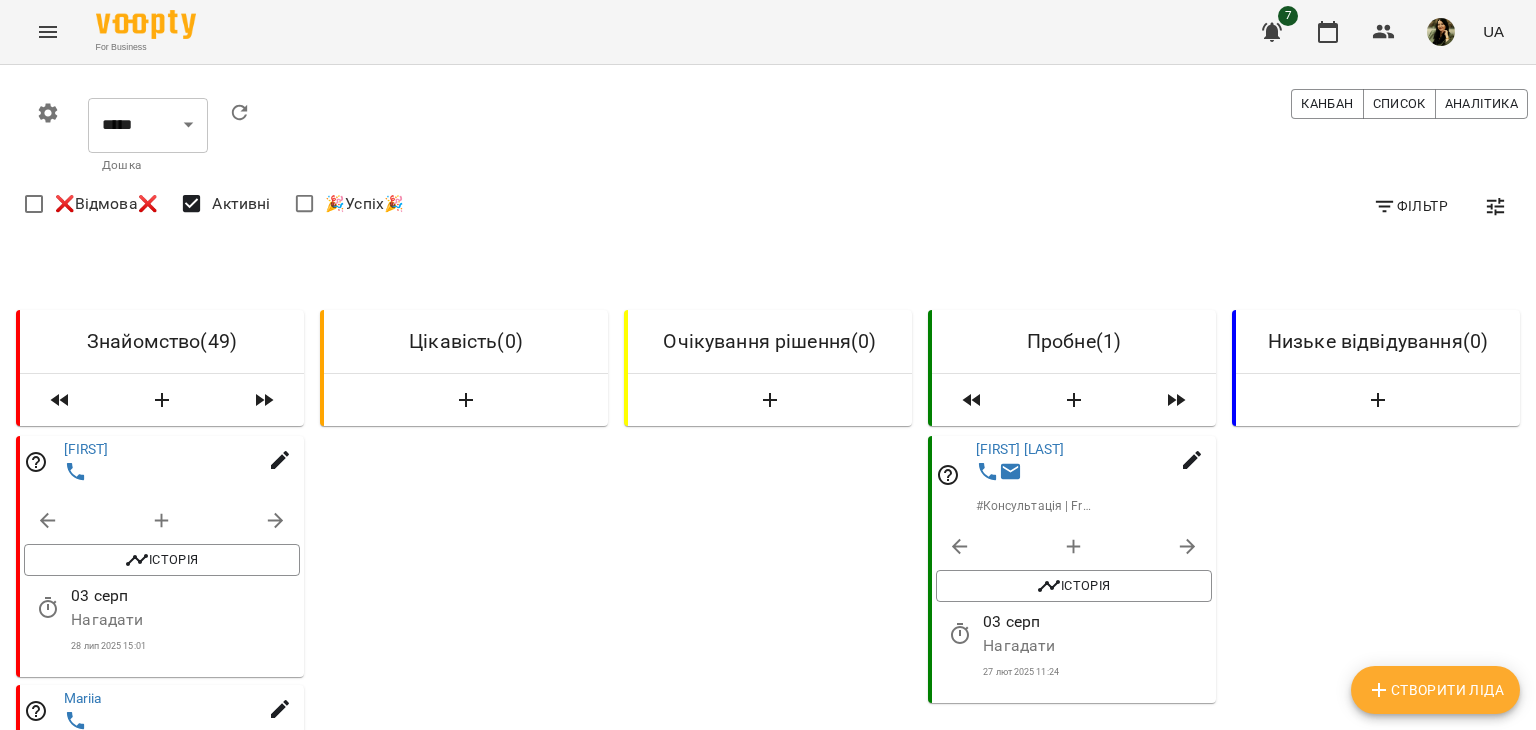 click 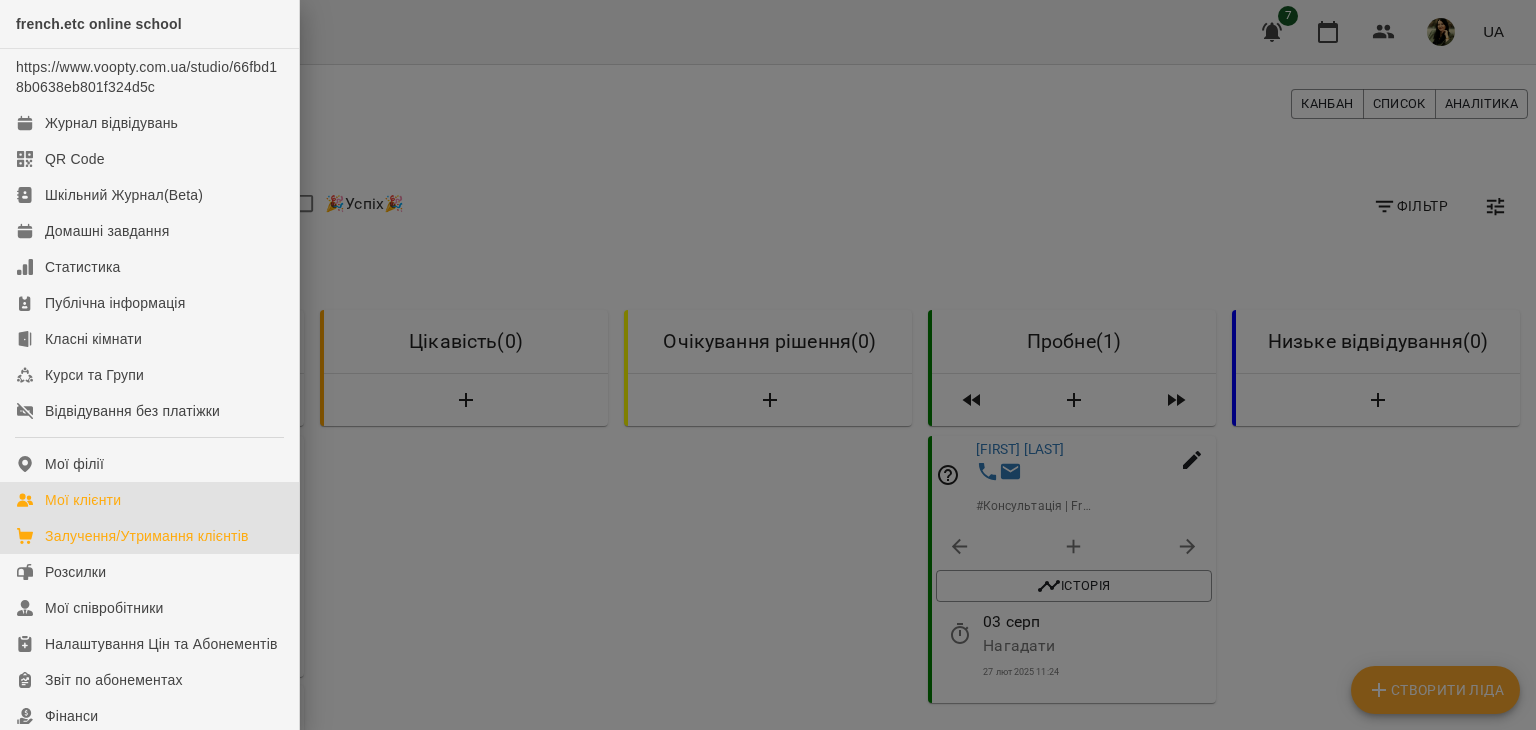 click on "Мої клієнти" at bounding box center (149, 500) 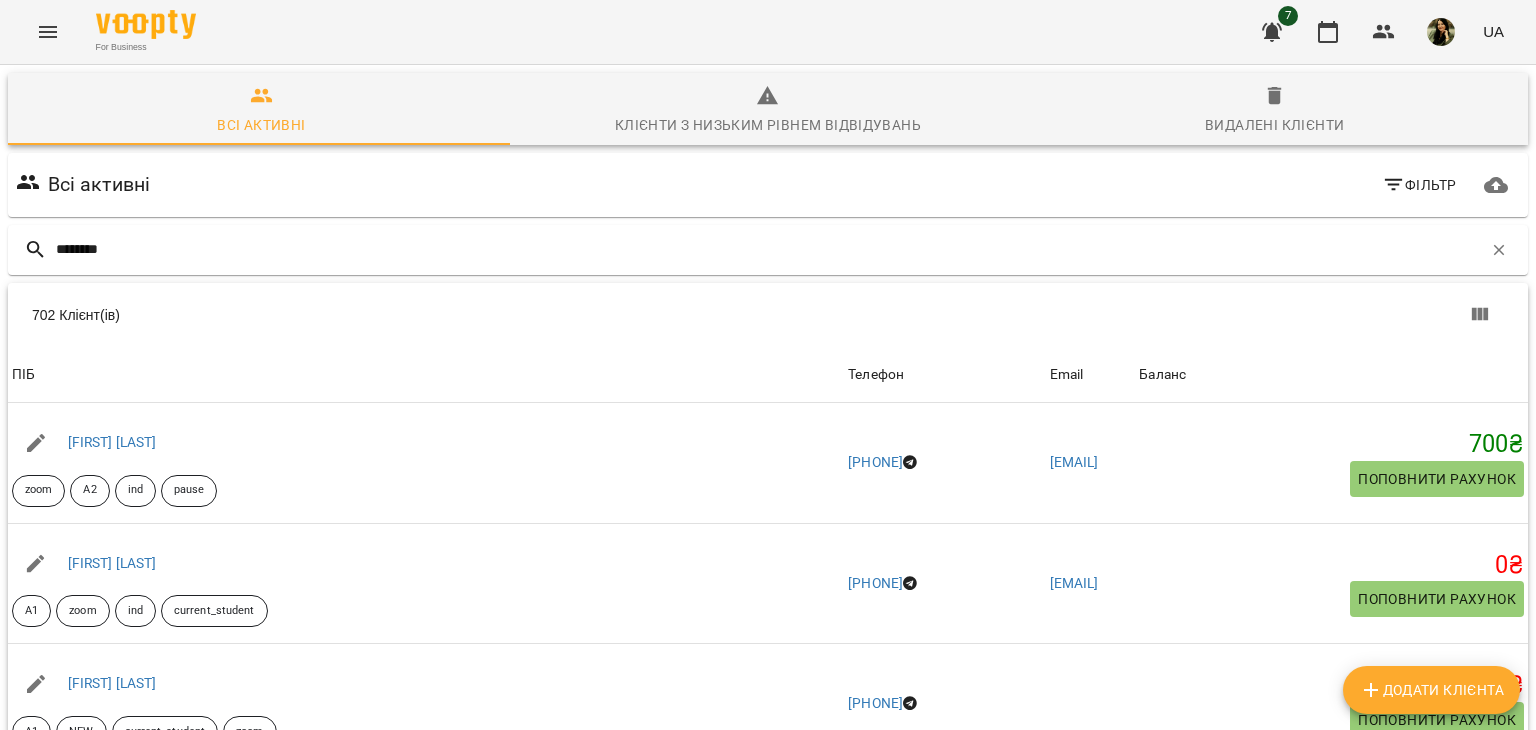 type on "*******" 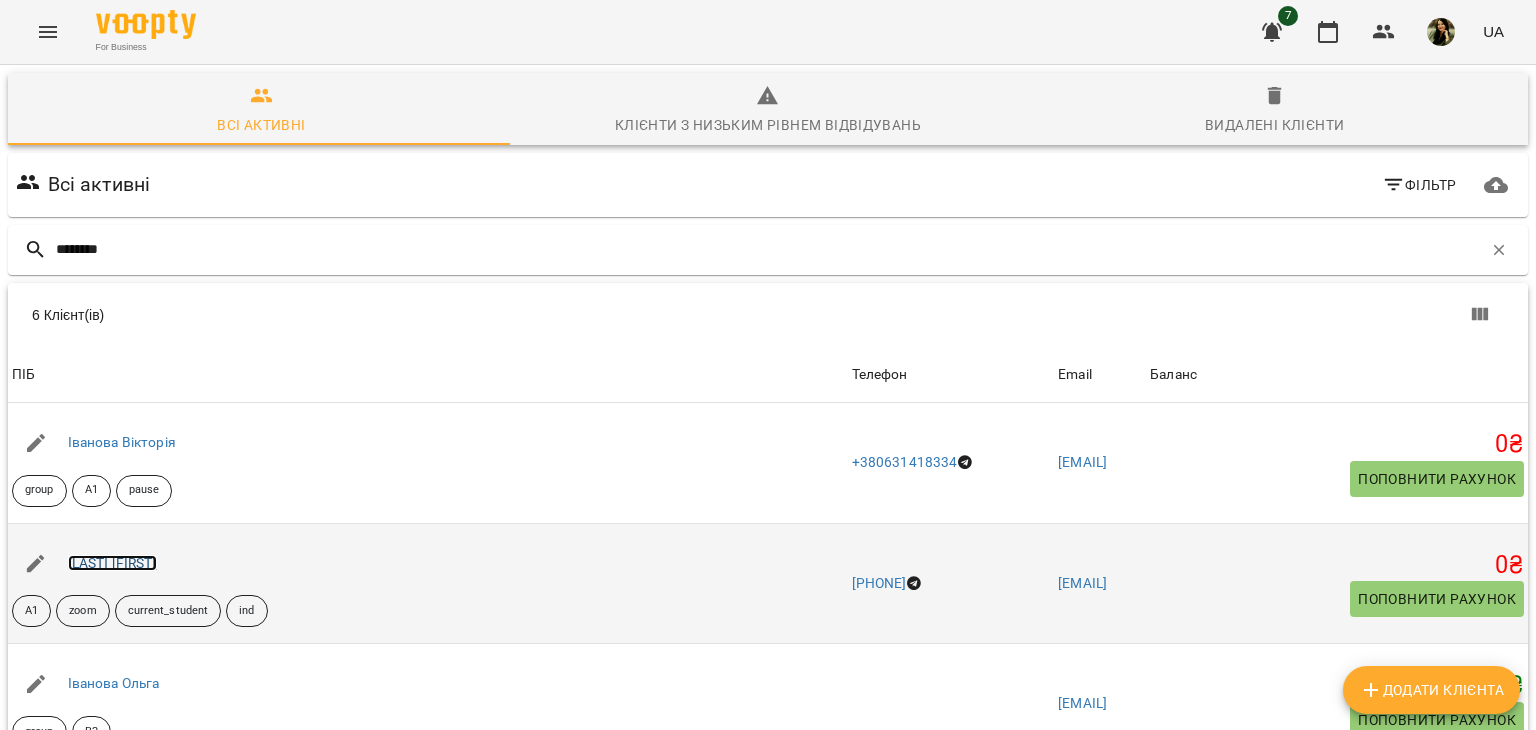 click on "[LAST] [FIRST]" at bounding box center (112, 563) 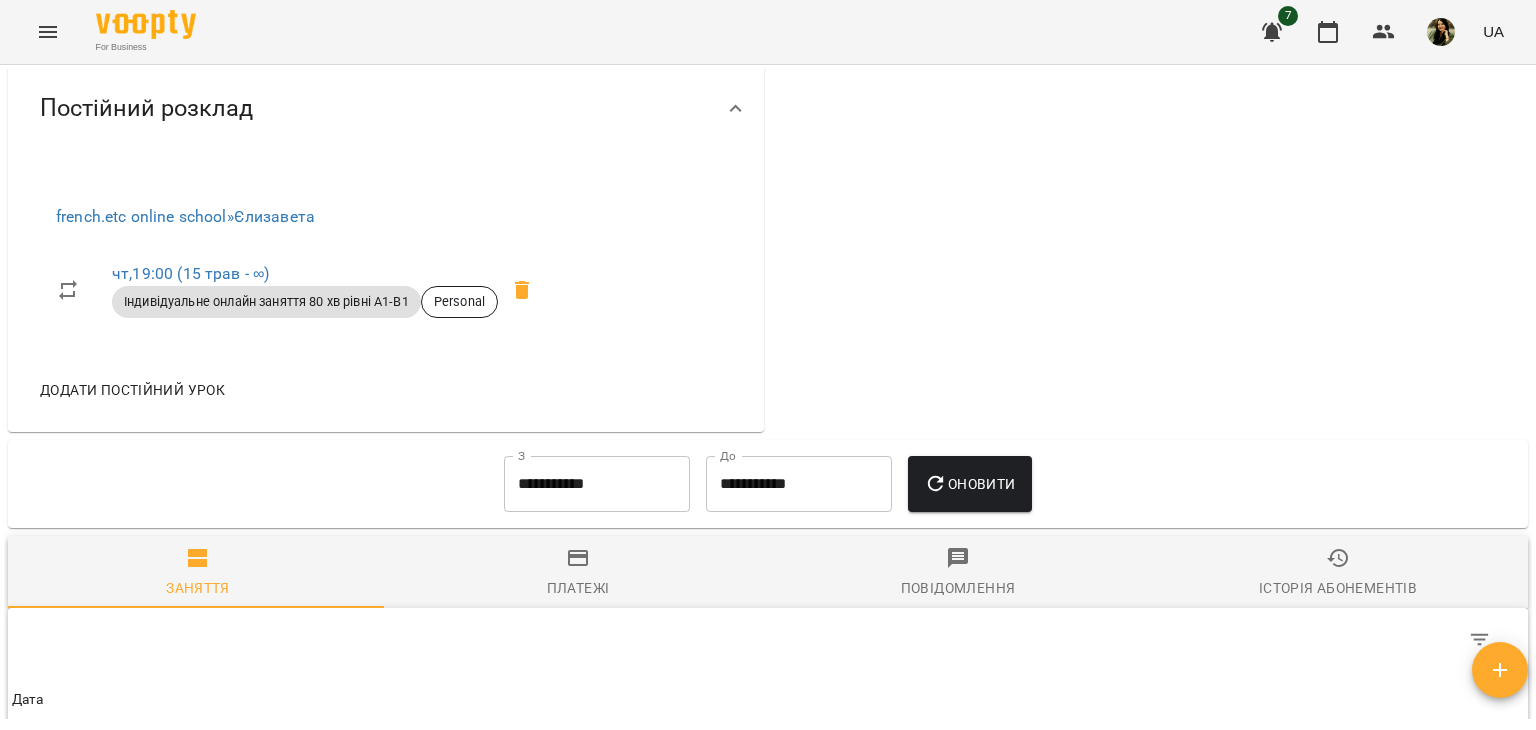 scroll, scrollTop: 0, scrollLeft: 0, axis: both 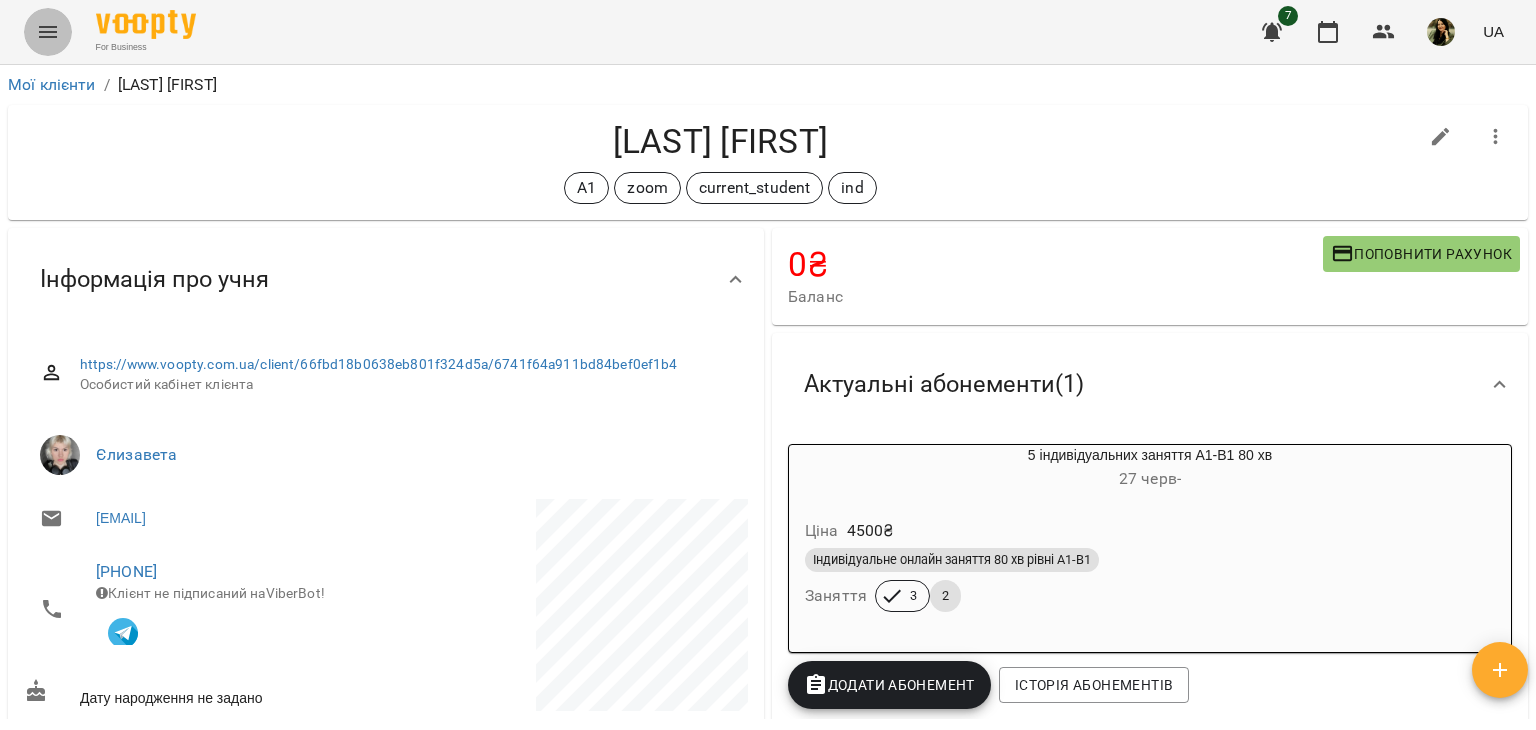 click 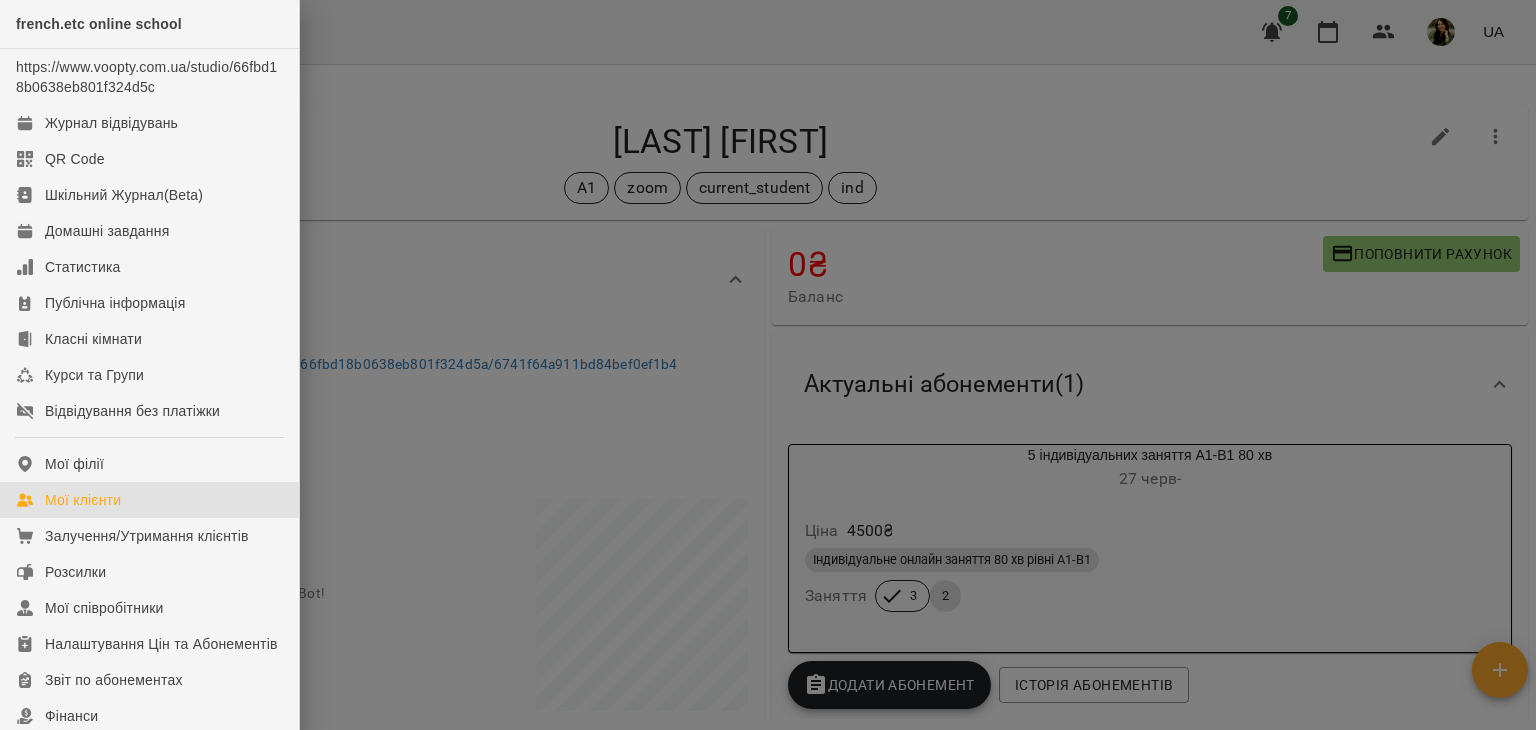 click on "Мої клієнти" at bounding box center (83, 500) 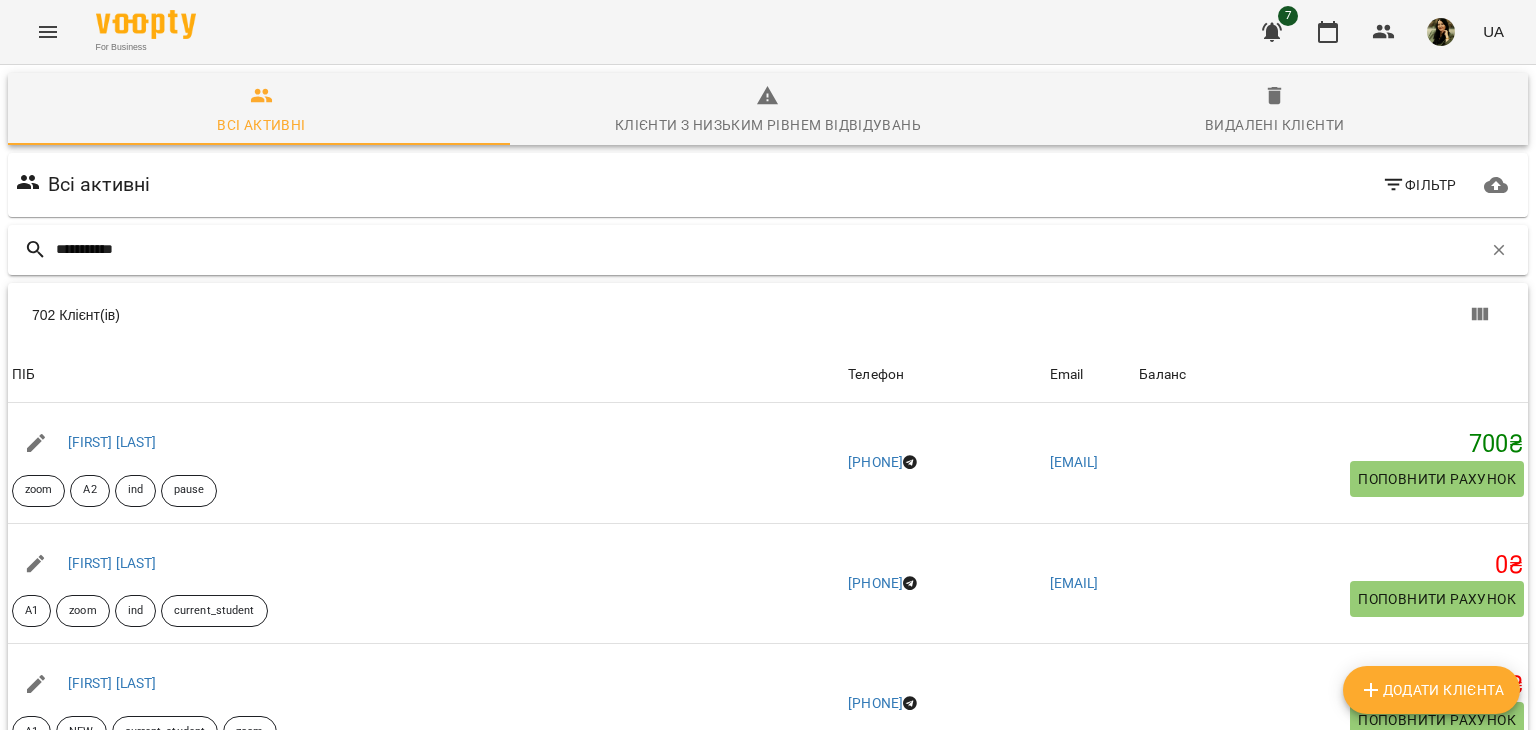 type on "**********" 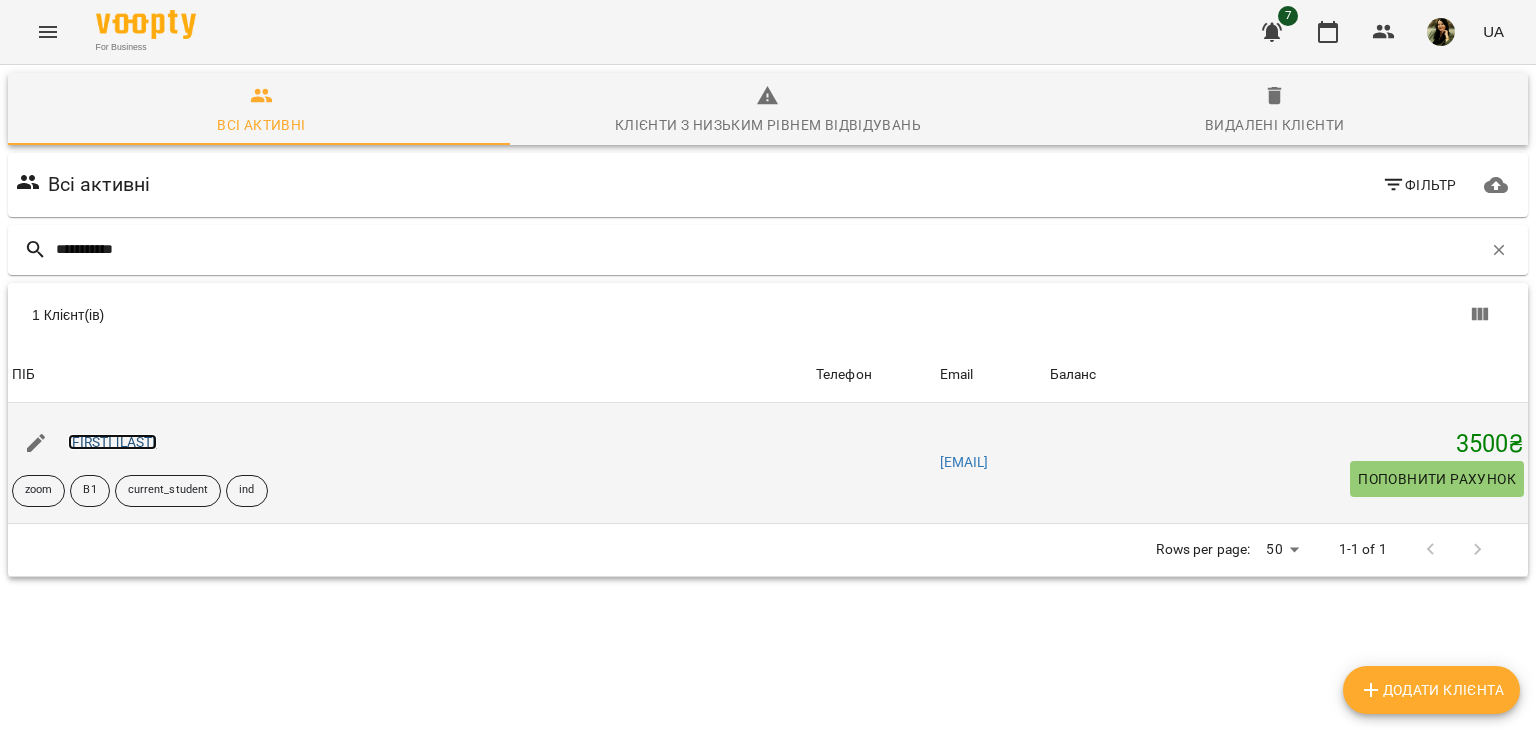 click on "[FIRST] [LAST]" at bounding box center [112, 442] 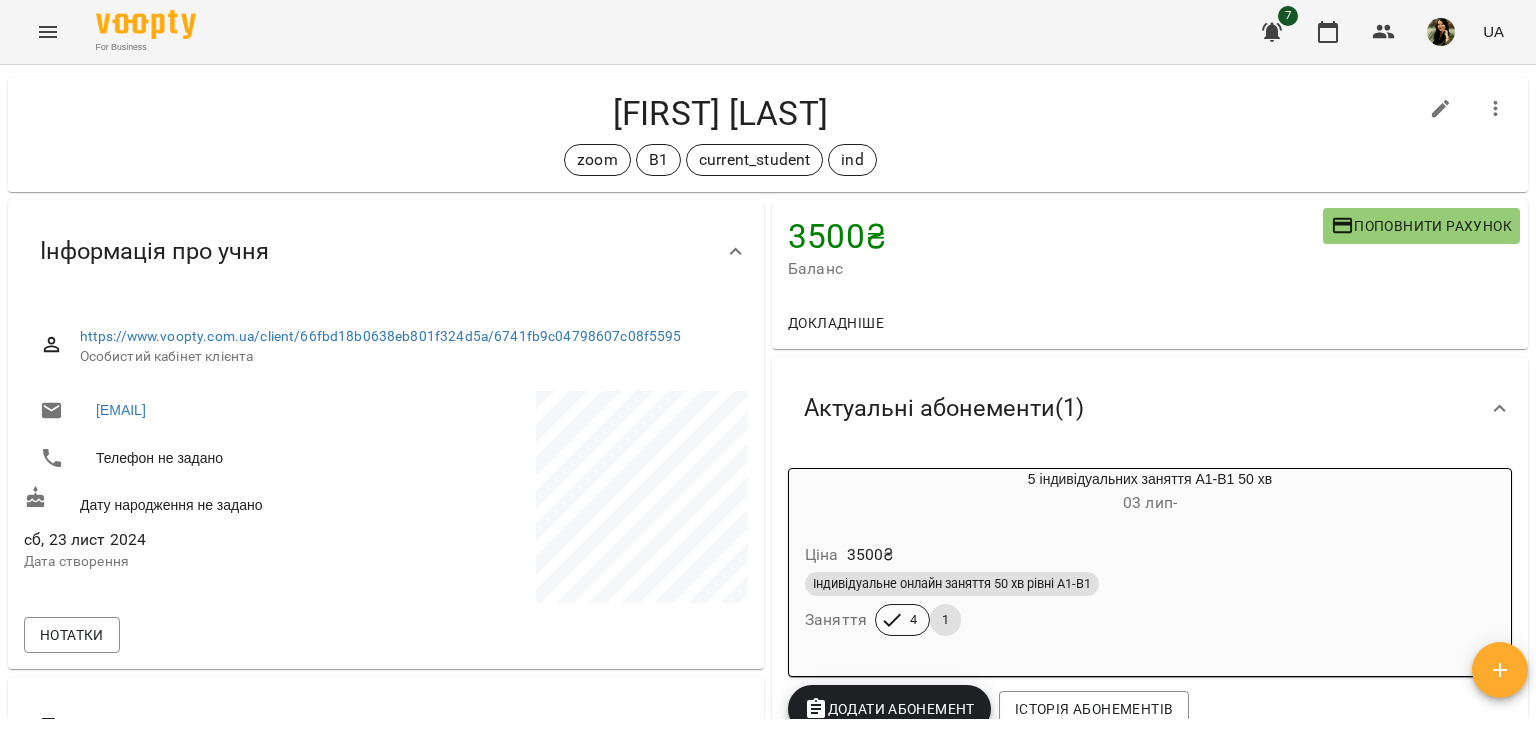 scroll, scrollTop: 0, scrollLeft: 0, axis: both 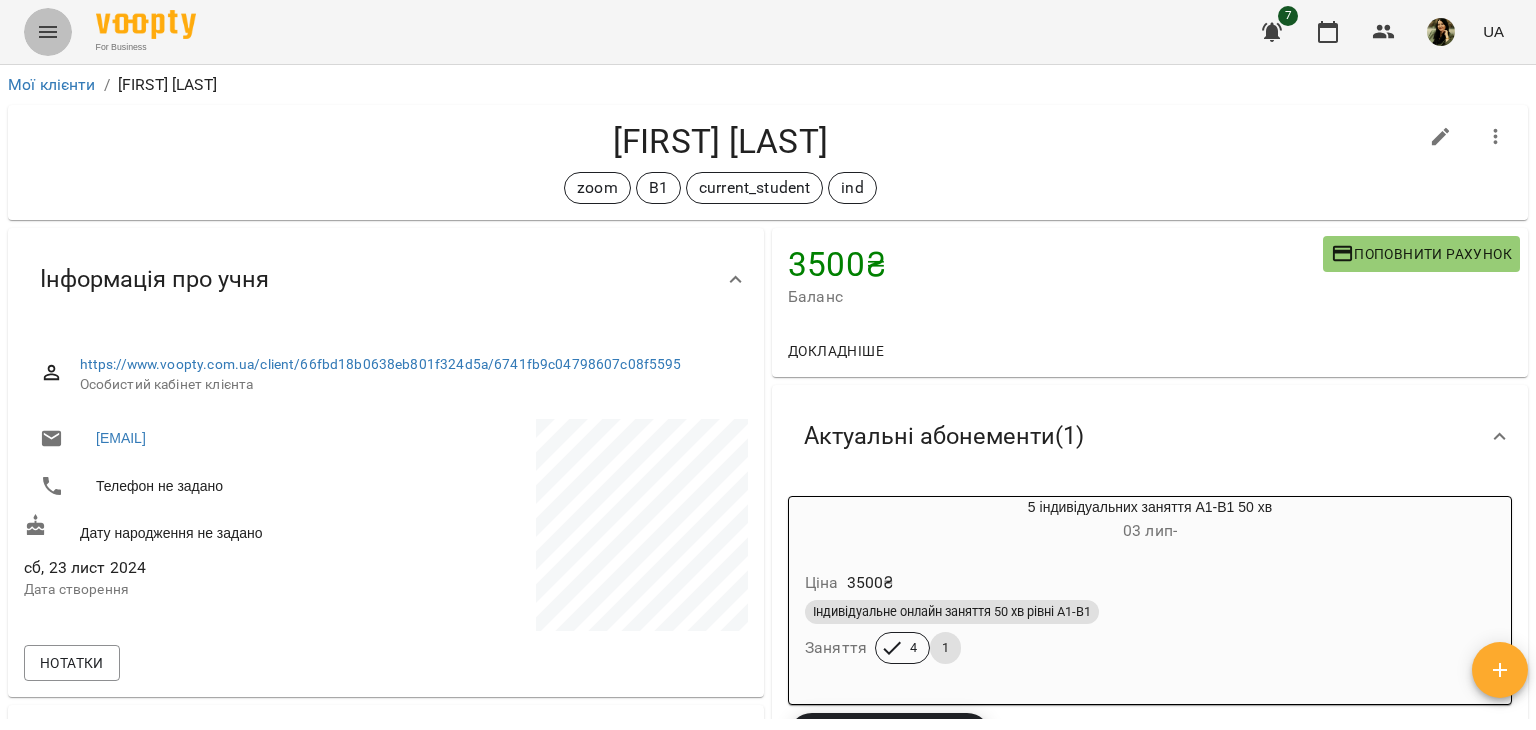 click 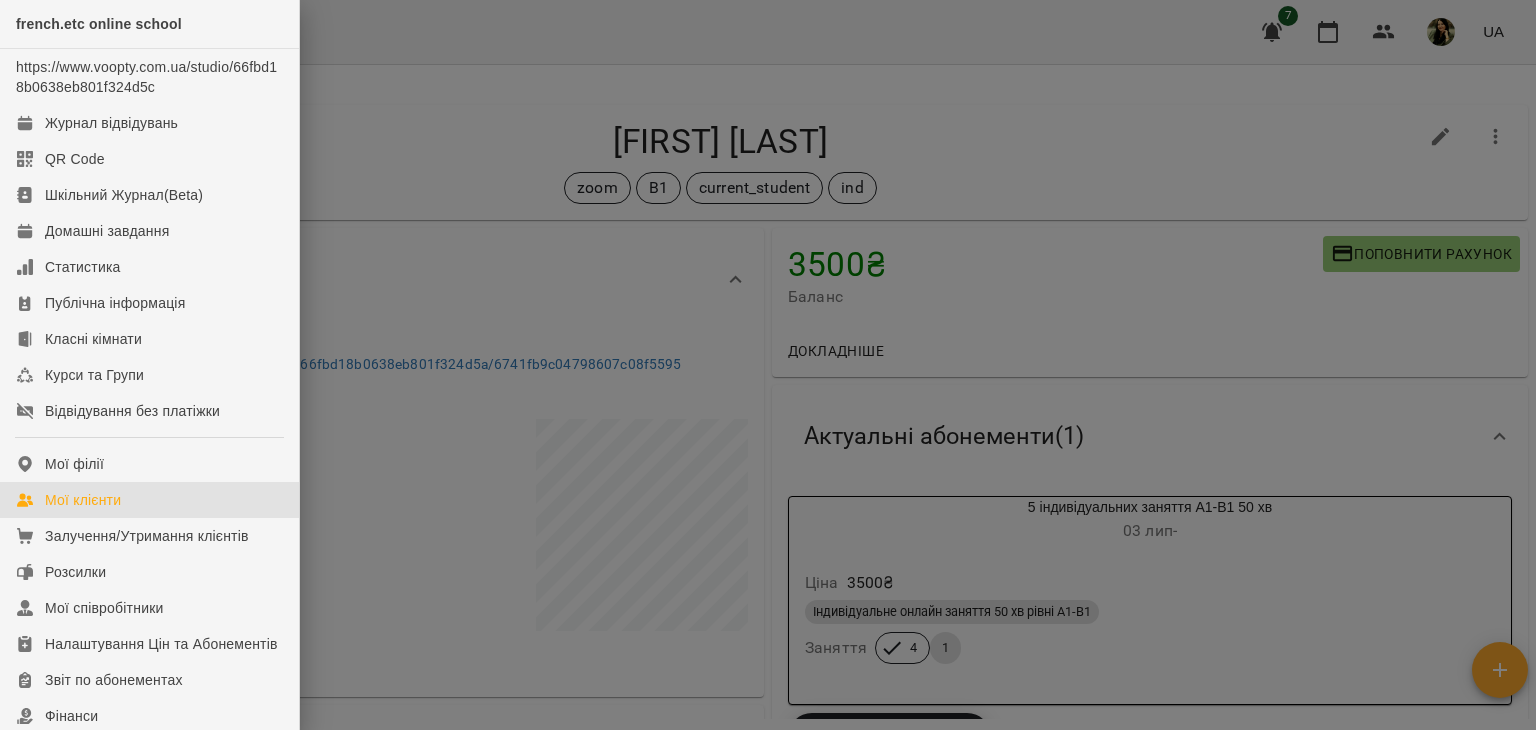 click on "Мої клієнти" at bounding box center (149, 500) 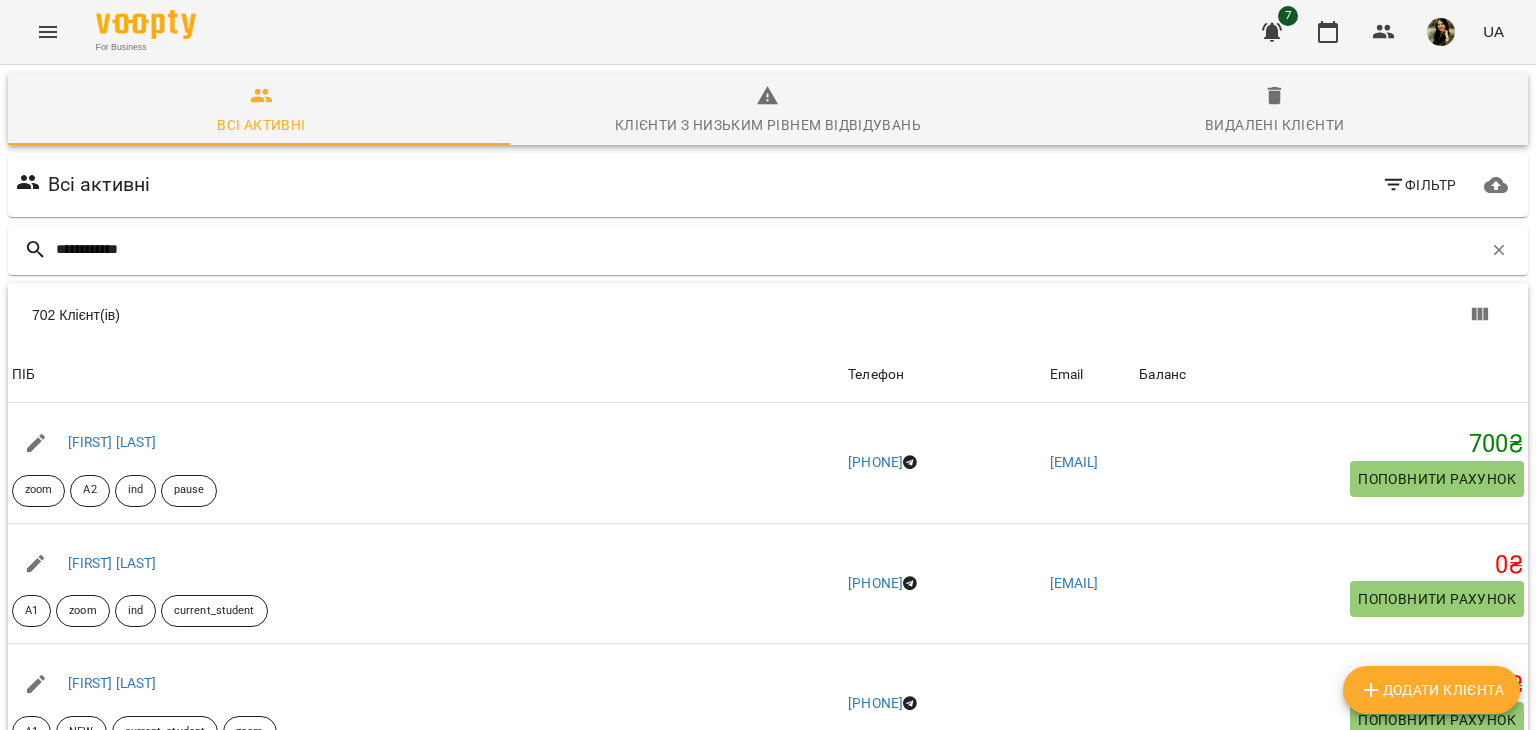 type on "**********" 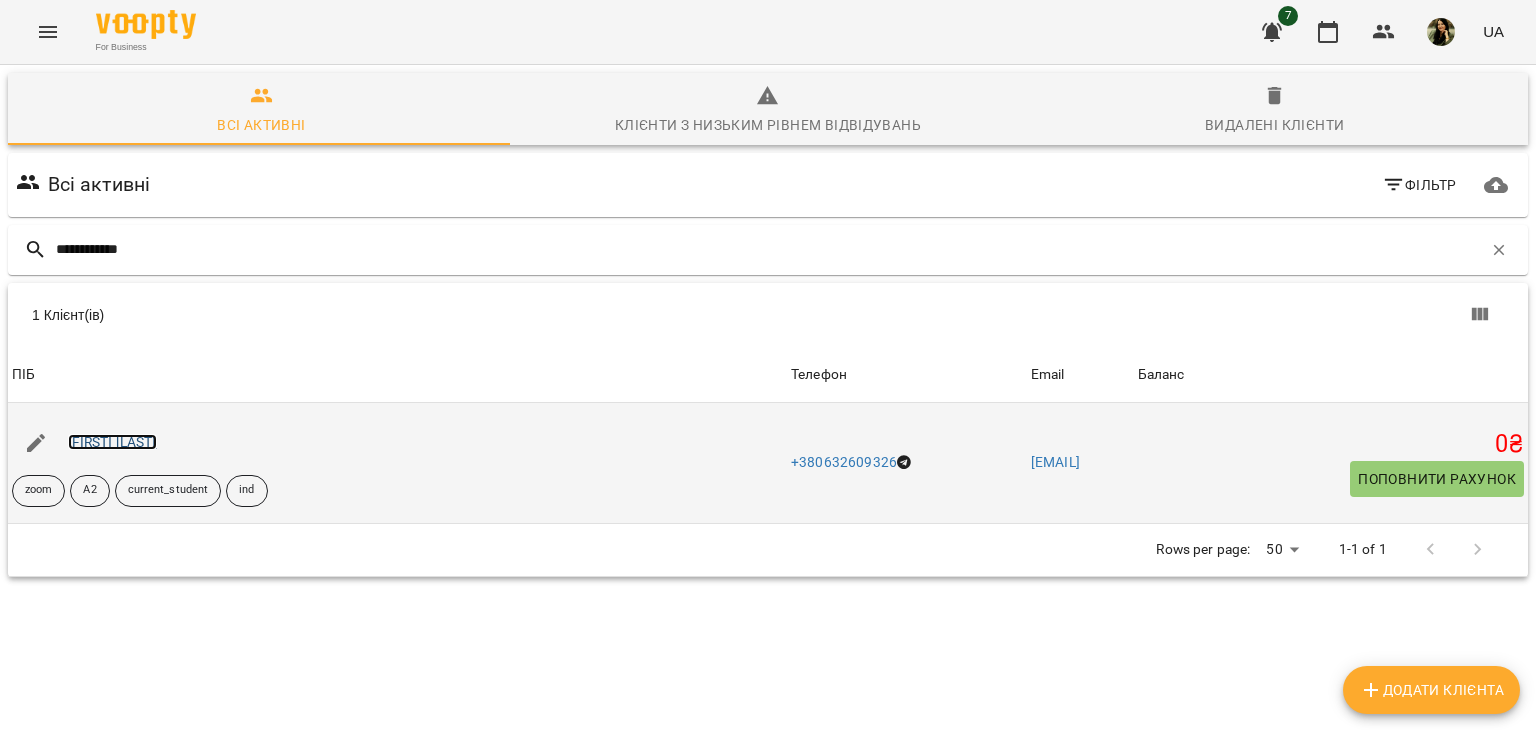 click on "[FIRST] [LAST]" at bounding box center (112, 442) 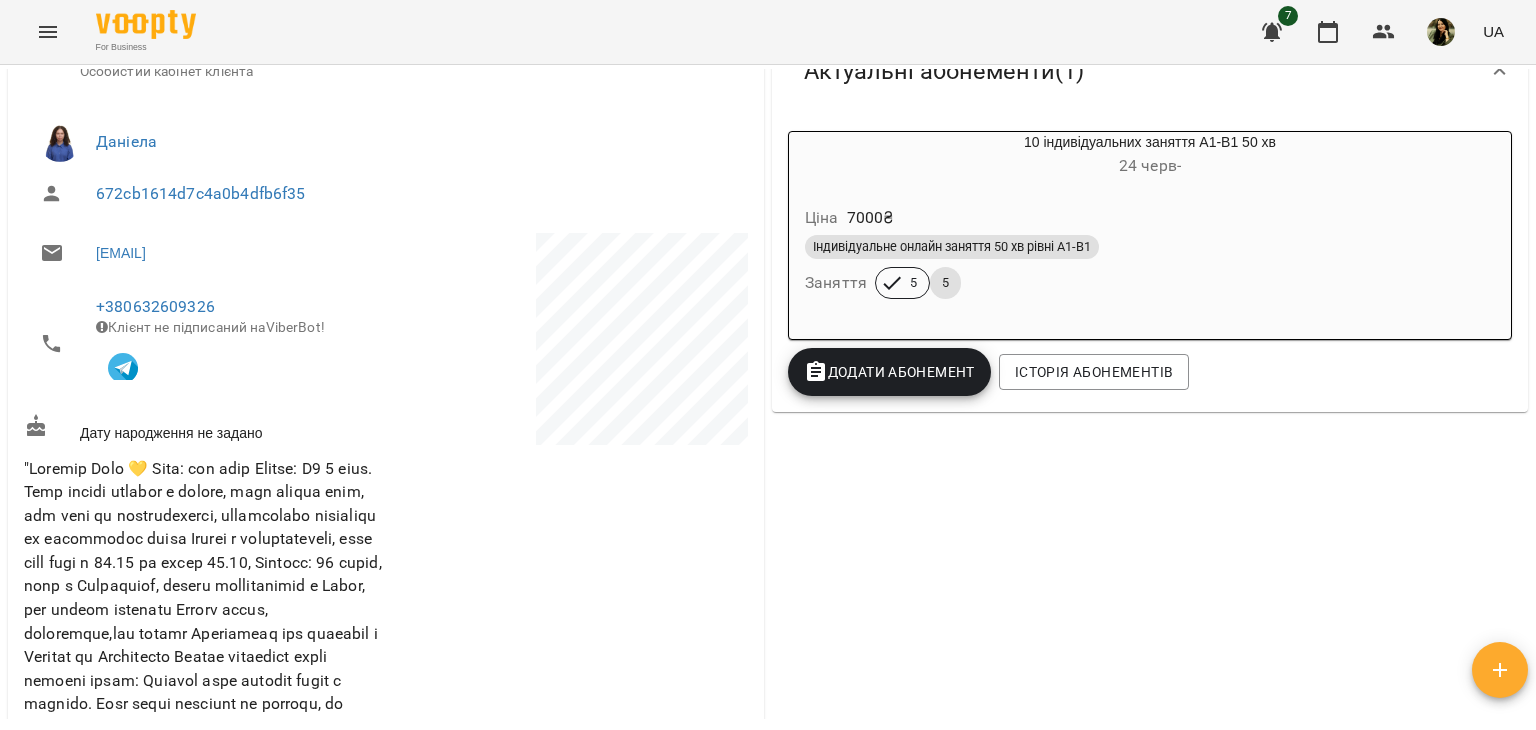 scroll, scrollTop: 0, scrollLeft: 0, axis: both 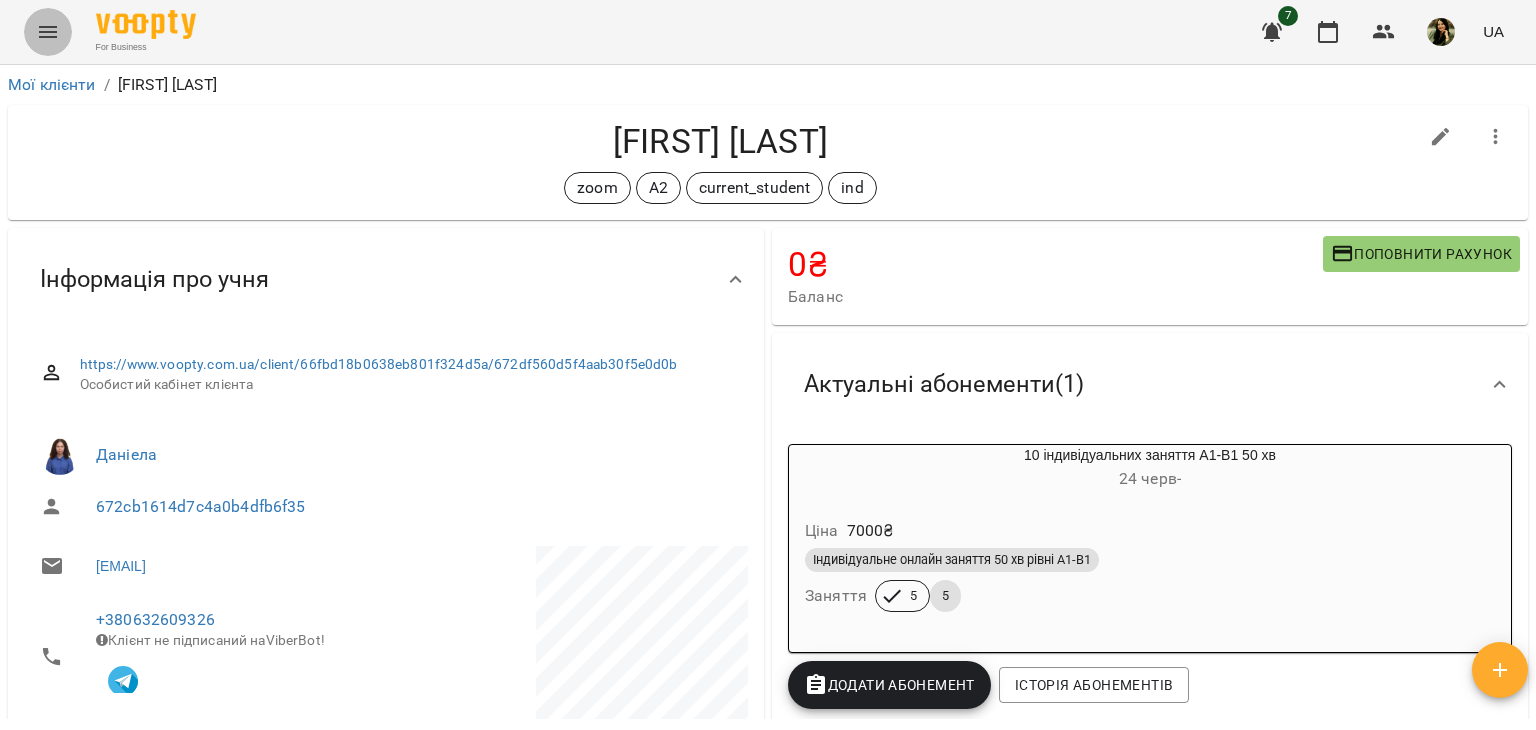 click 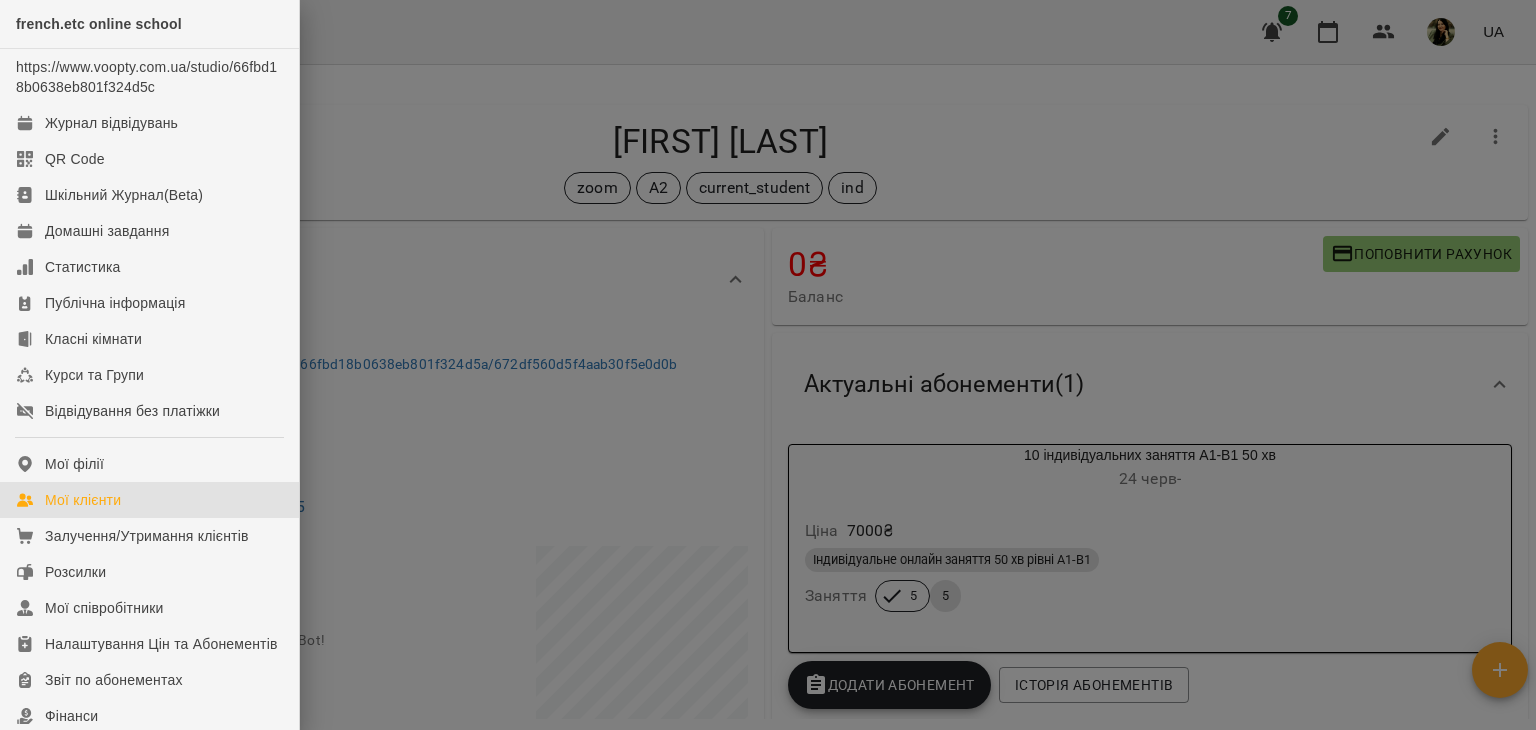 click on "Мої клієнти" at bounding box center [83, 500] 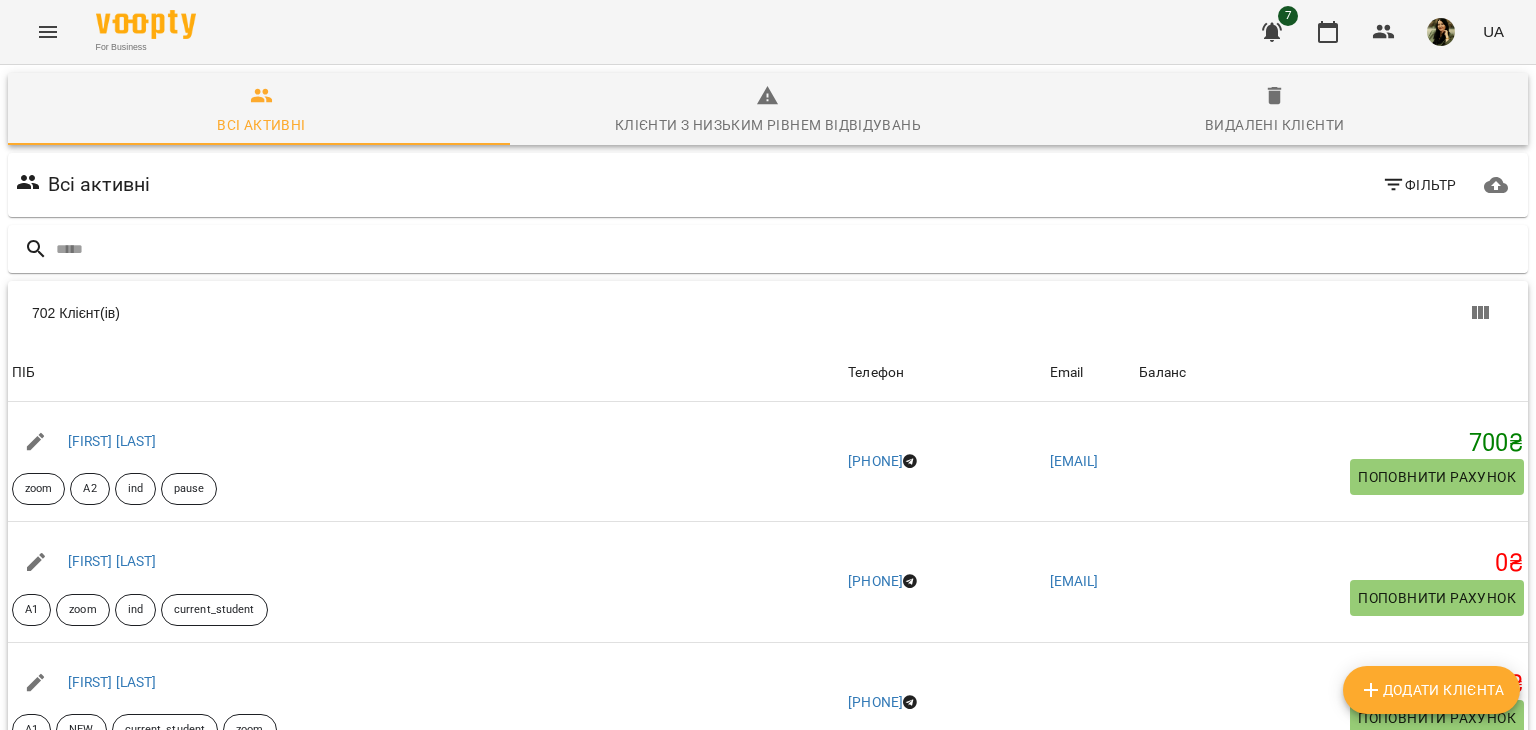 type on "*" 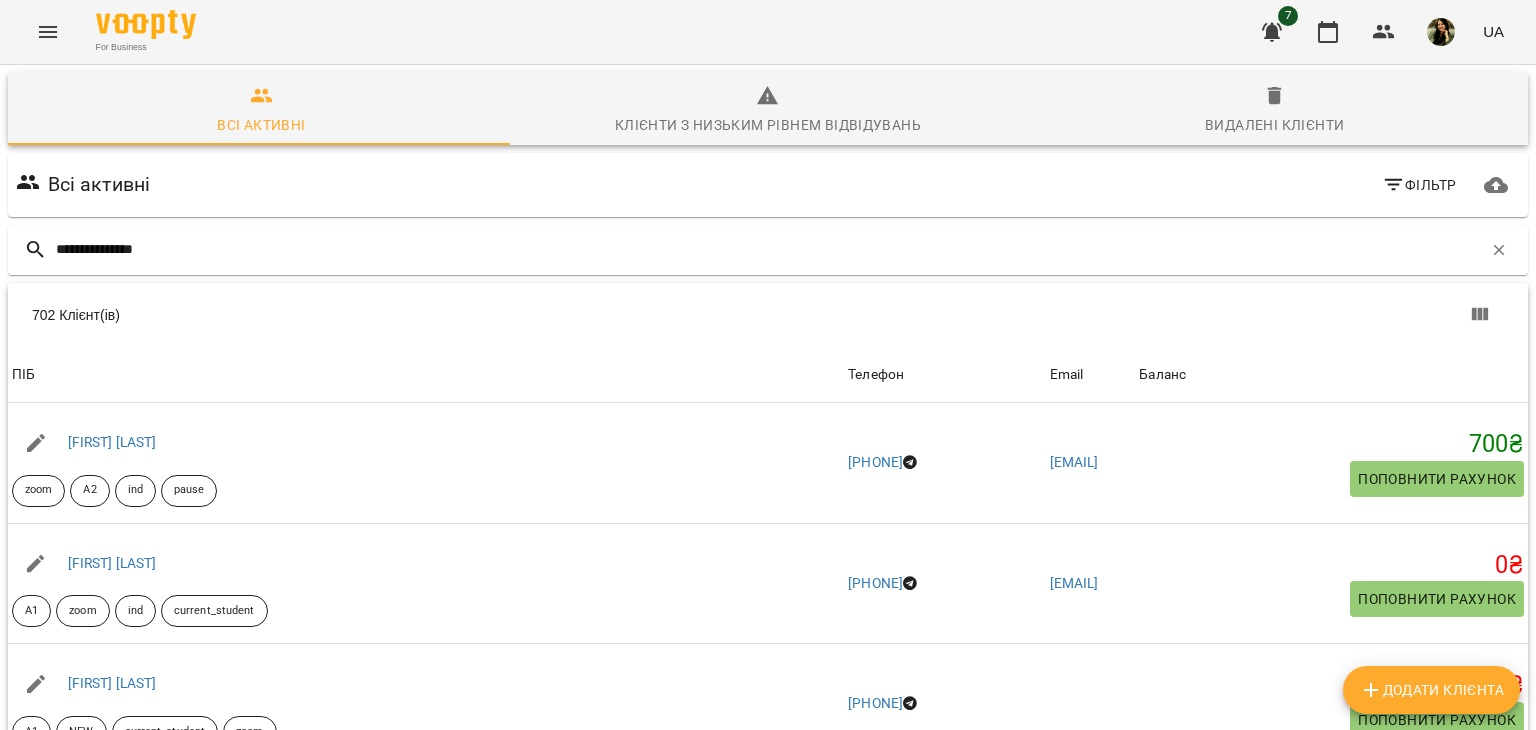 type on "**********" 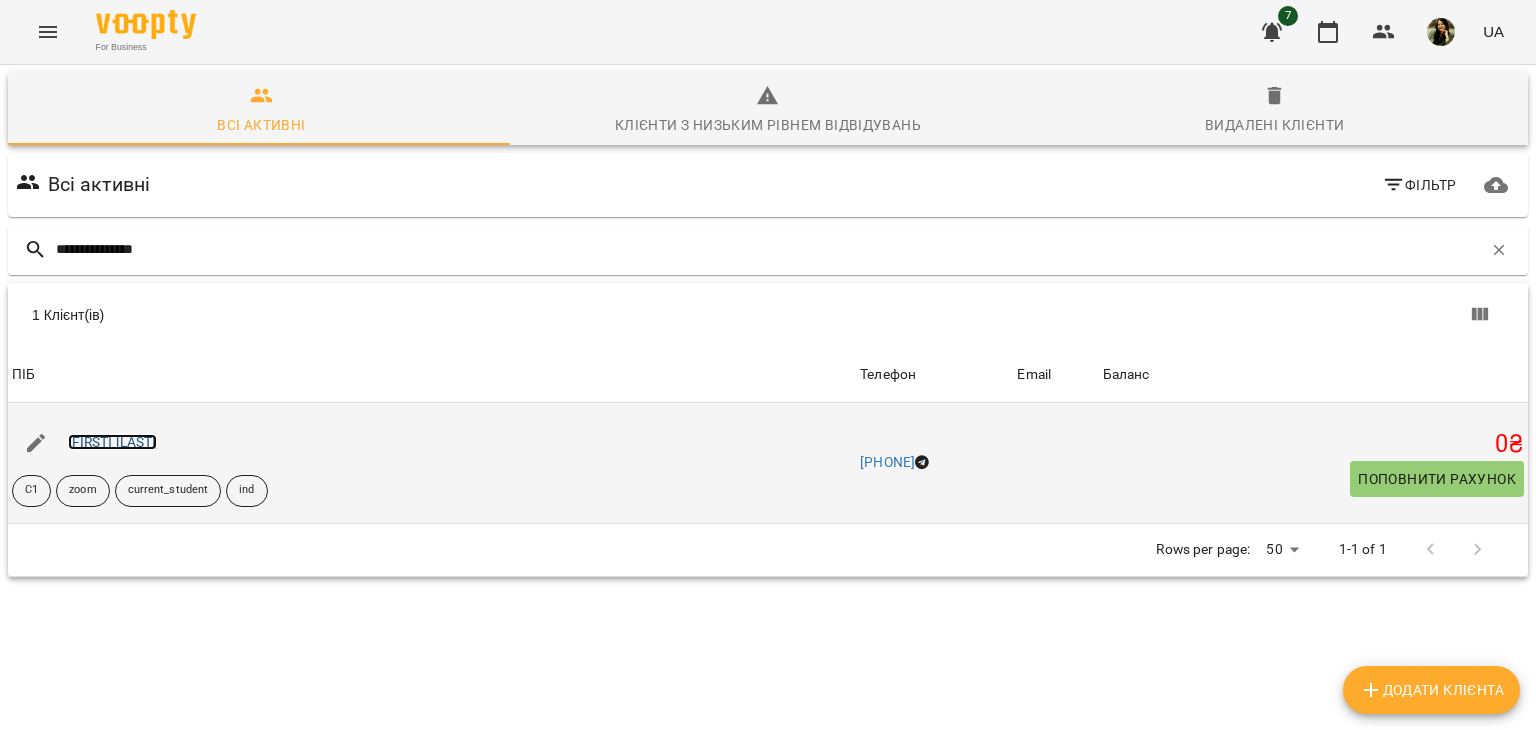 click on "[FIRST] [LAST]" at bounding box center [112, 442] 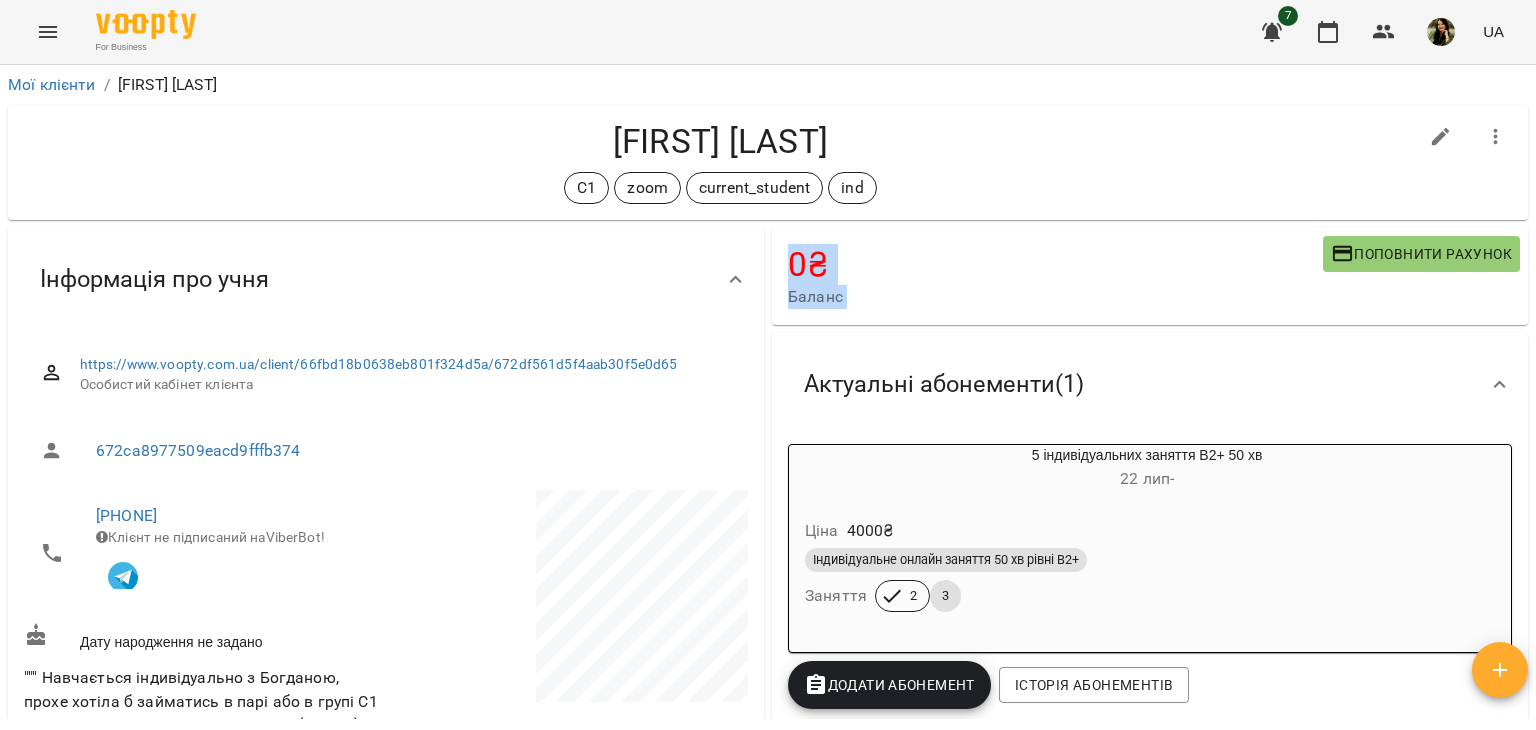 drag, startPoint x: 1532, startPoint y: 149, endPoint x: 1533, endPoint y: 245, distance: 96.00521 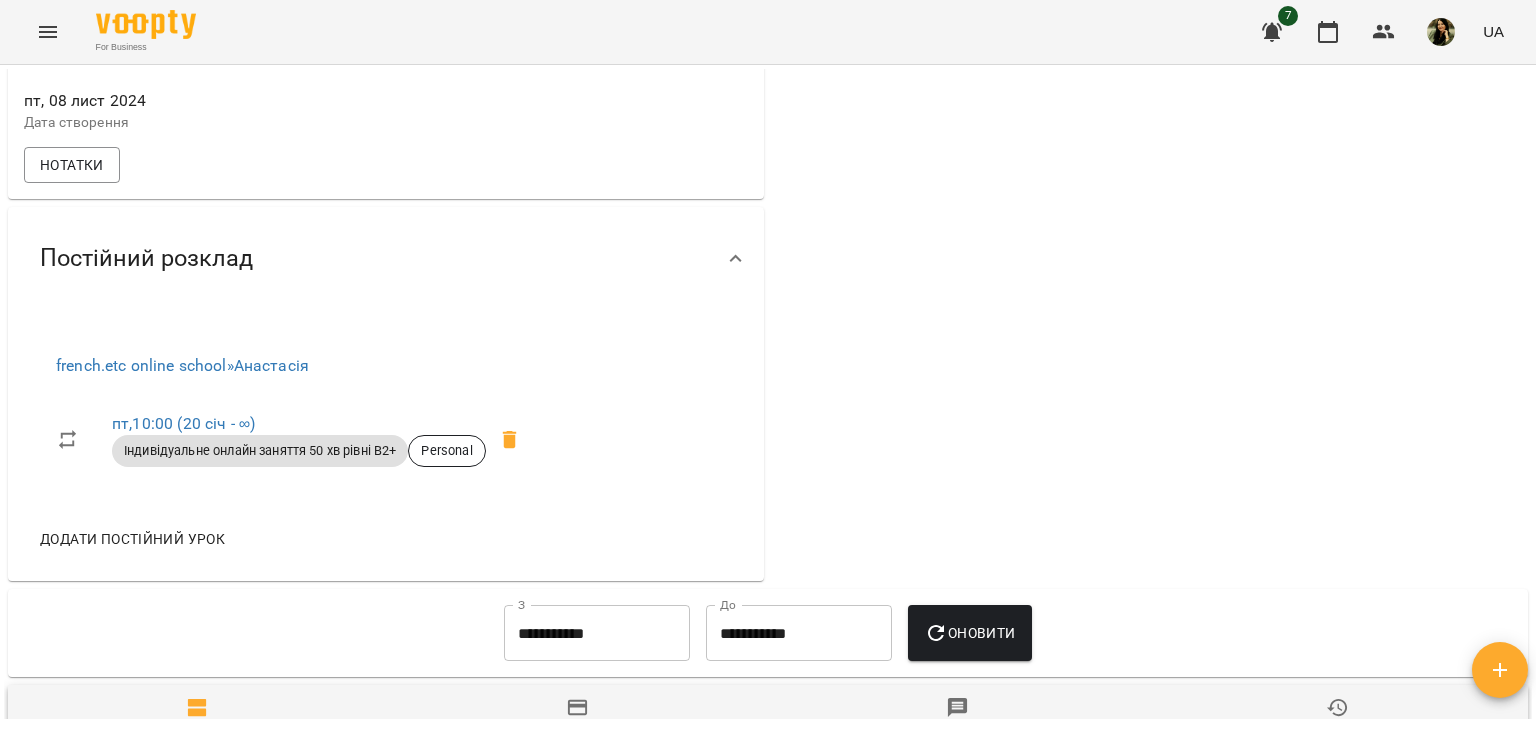 scroll, scrollTop: 859, scrollLeft: 0, axis: vertical 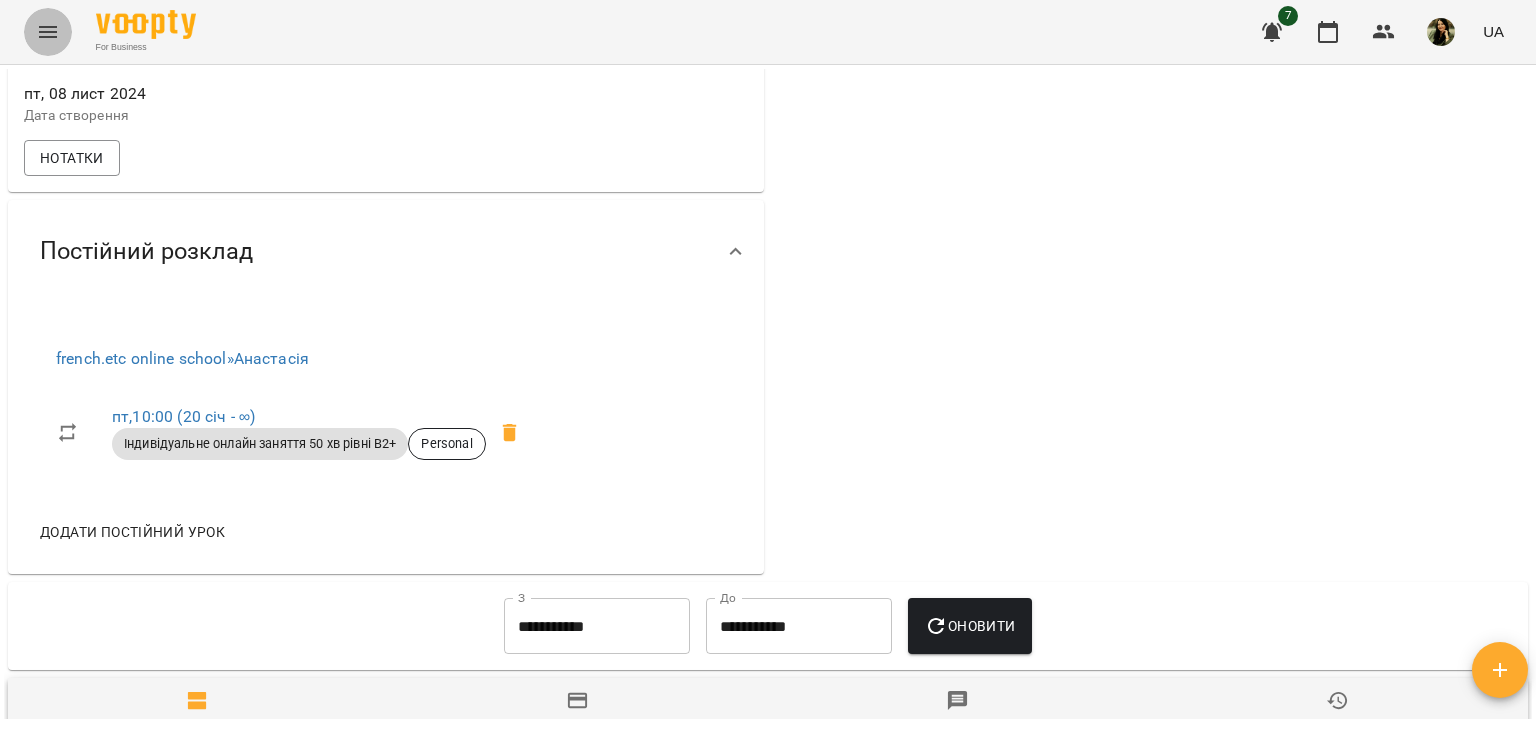 click 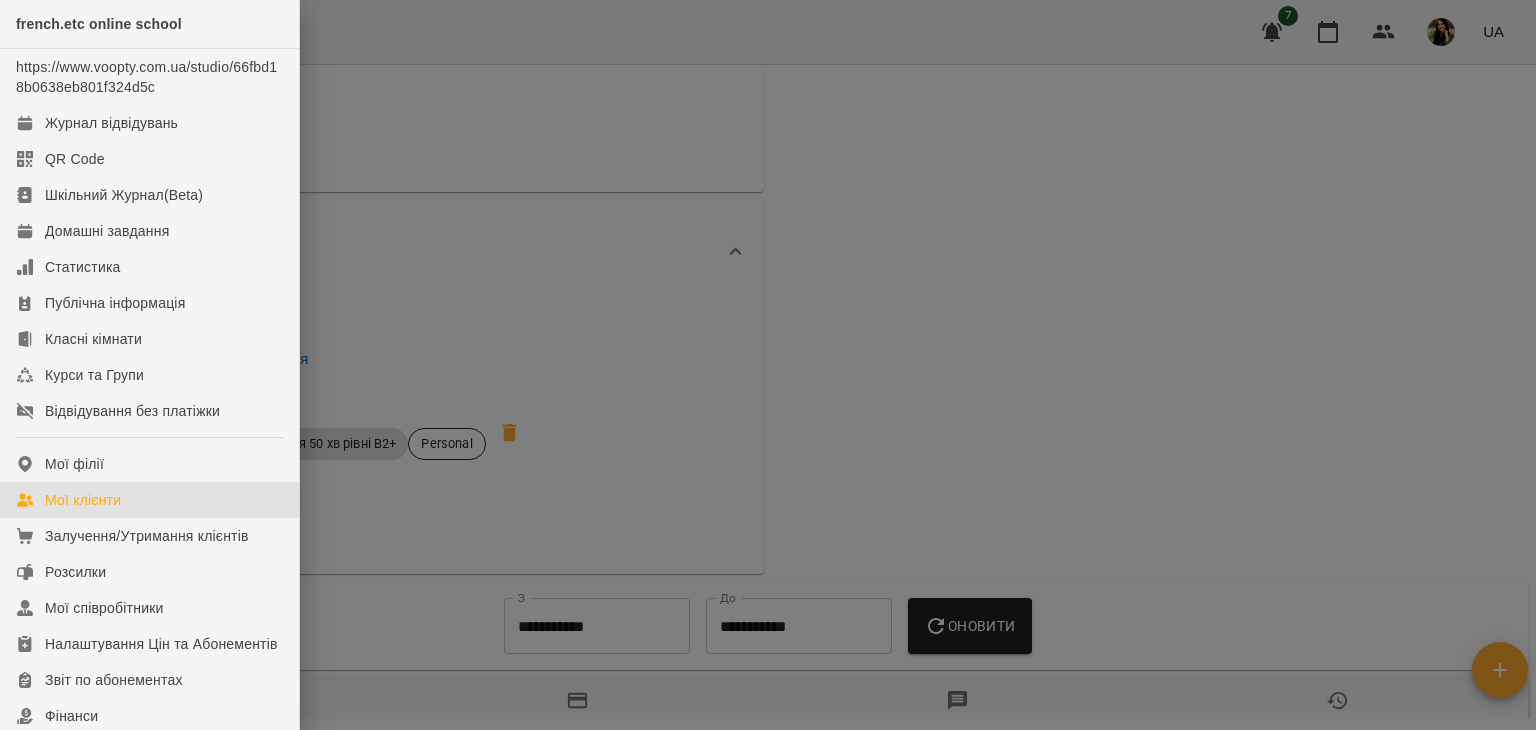 click on "Мої клієнти" at bounding box center [83, 500] 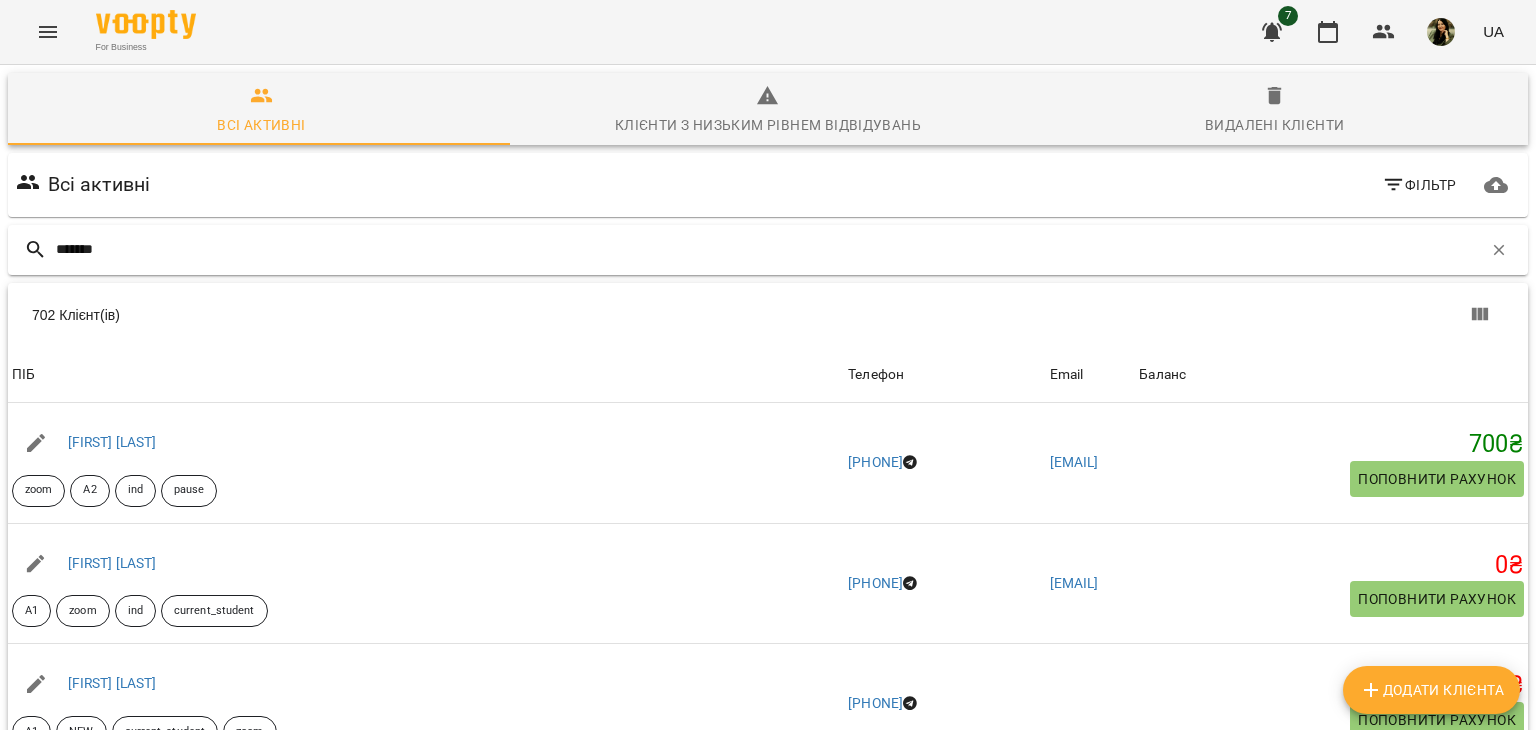 type on "*******" 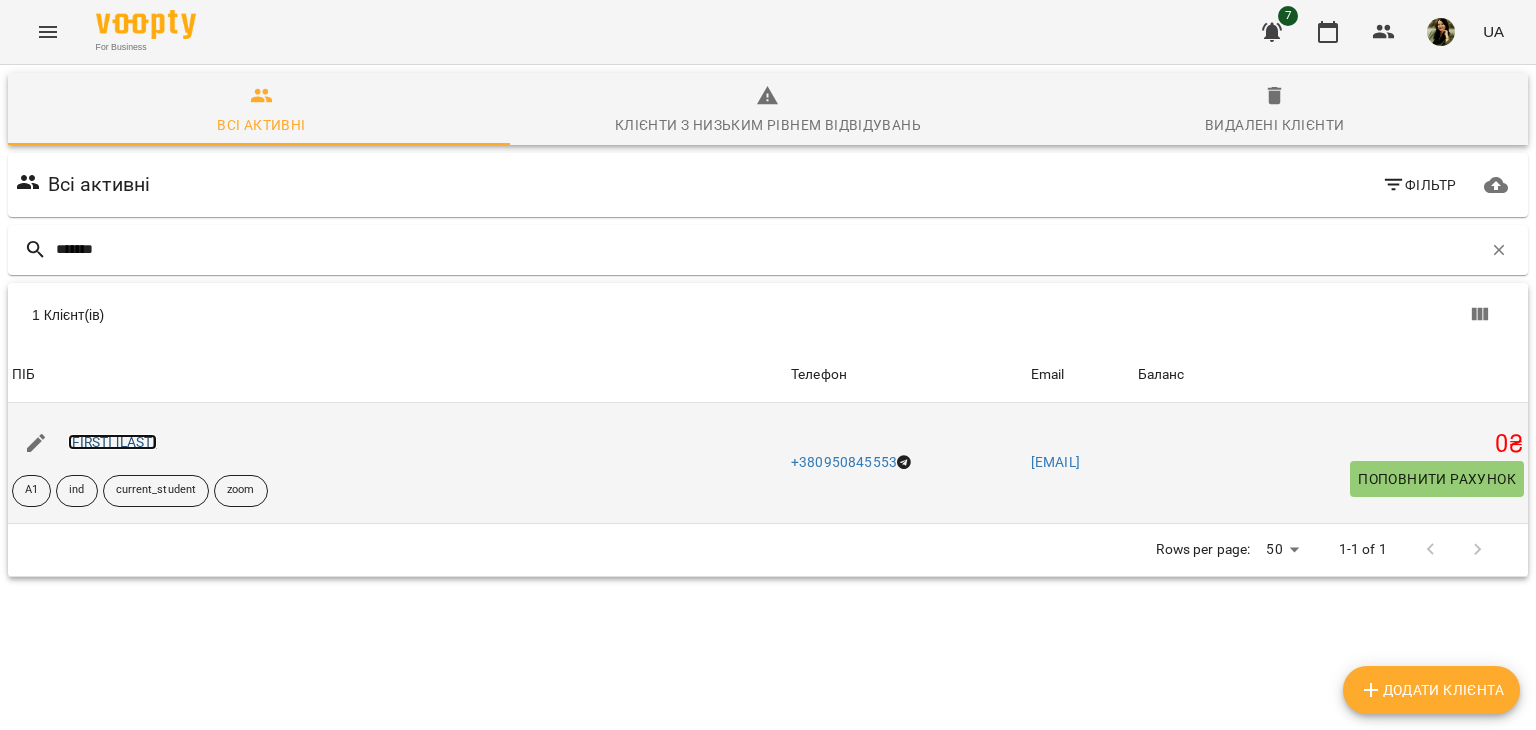 click on "[FIRST] [LAST]" at bounding box center [112, 442] 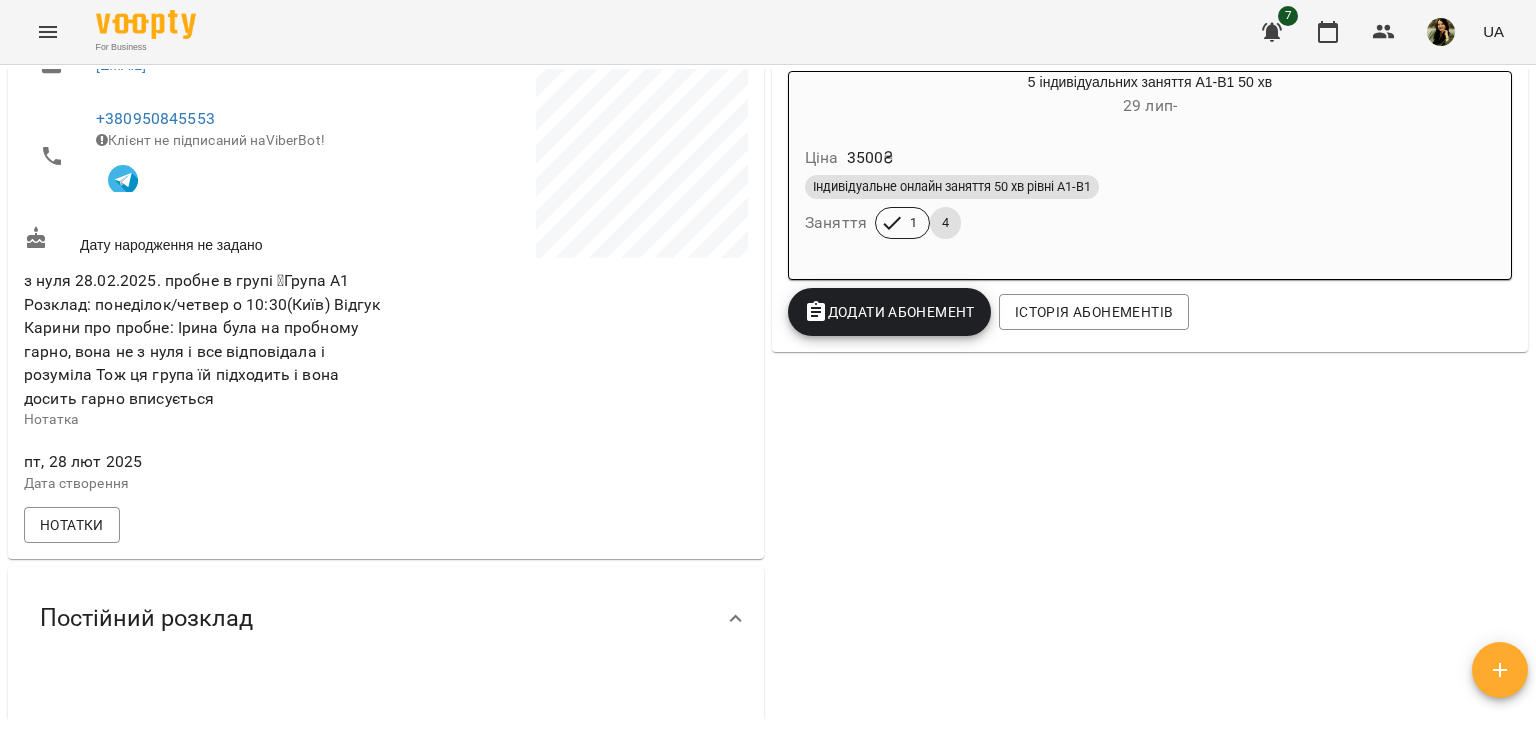 scroll, scrollTop: 0, scrollLeft: 0, axis: both 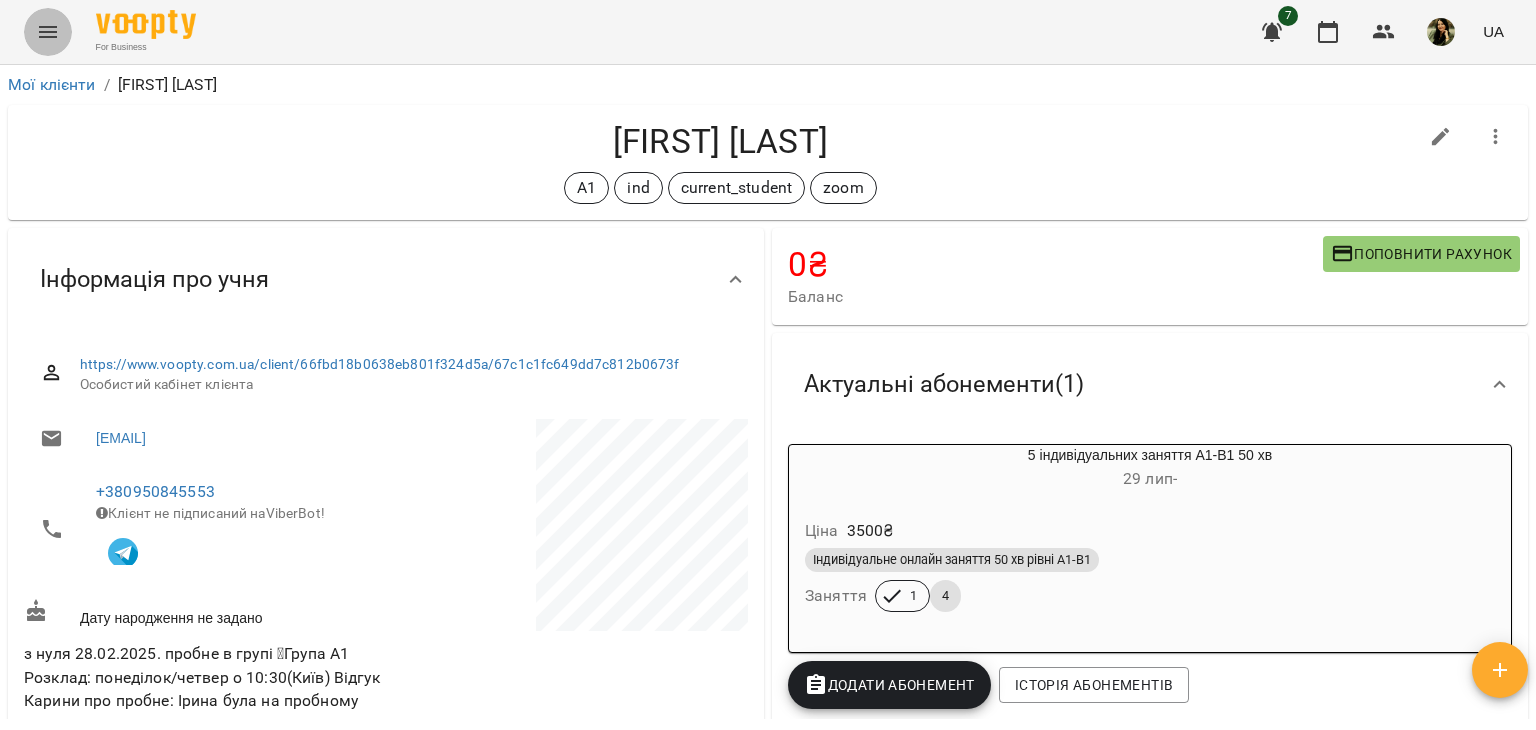 click 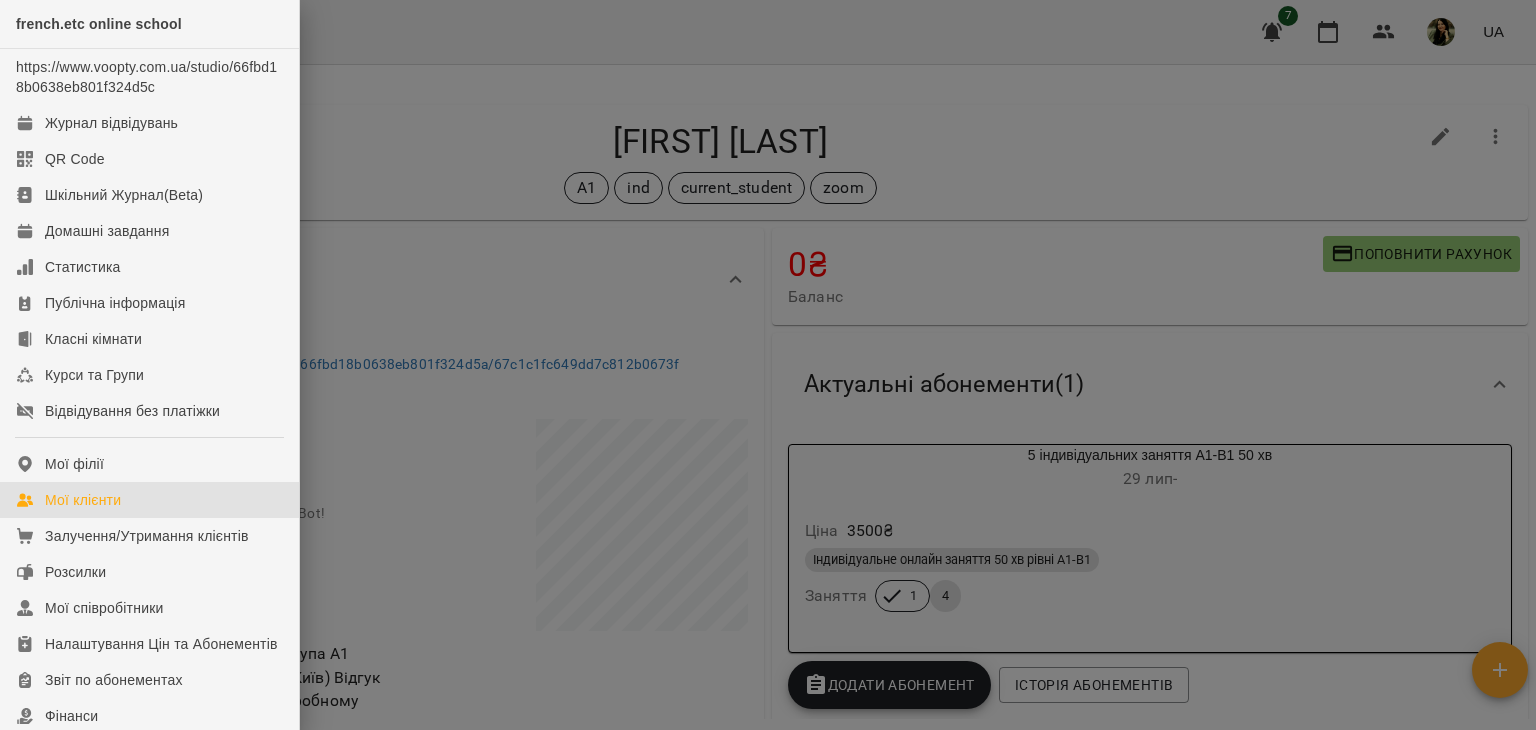 click on "Мої клієнти" at bounding box center [83, 500] 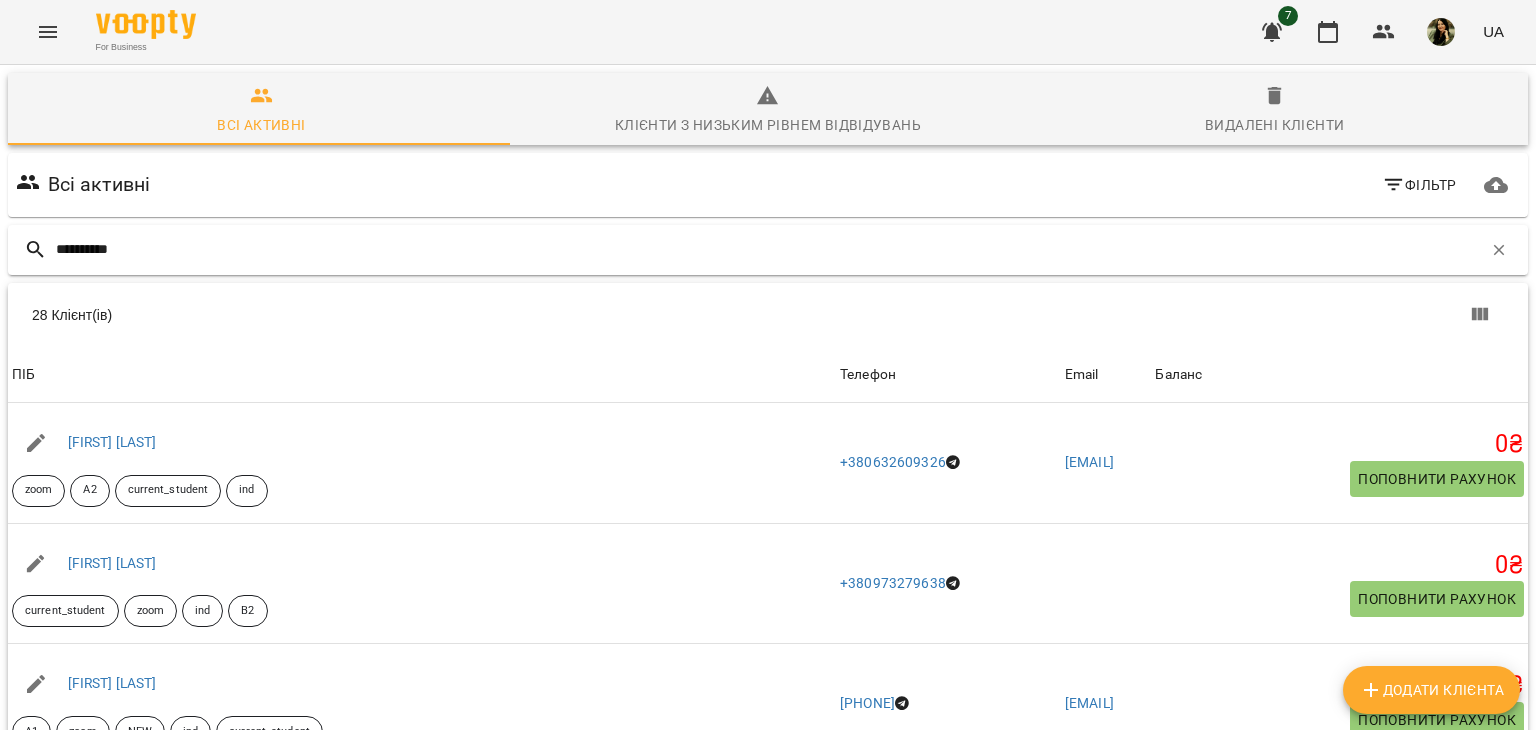 type on "**********" 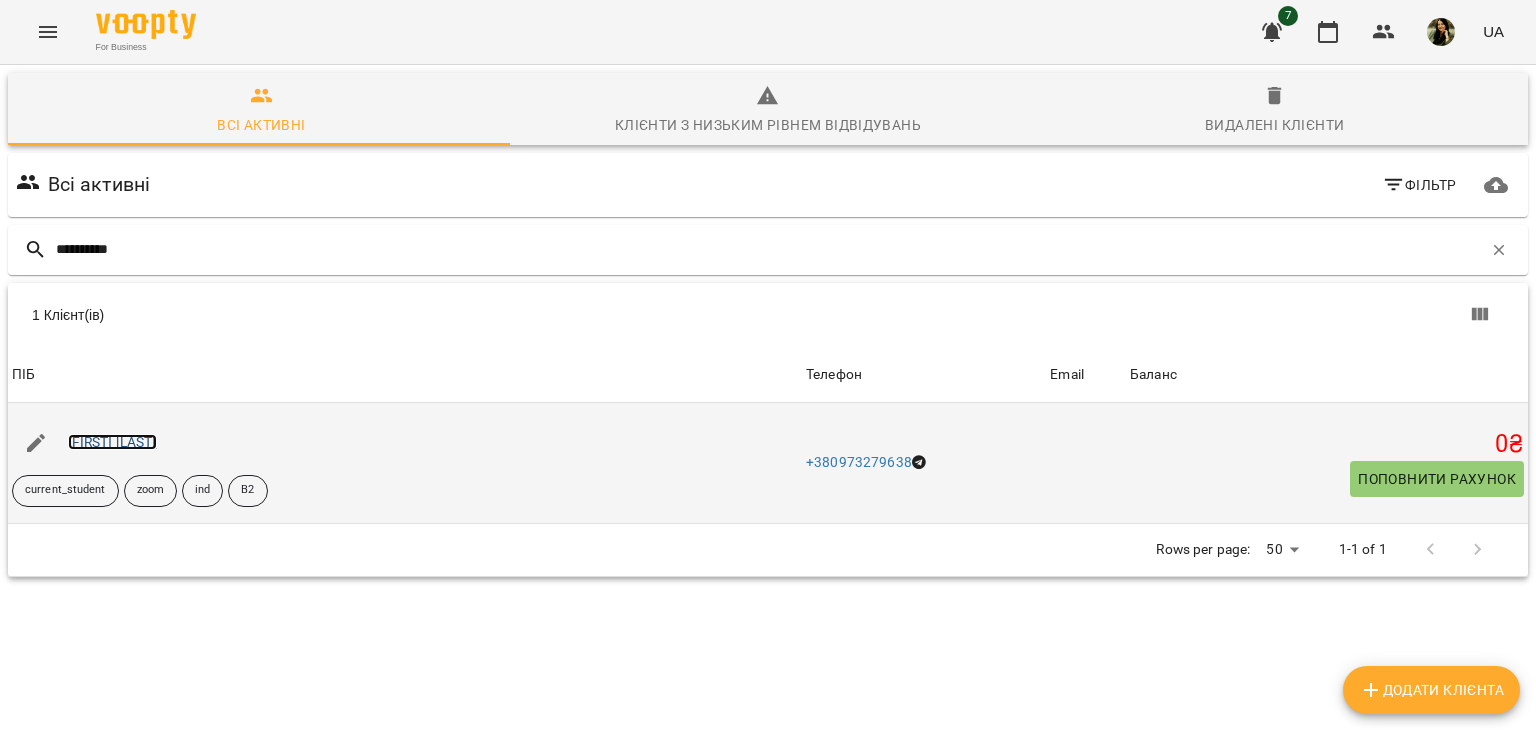 click on "[FIRST] [LAST]" at bounding box center (112, 442) 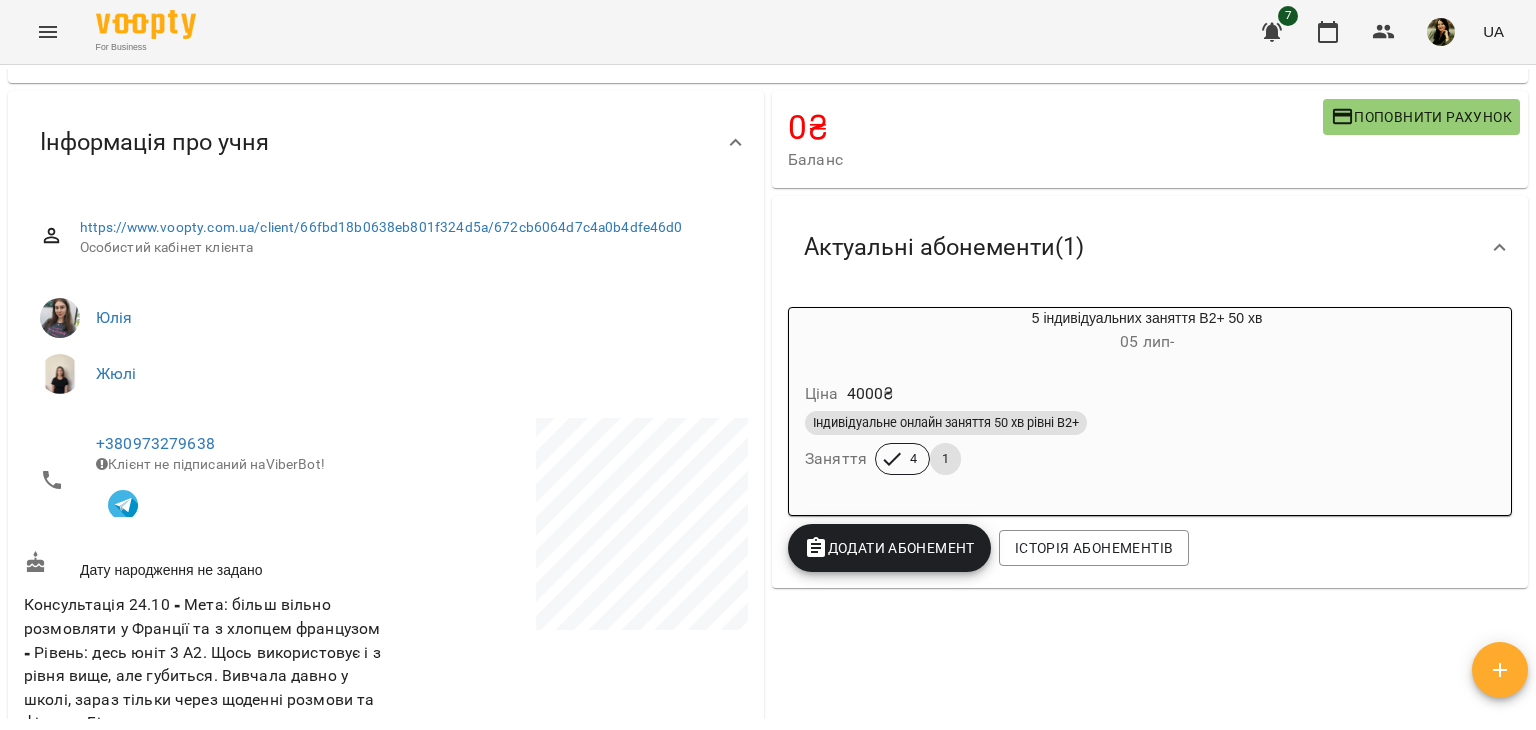scroll, scrollTop: 0, scrollLeft: 0, axis: both 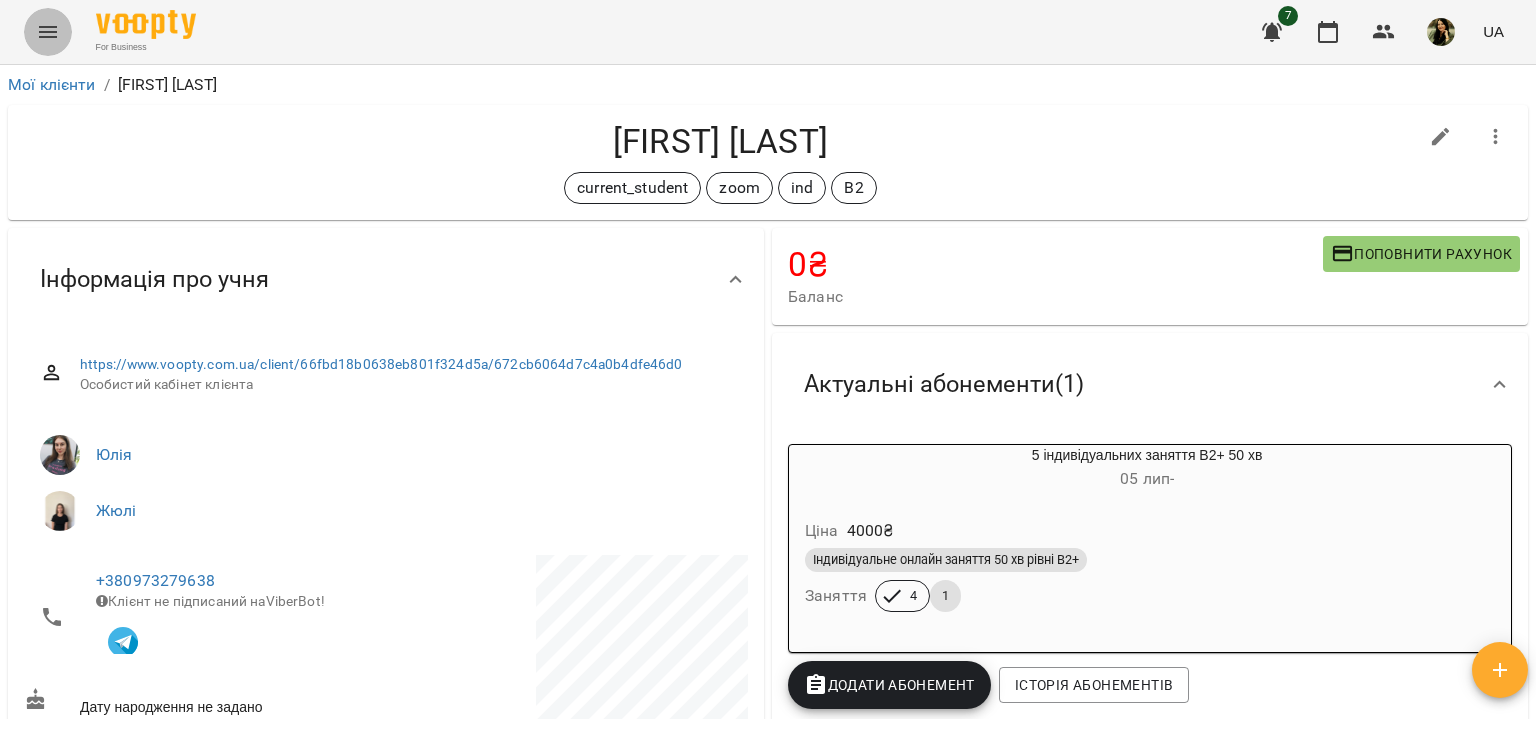click 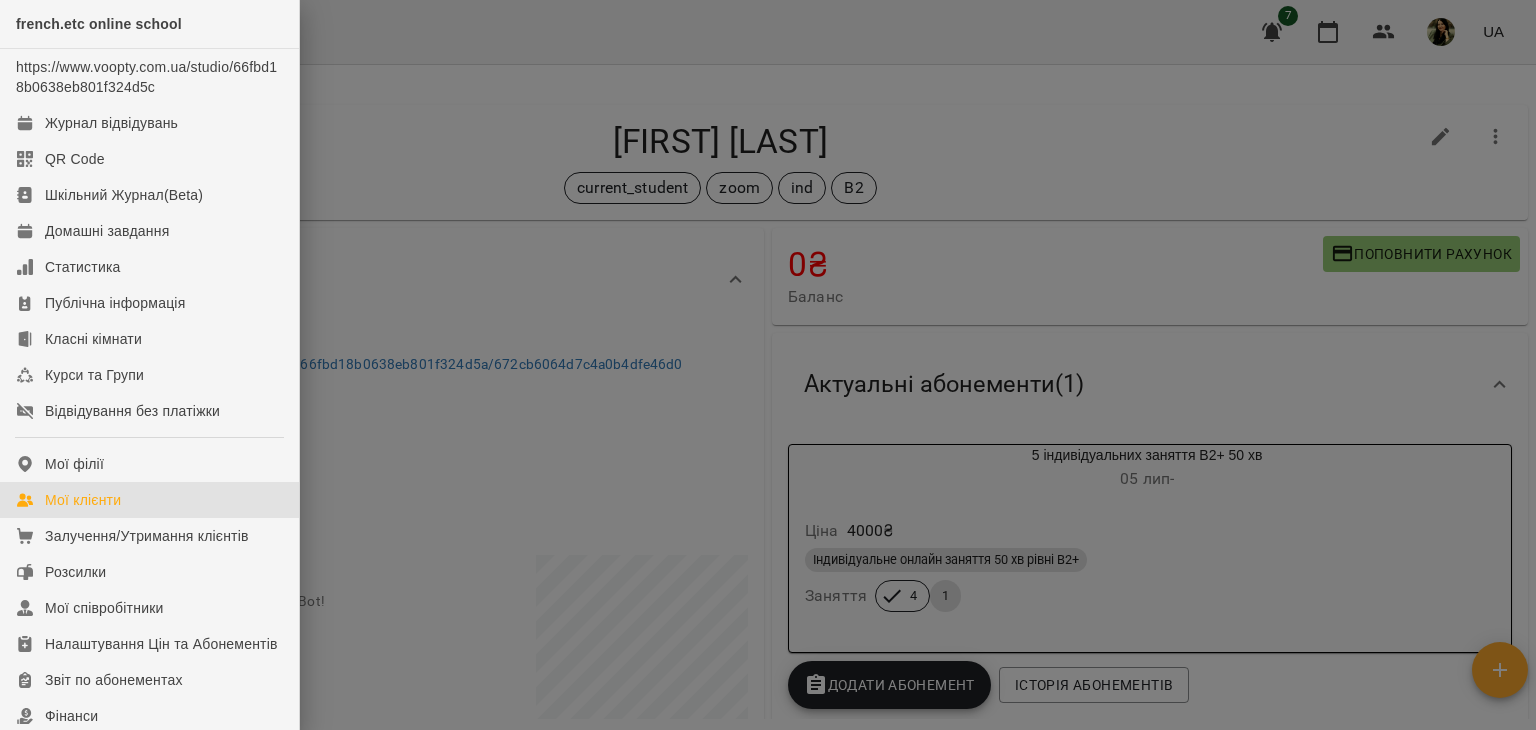 click on "Мої клієнти" at bounding box center [83, 500] 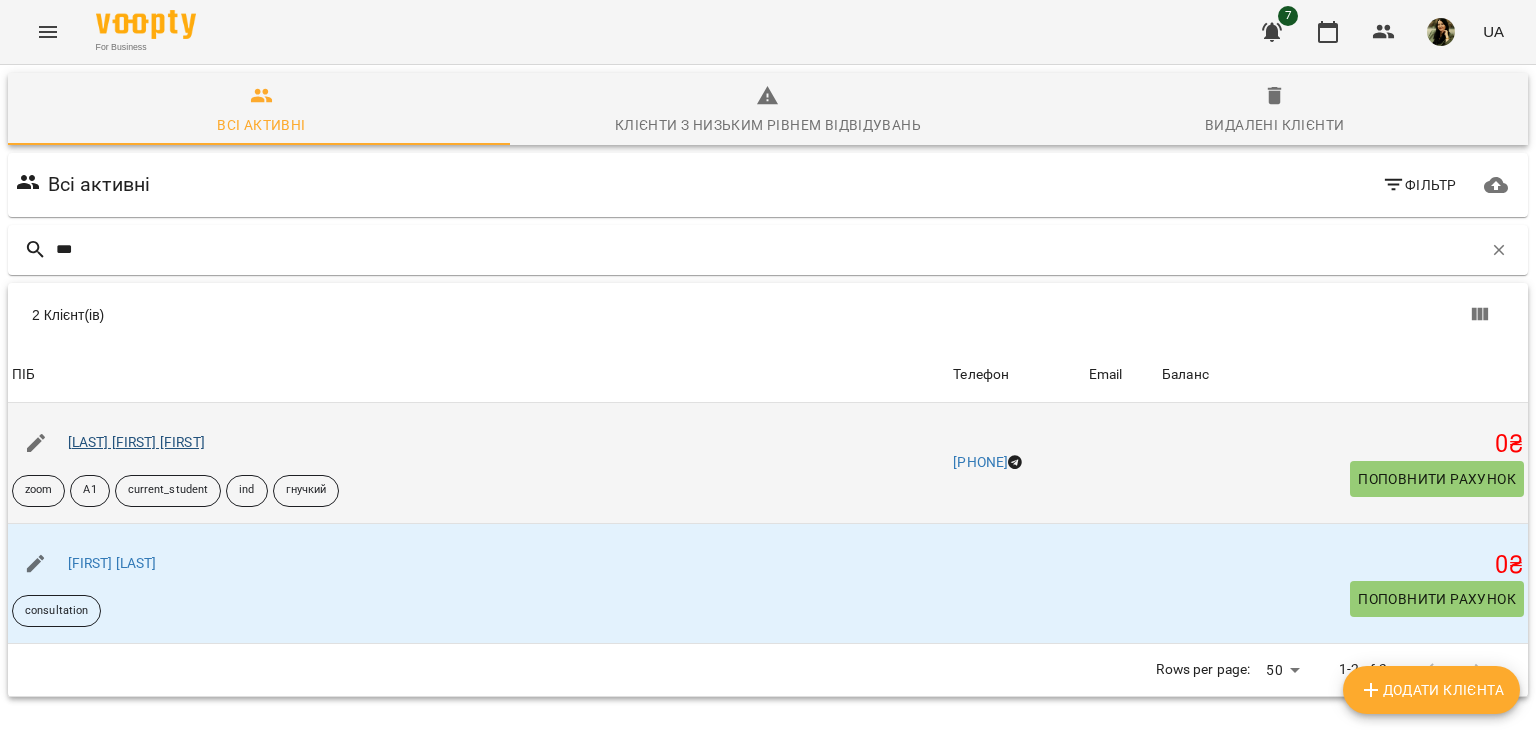 type on "***" 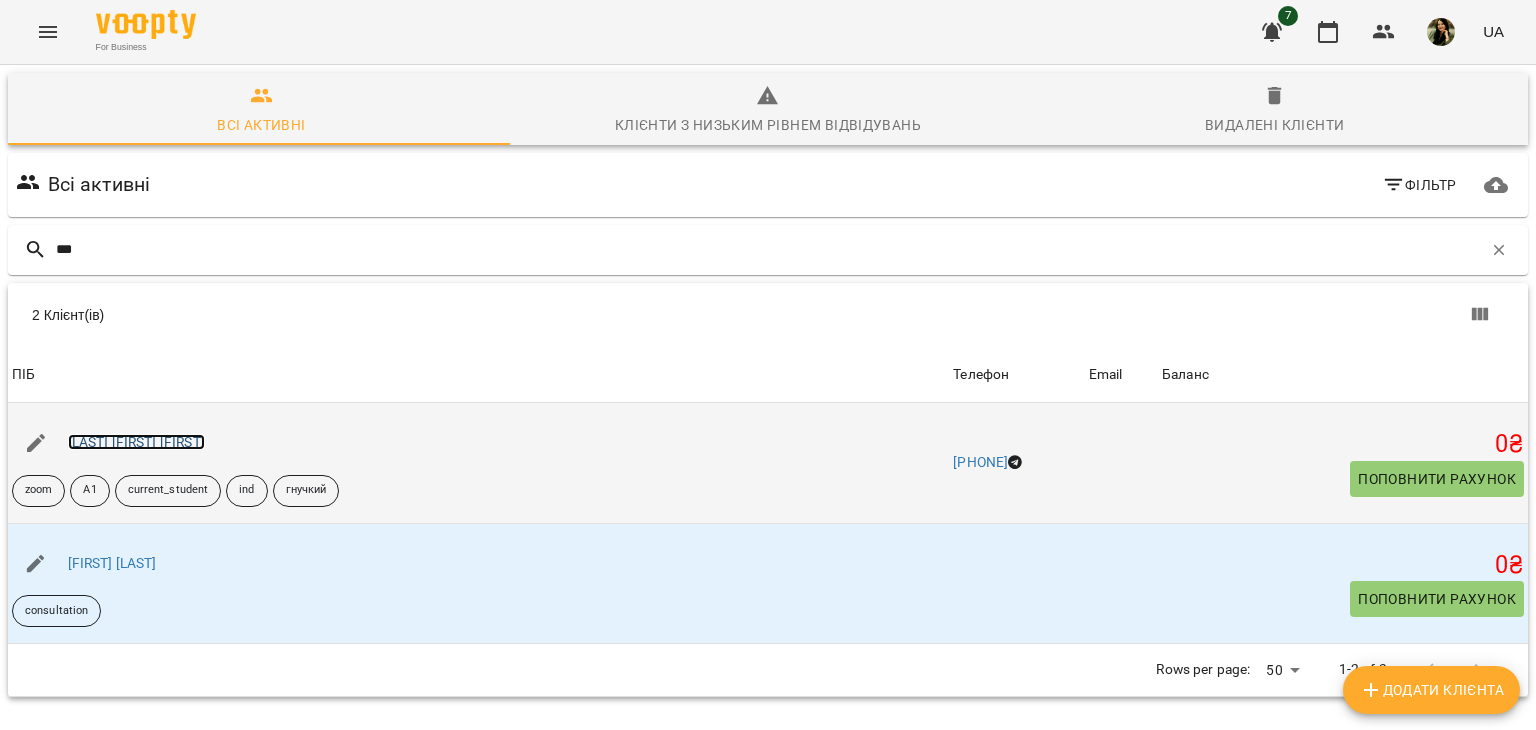click on "[LAST] [FIRST] [FIRST]" at bounding box center (136, 442) 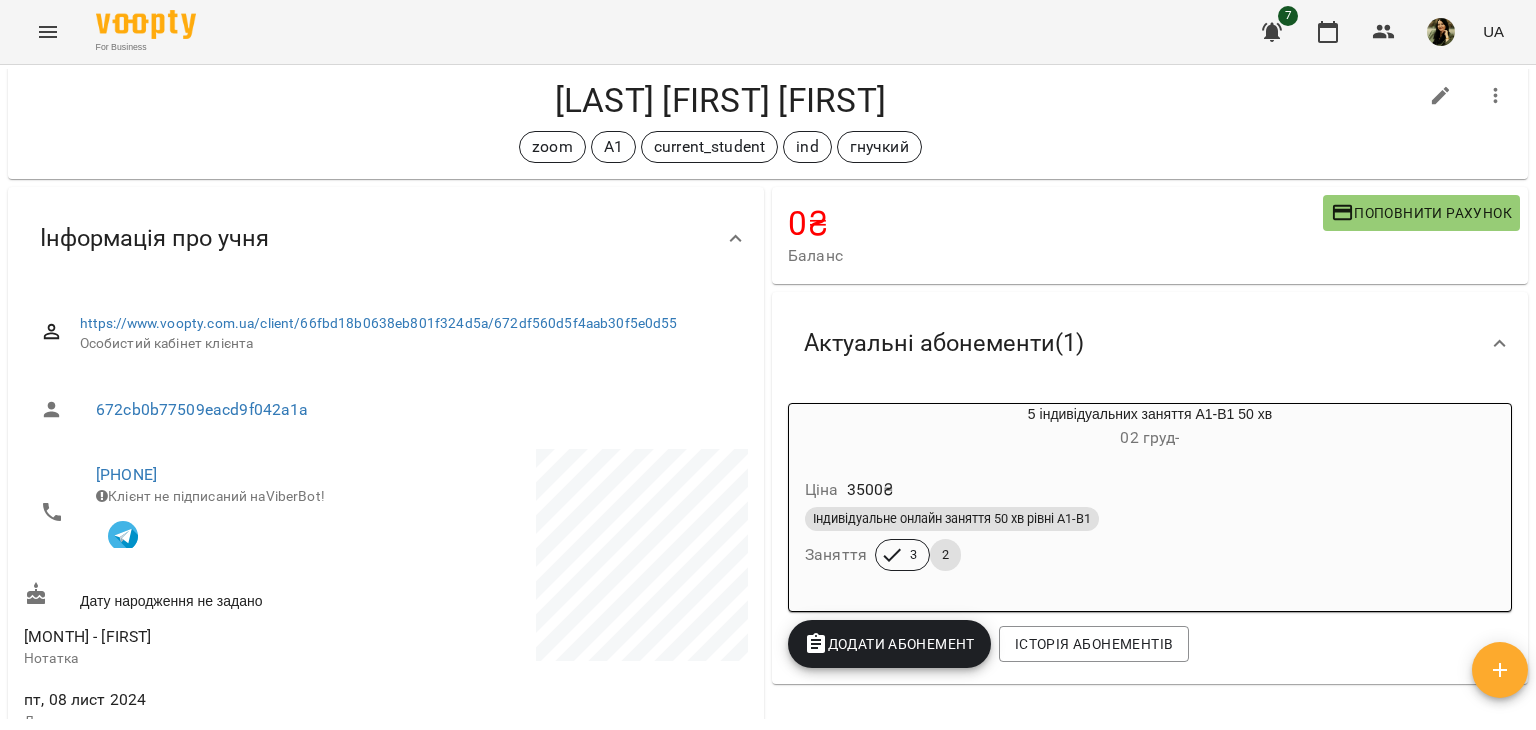 scroll, scrollTop: 39, scrollLeft: 0, axis: vertical 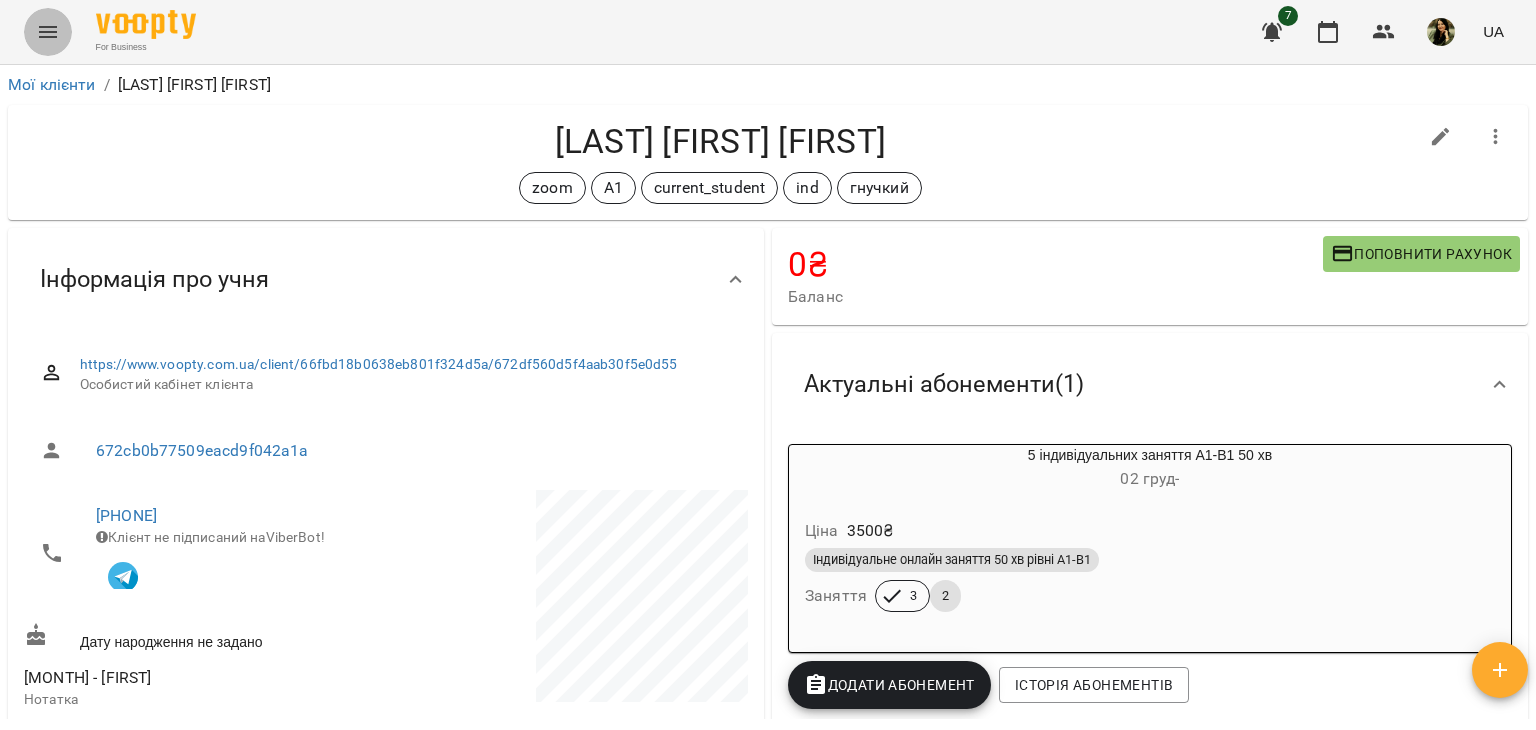 click 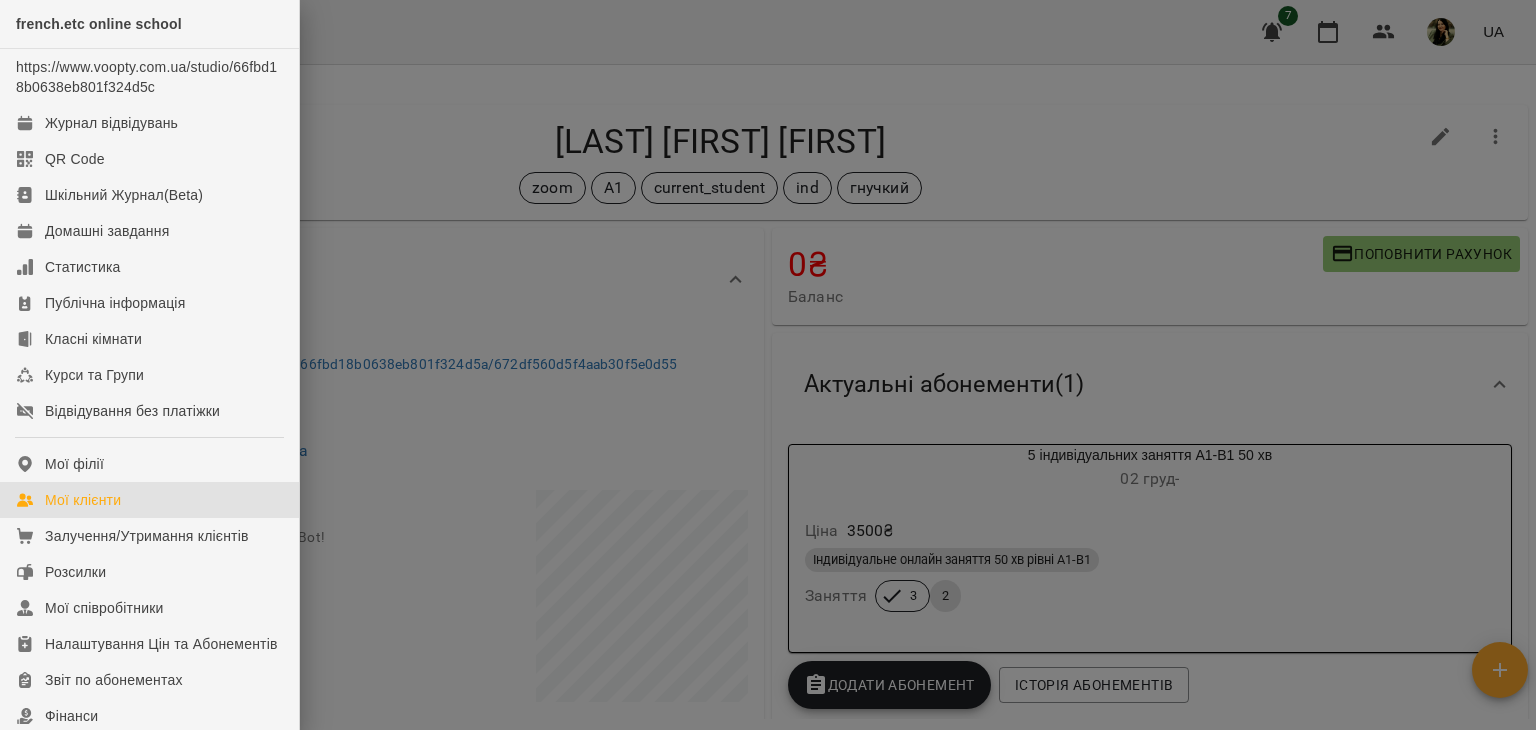 click on "Мої клієнти" at bounding box center (83, 500) 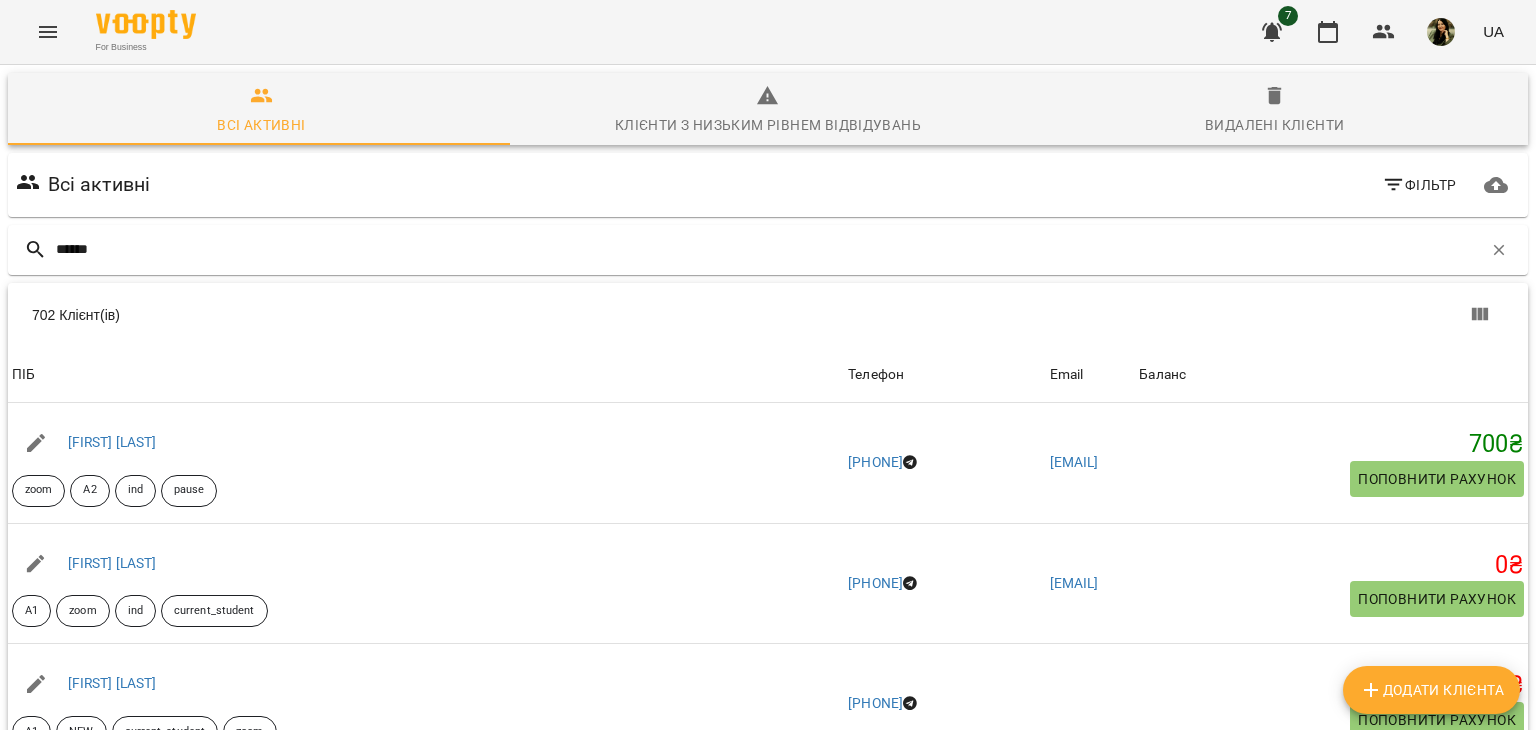 type on "******" 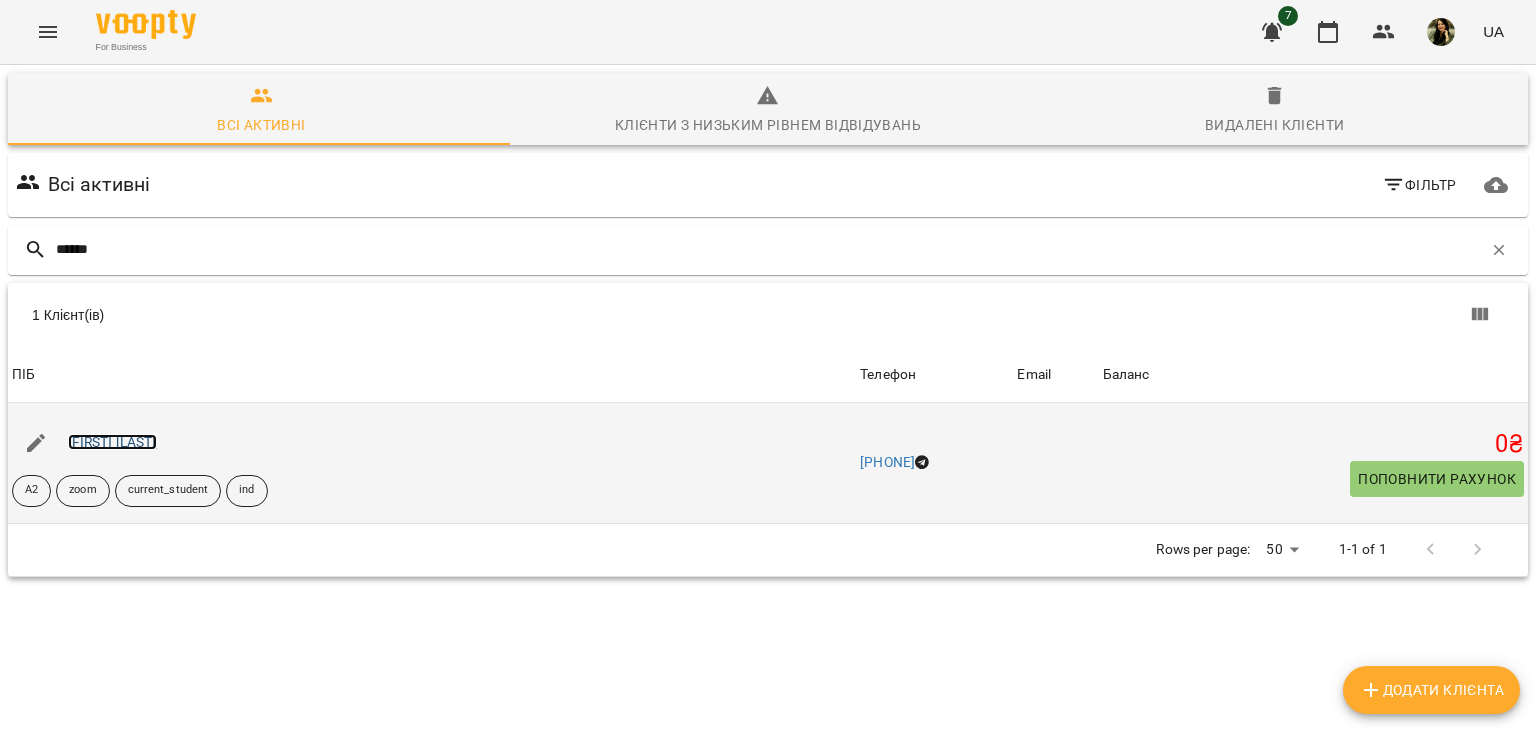 click on "[FIRST] [LAST]" at bounding box center (112, 442) 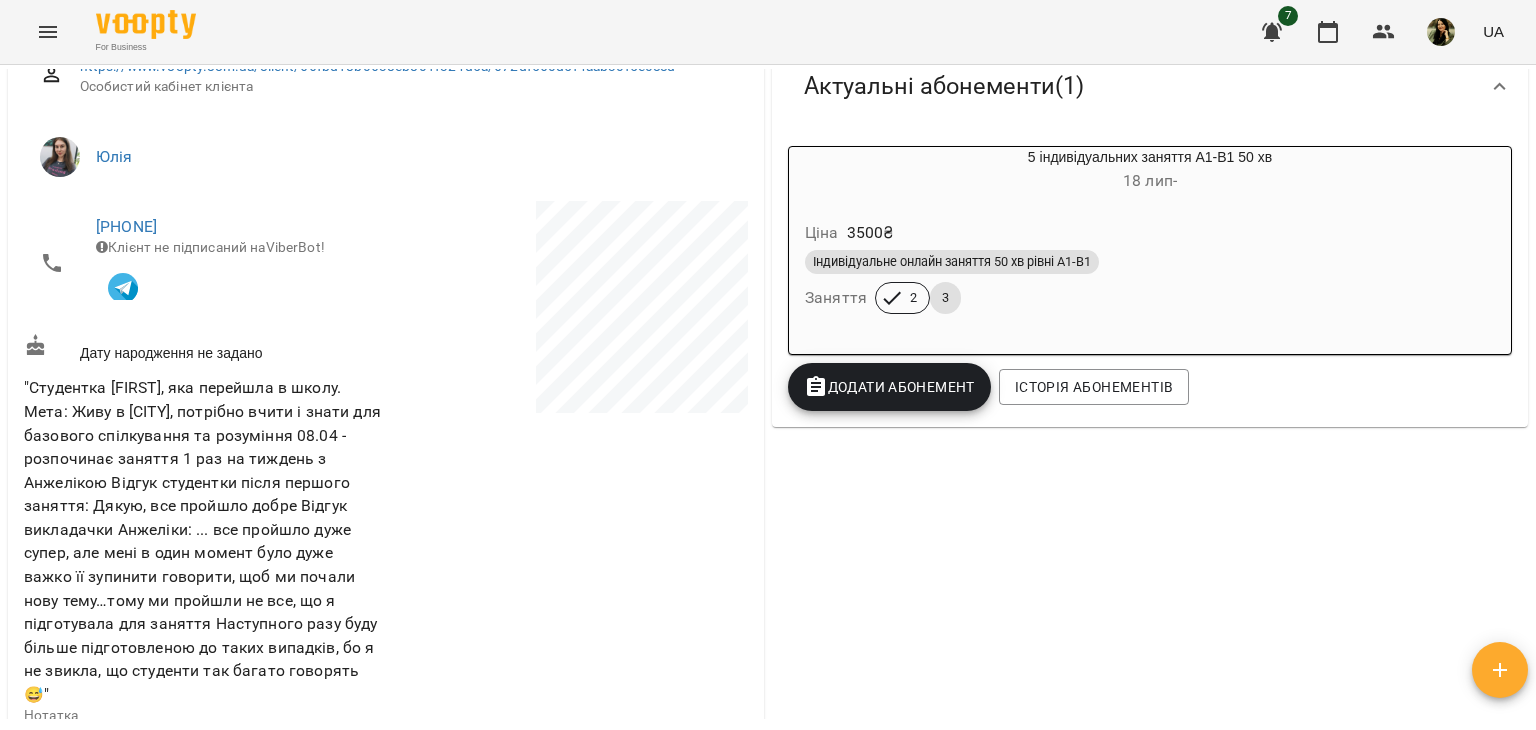 scroll, scrollTop: 0, scrollLeft: 0, axis: both 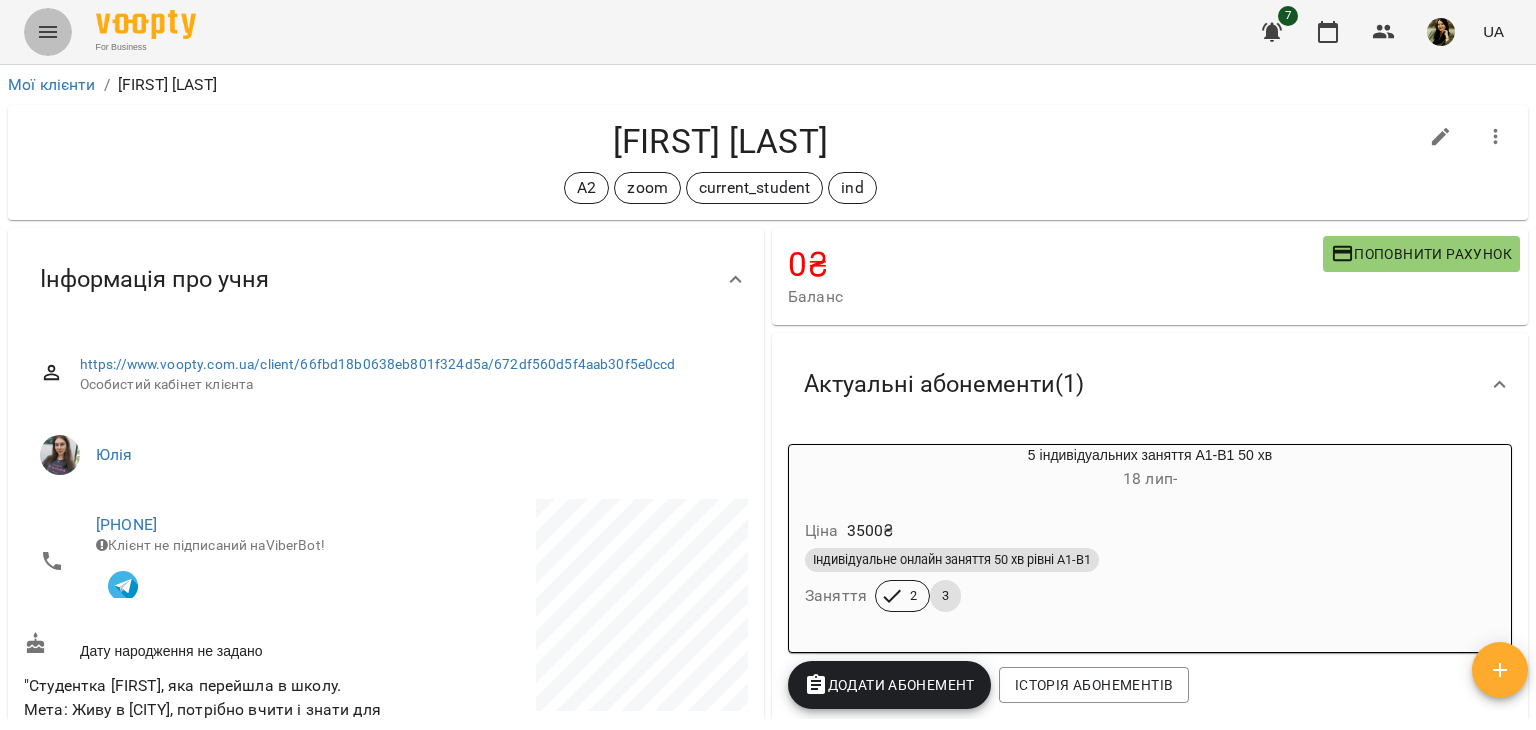 click 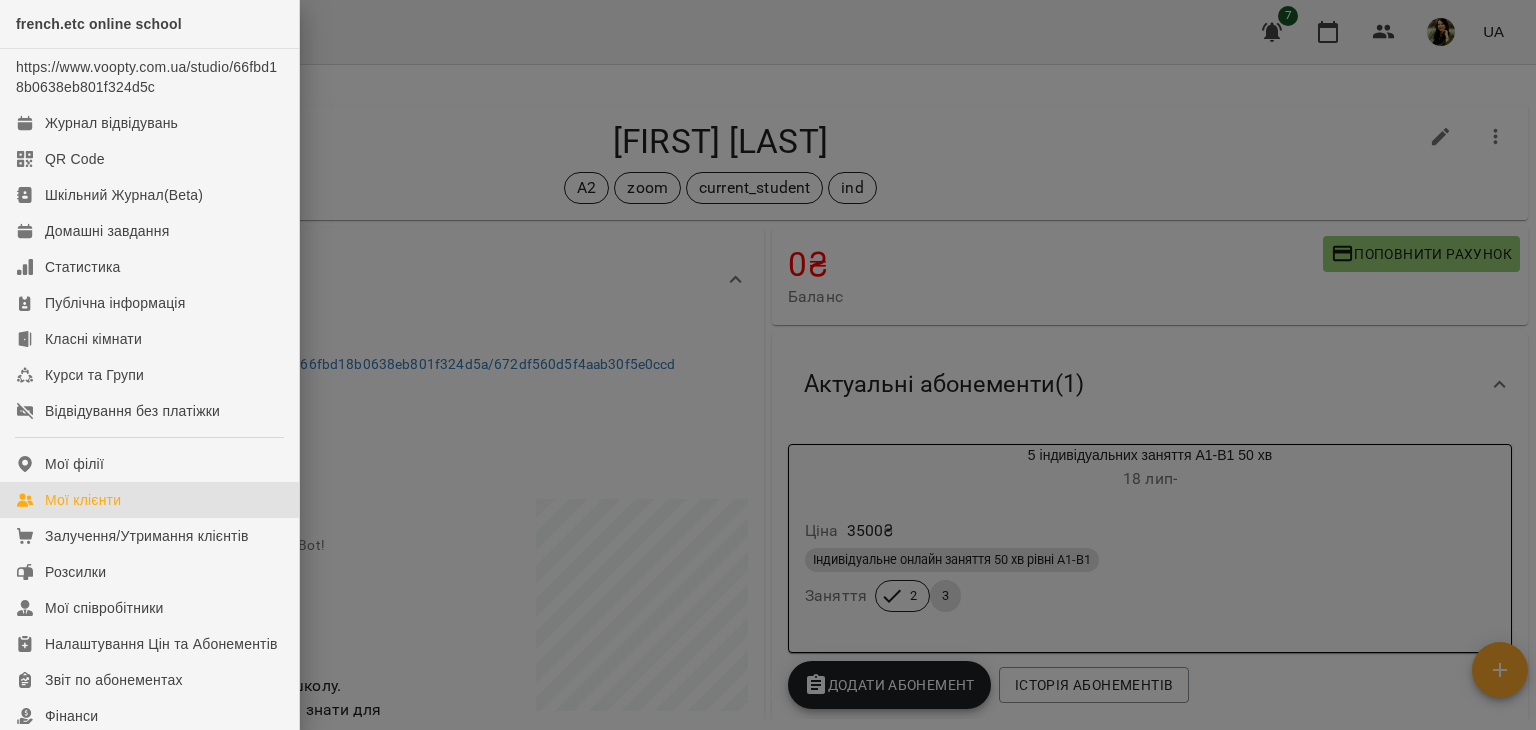 click on "Мої клієнти" at bounding box center [83, 500] 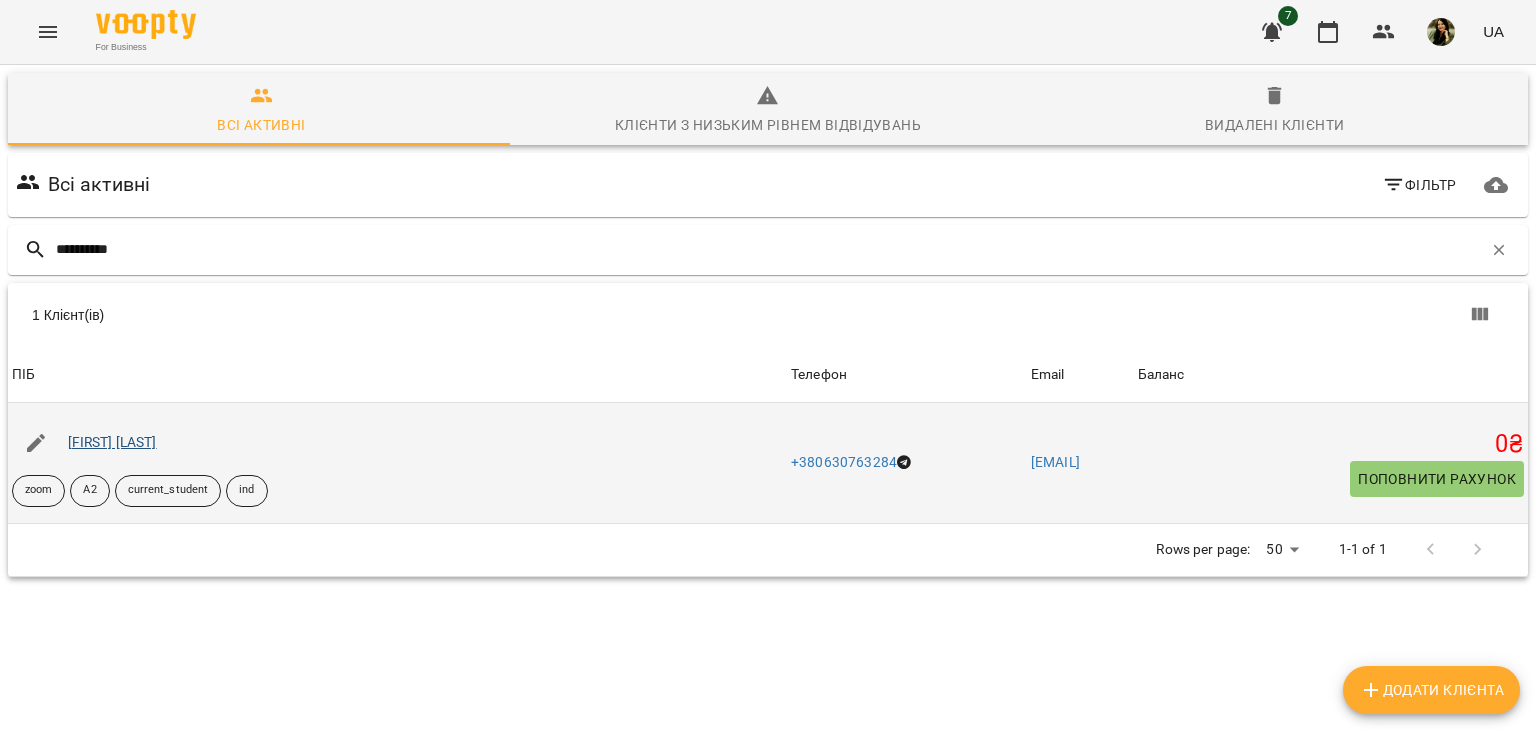 type on "*********" 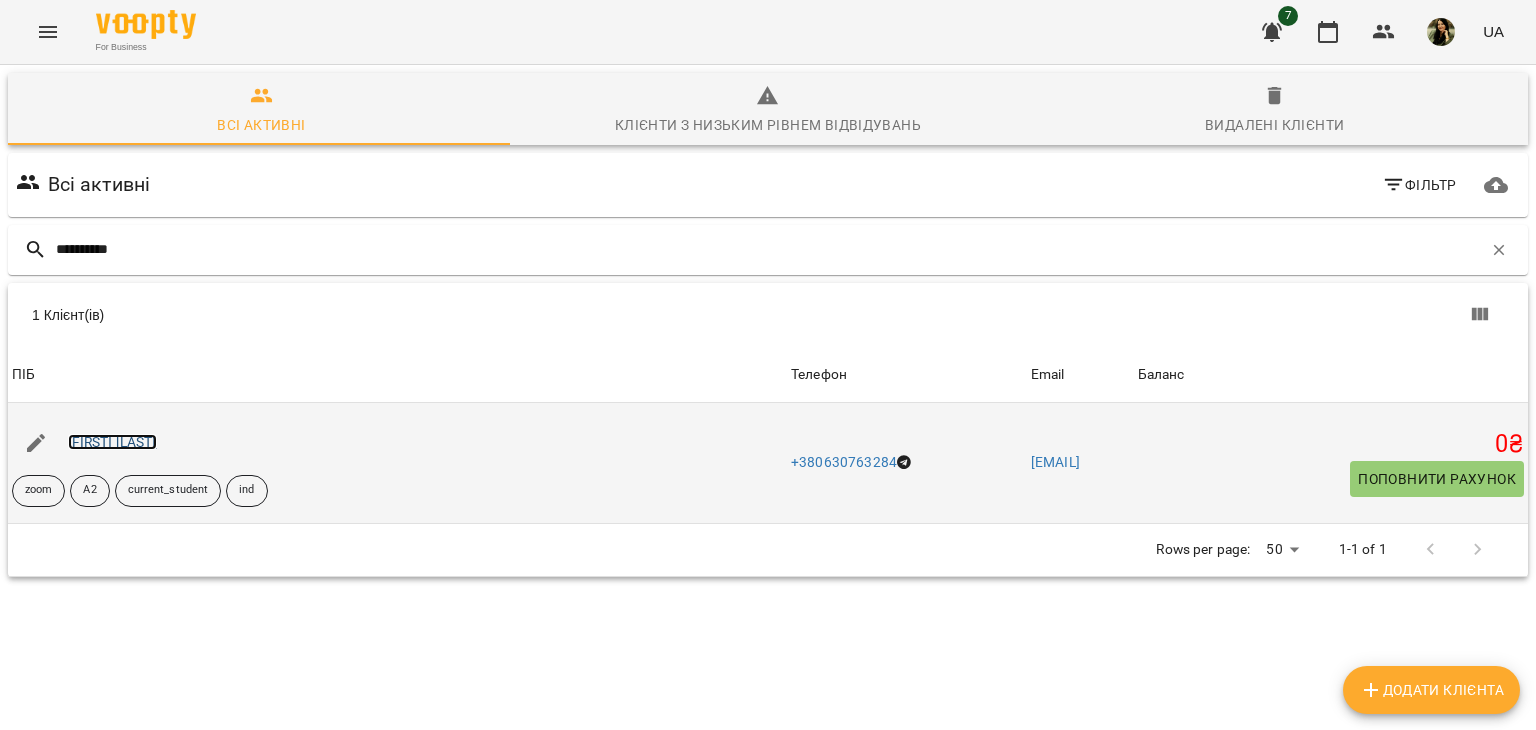click on "[FIRST] [LAST]" at bounding box center (112, 442) 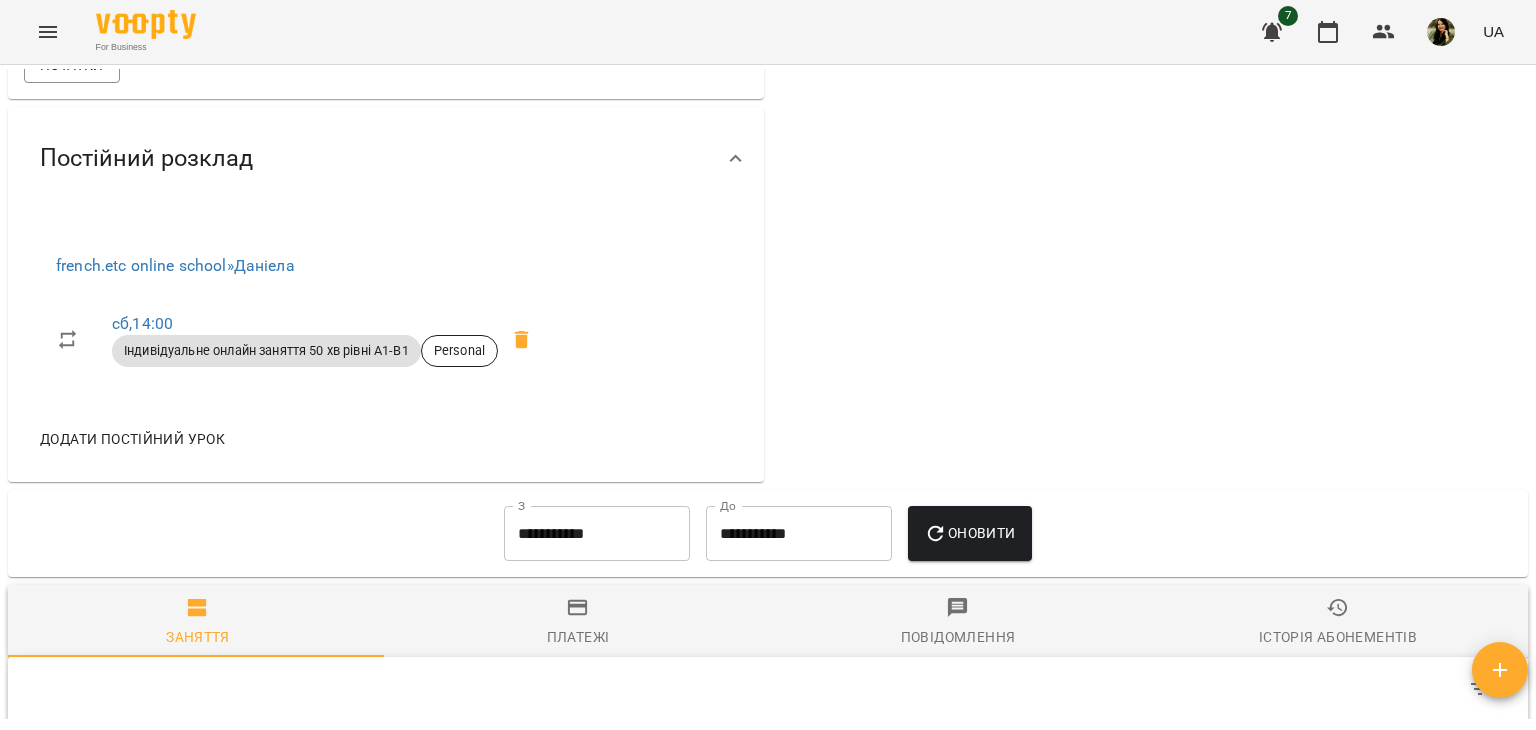 scroll, scrollTop: 0, scrollLeft: 0, axis: both 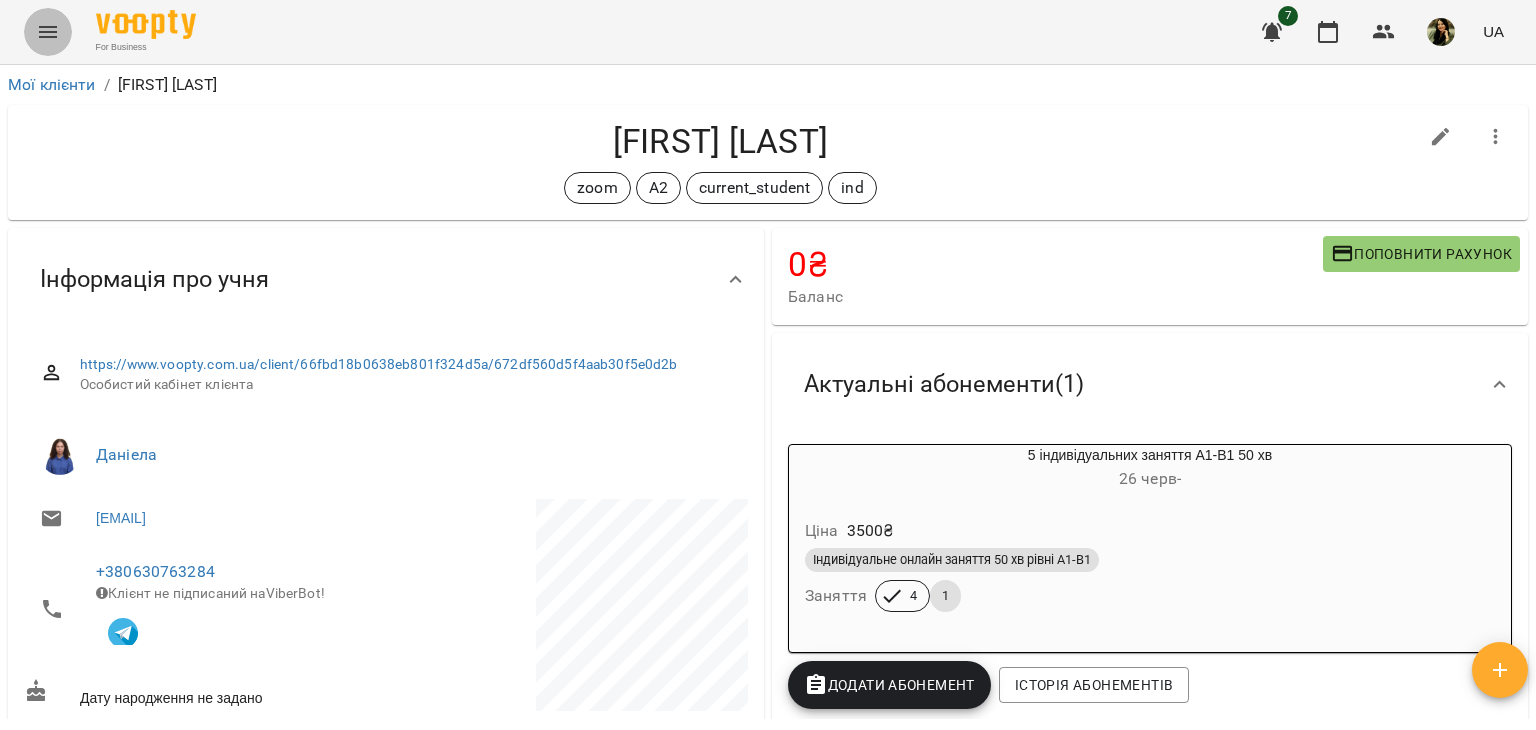 click 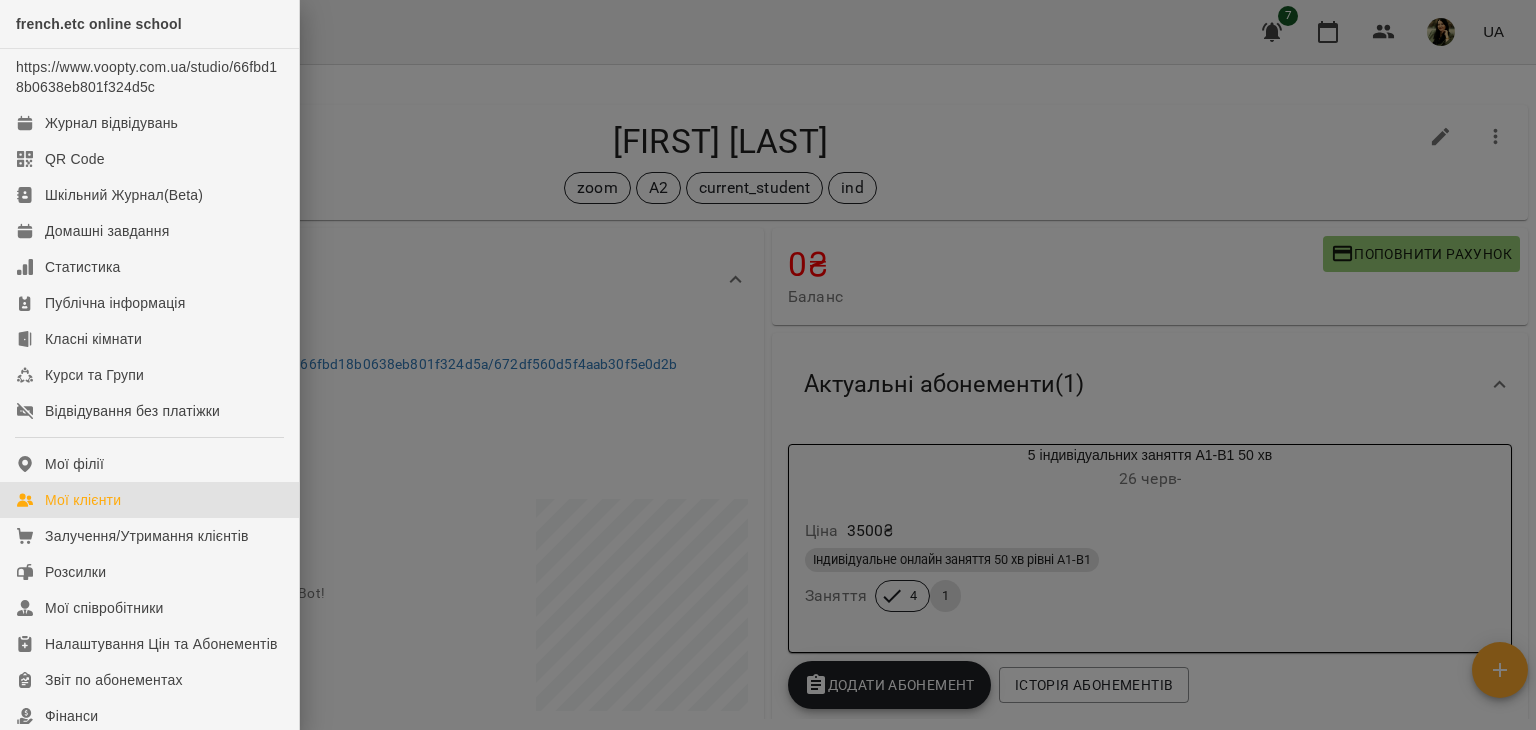 click on "Мої клієнти" at bounding box center [149, 500] 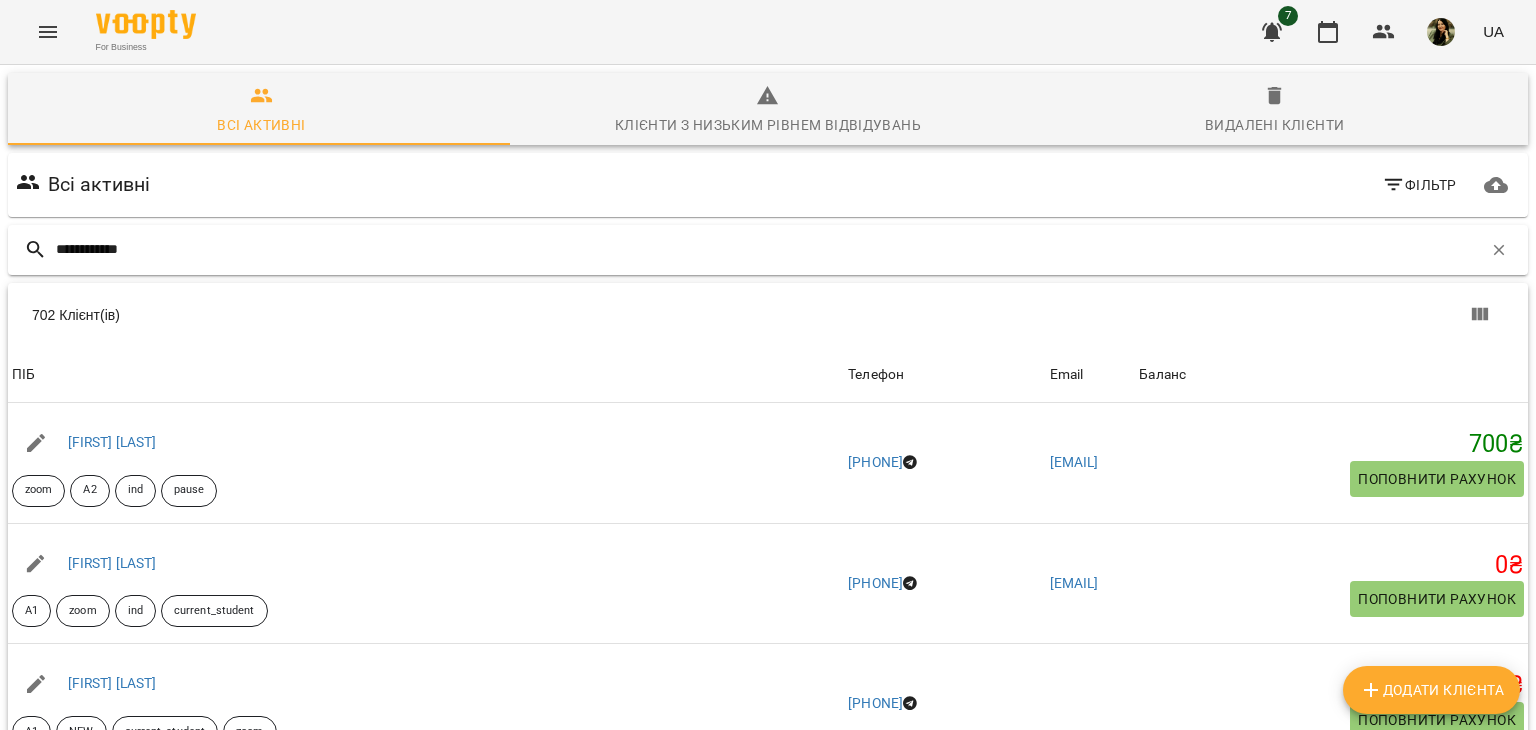 type on "**********" 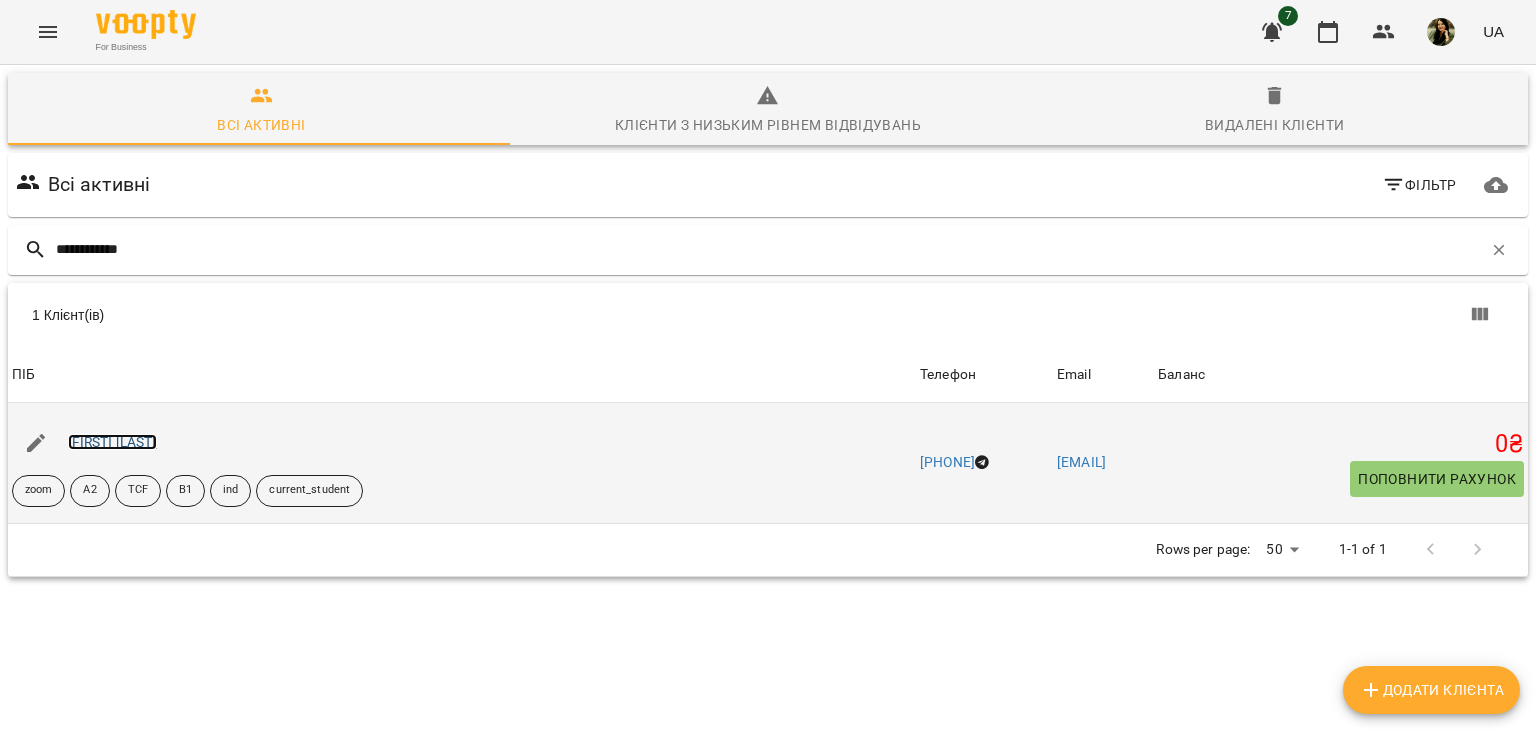 click on "[FIRST] [LAST]" at bounding box center (112, 442) 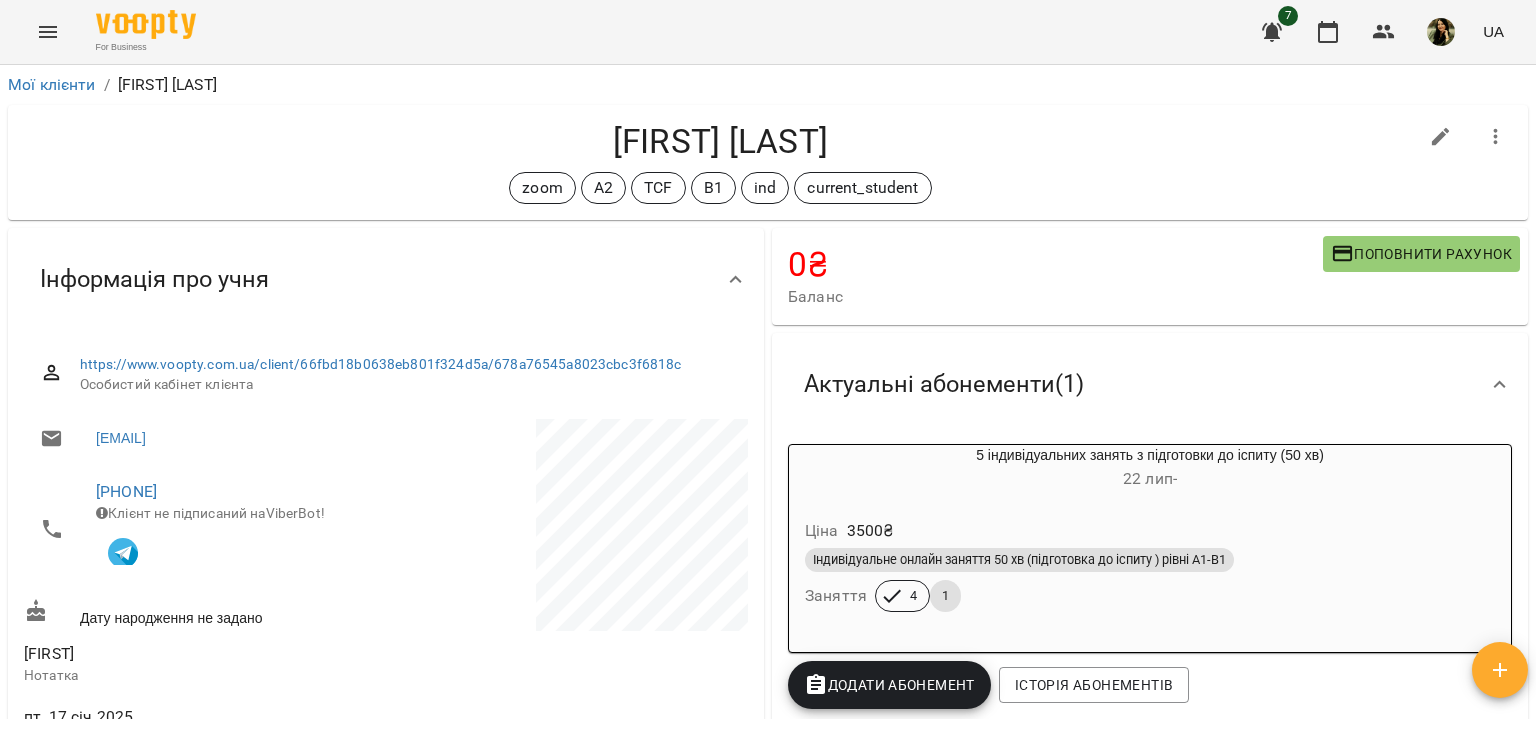 drag, startPoint x: 1535, startPoint y: 147, endPoint x: 1528, endPoint y: 133, distance: 15.652476 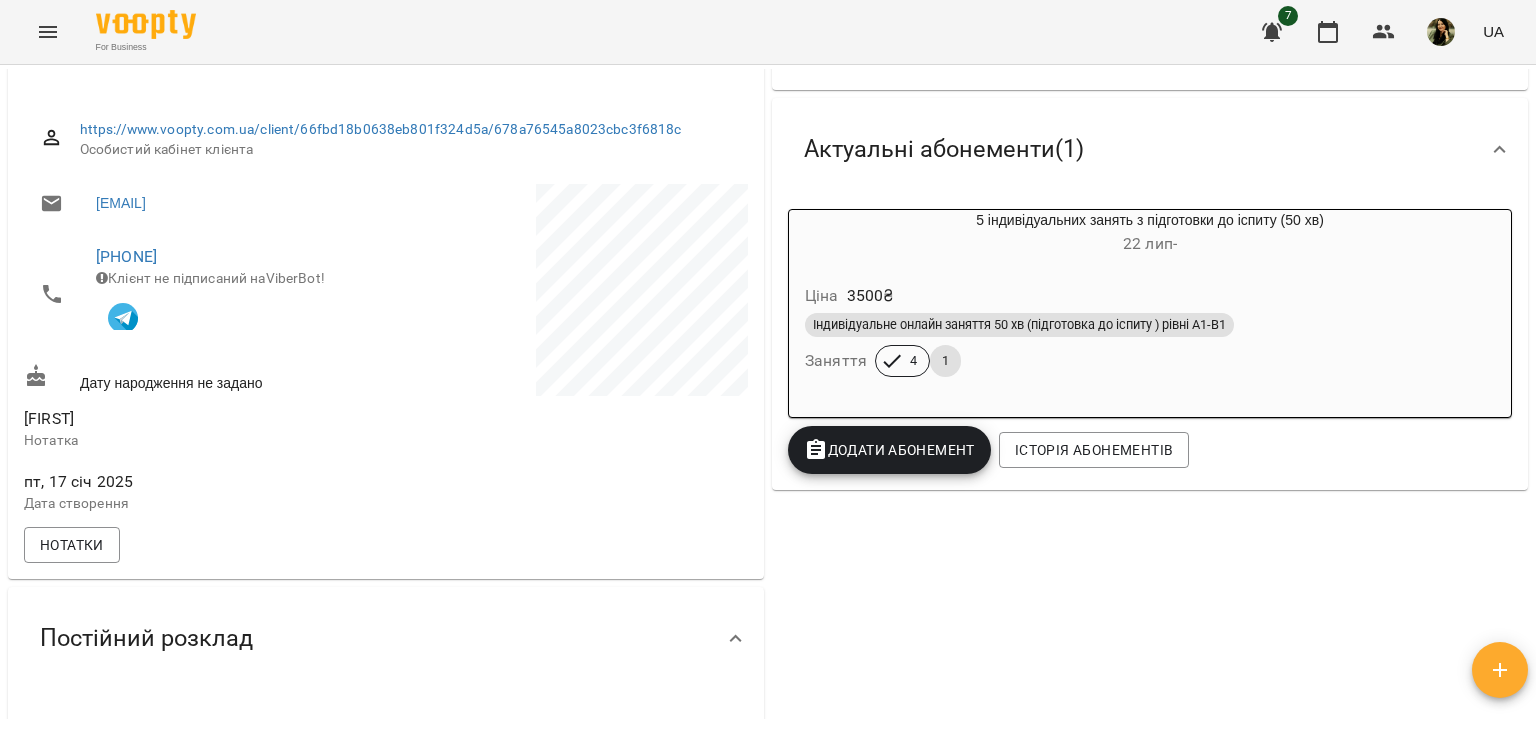 scroll, scrollTop: 0, scrollLeft: 0, axis: both 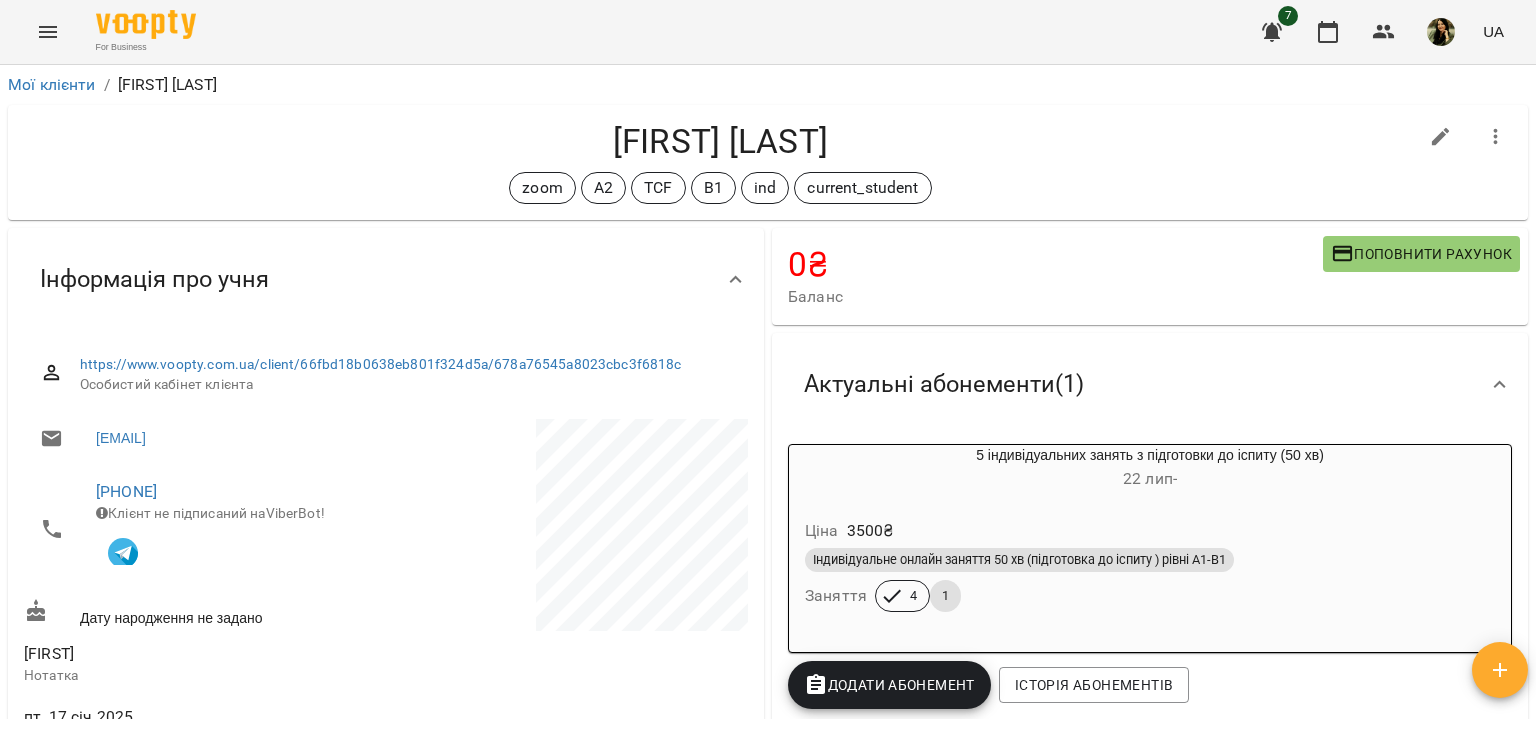 click at bounding box center [48, 32] 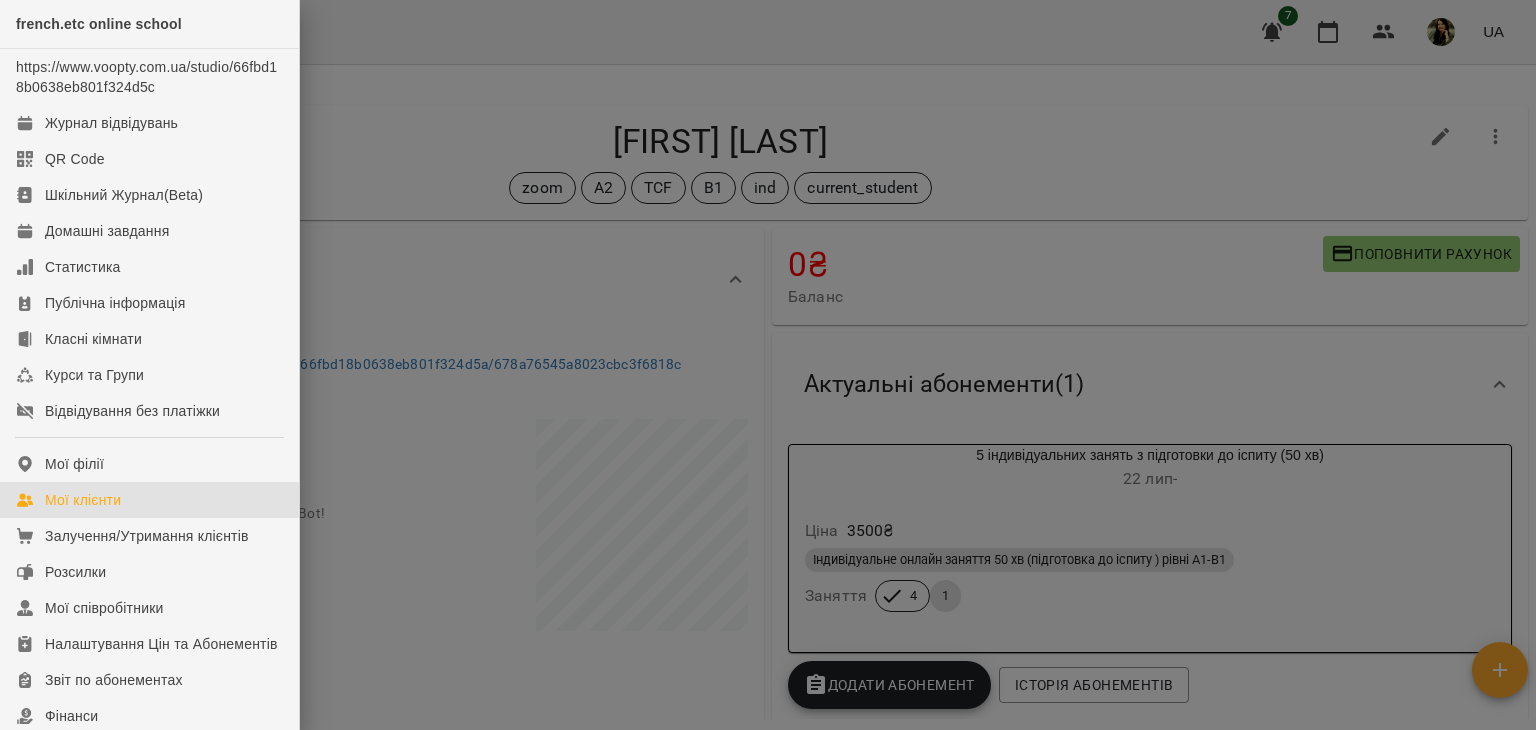 click on "Мої клієнти" at bounding box center [83, 500] 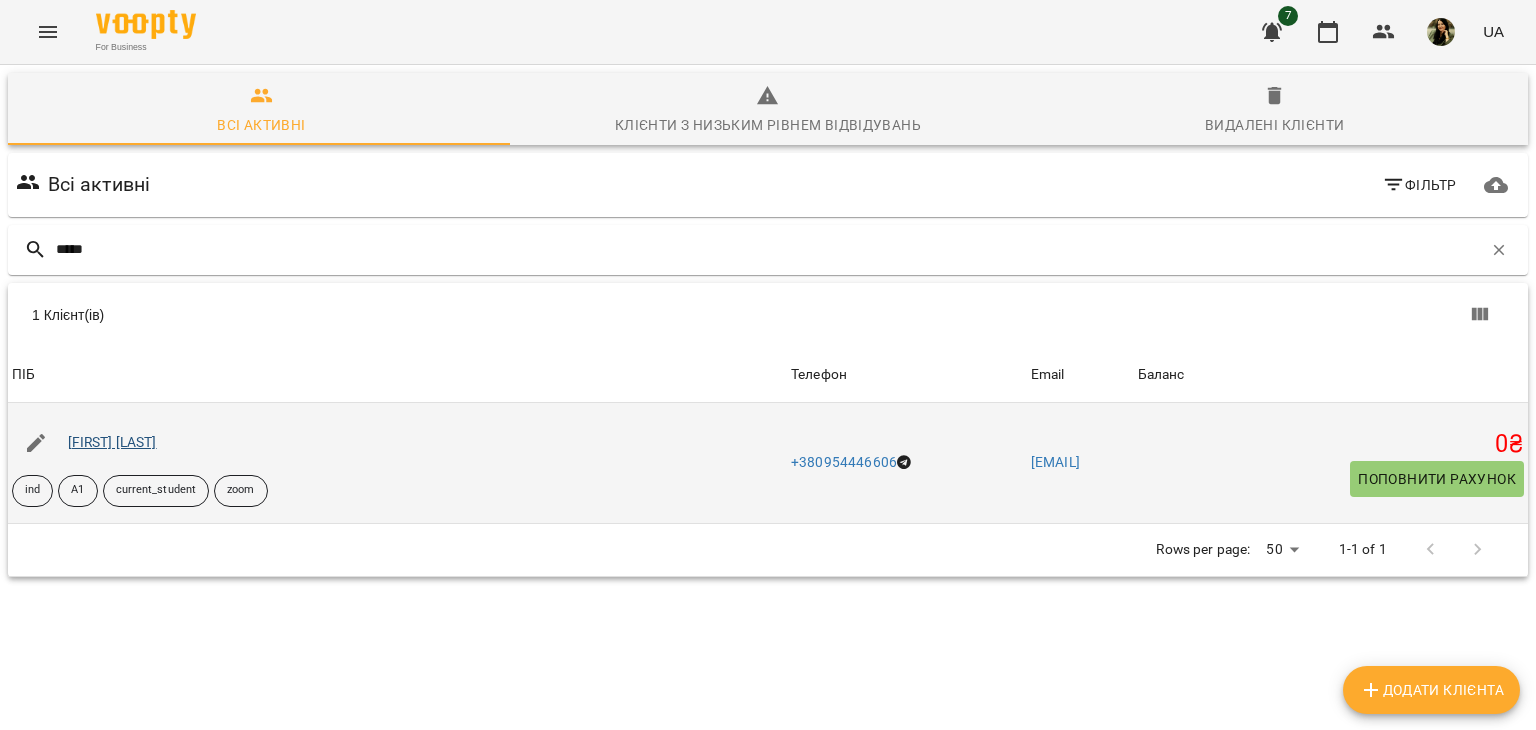 type on "*****" 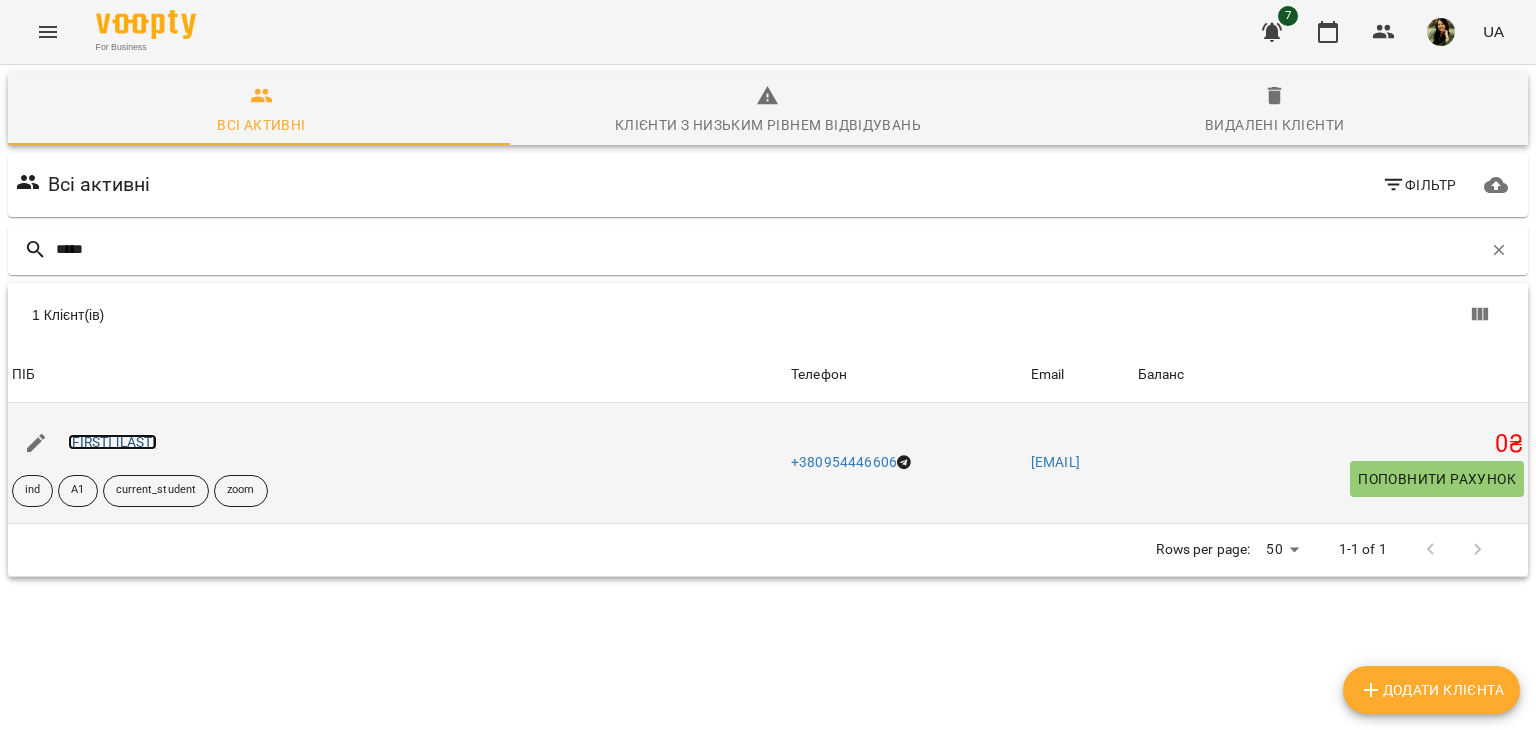 click on "[FIRST] [LAST]" at bounding box center (112, 442) 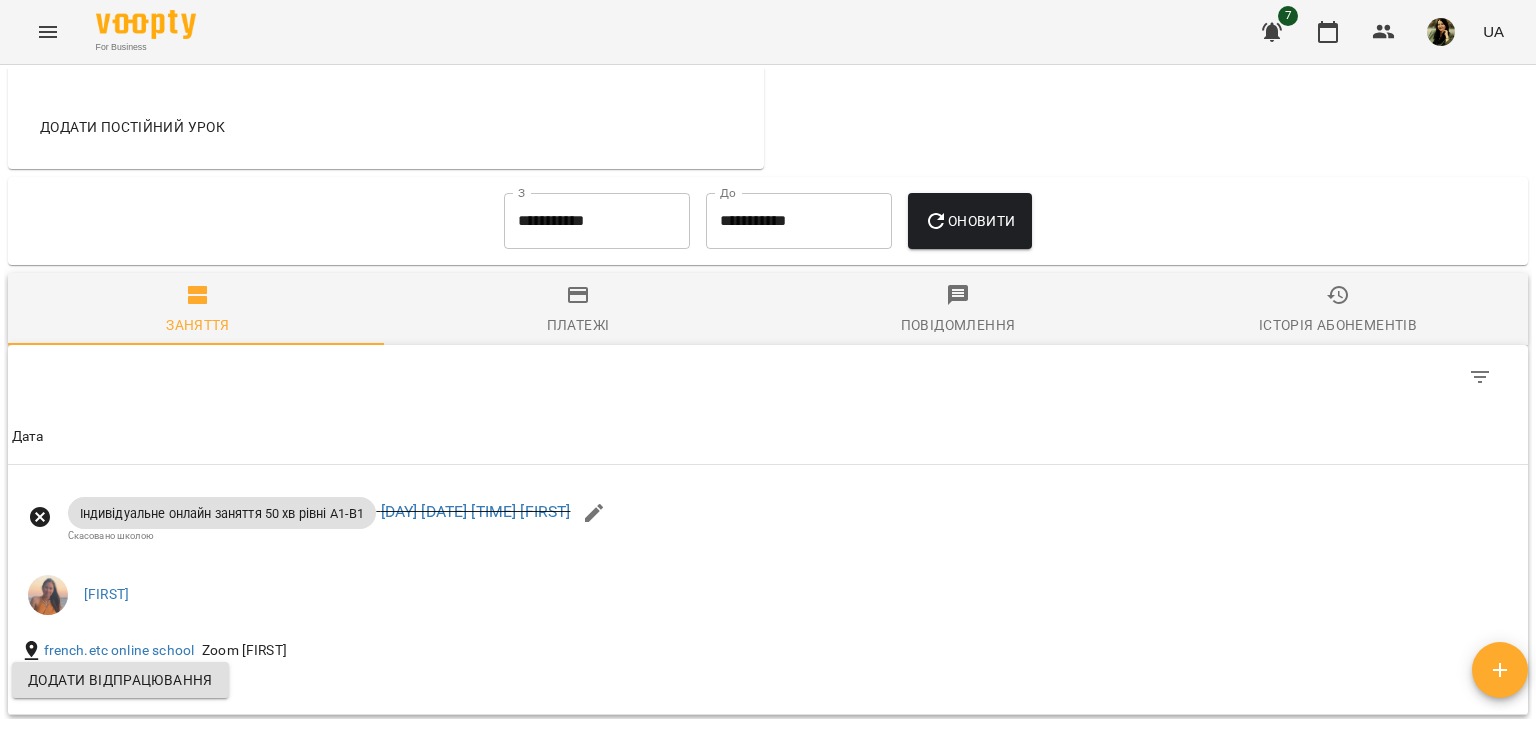 scroll, scrollTop: 0, scrollLeft: 0, axis: both 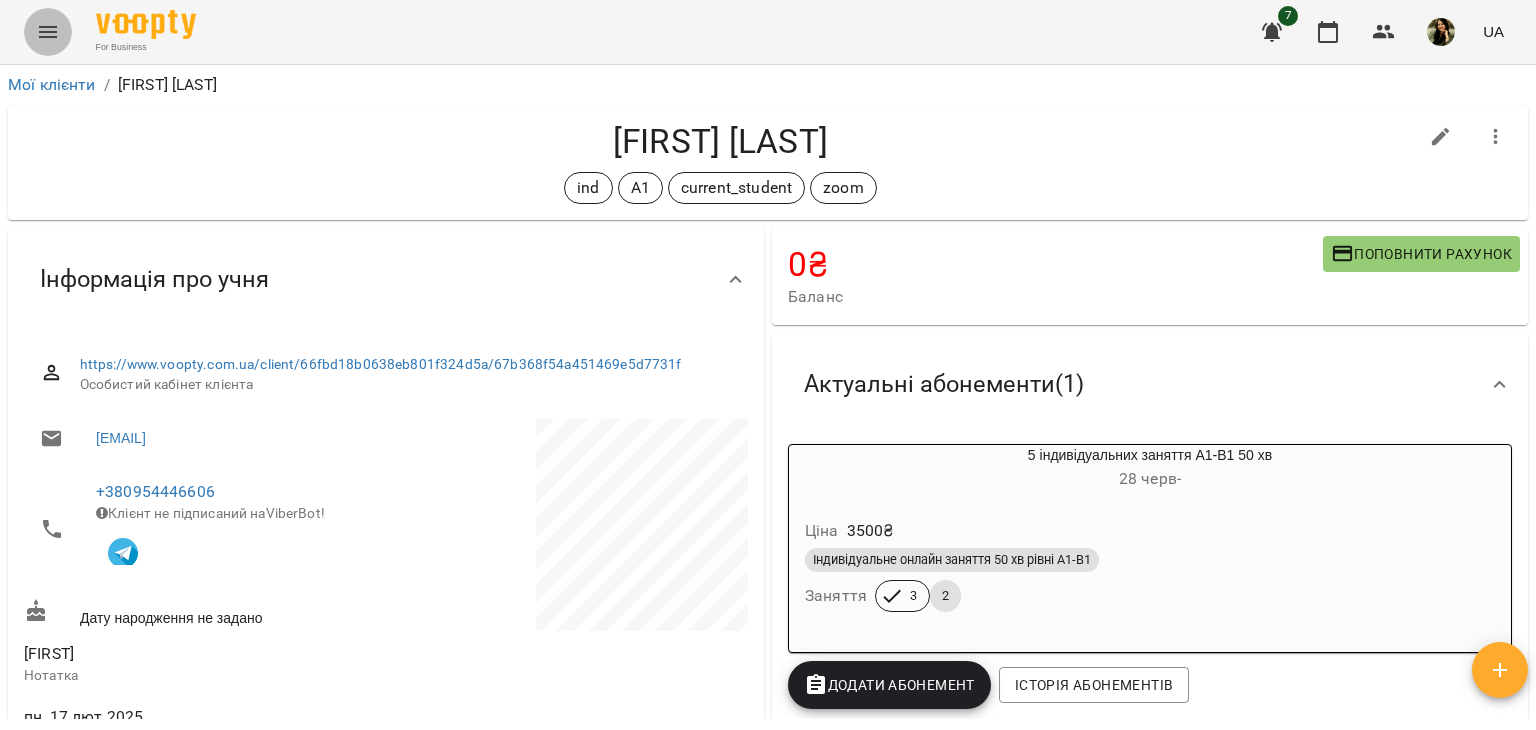 click 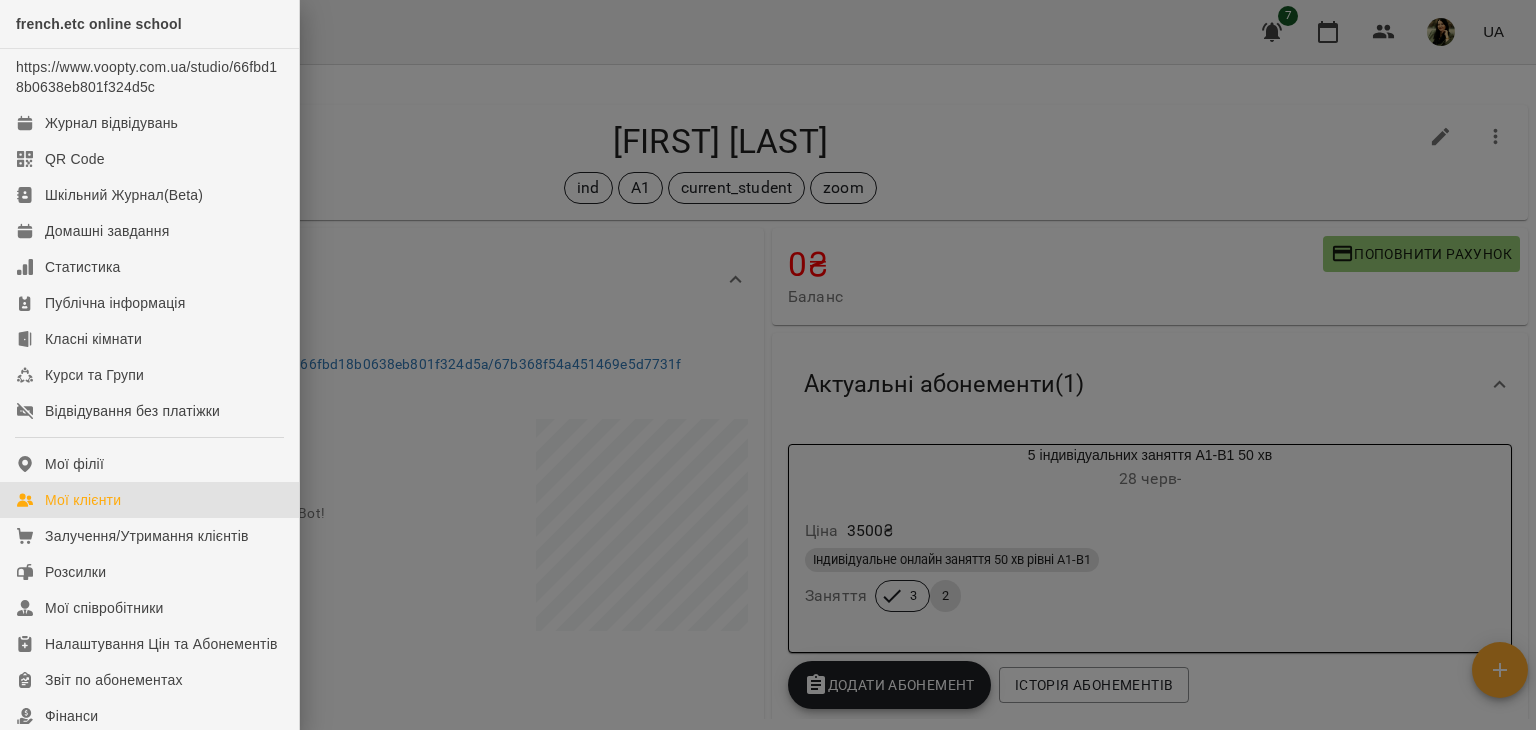 click on "Мої клієнти" at bounding box center [83, 500] 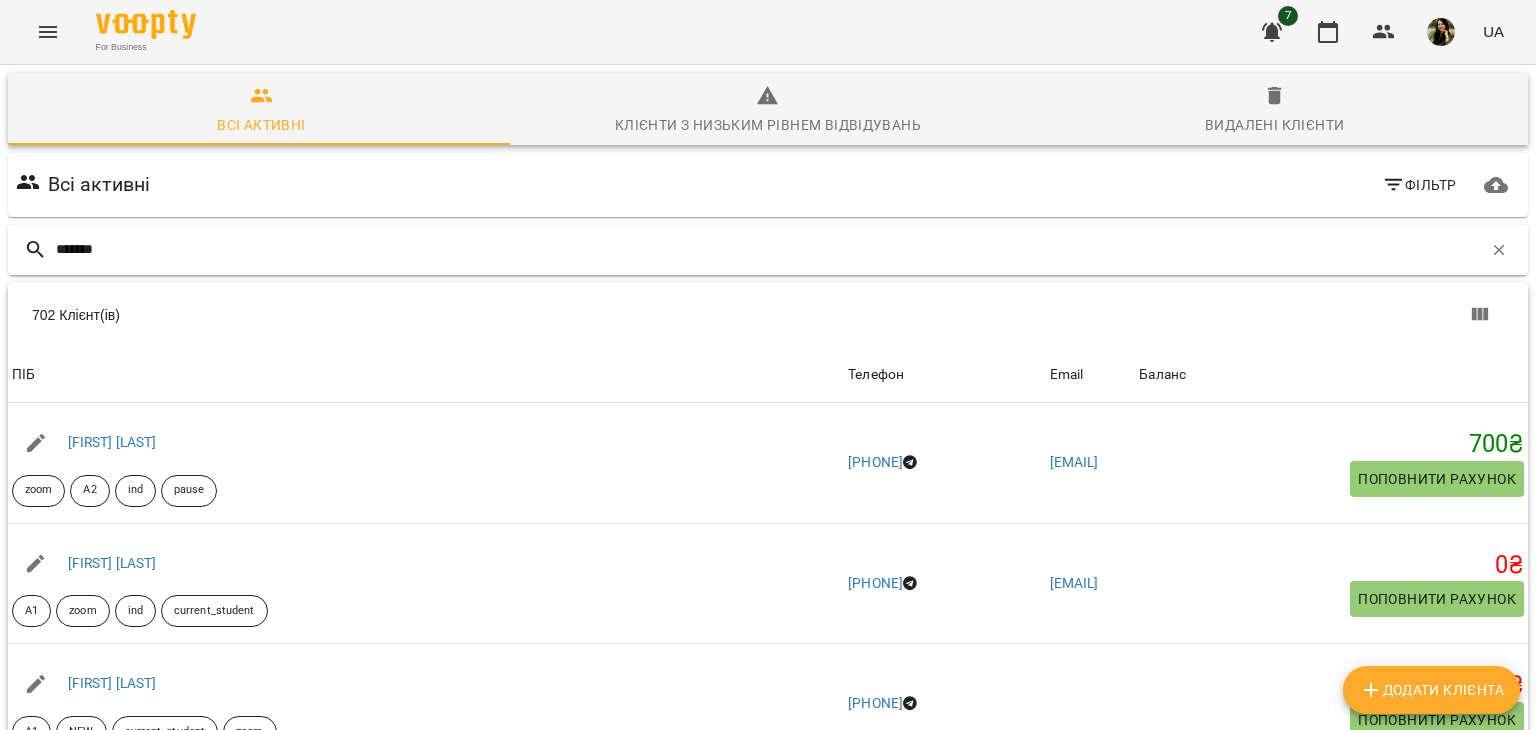 type on "*******" 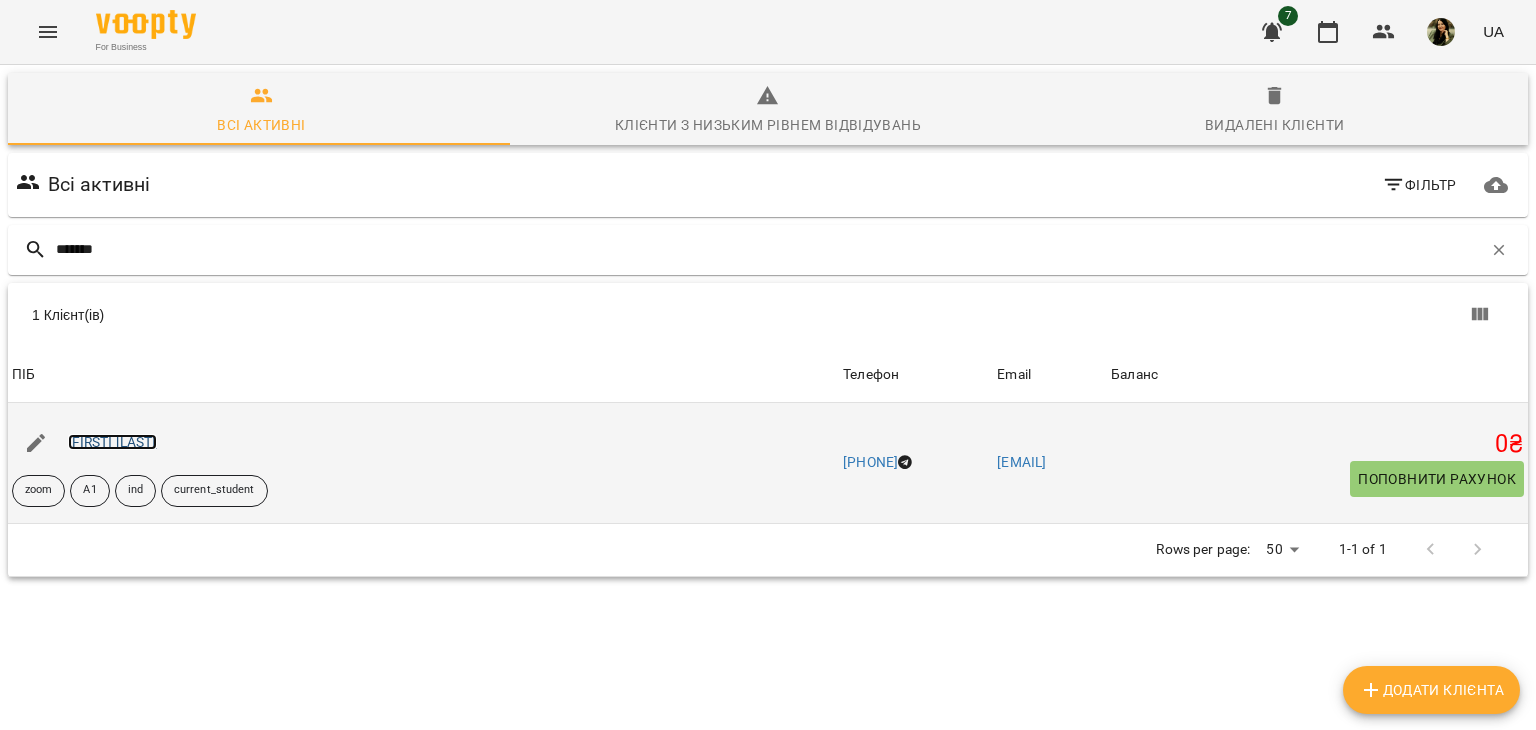 click on "[FIRST] [LAST]" at bounding box center (112, 442) 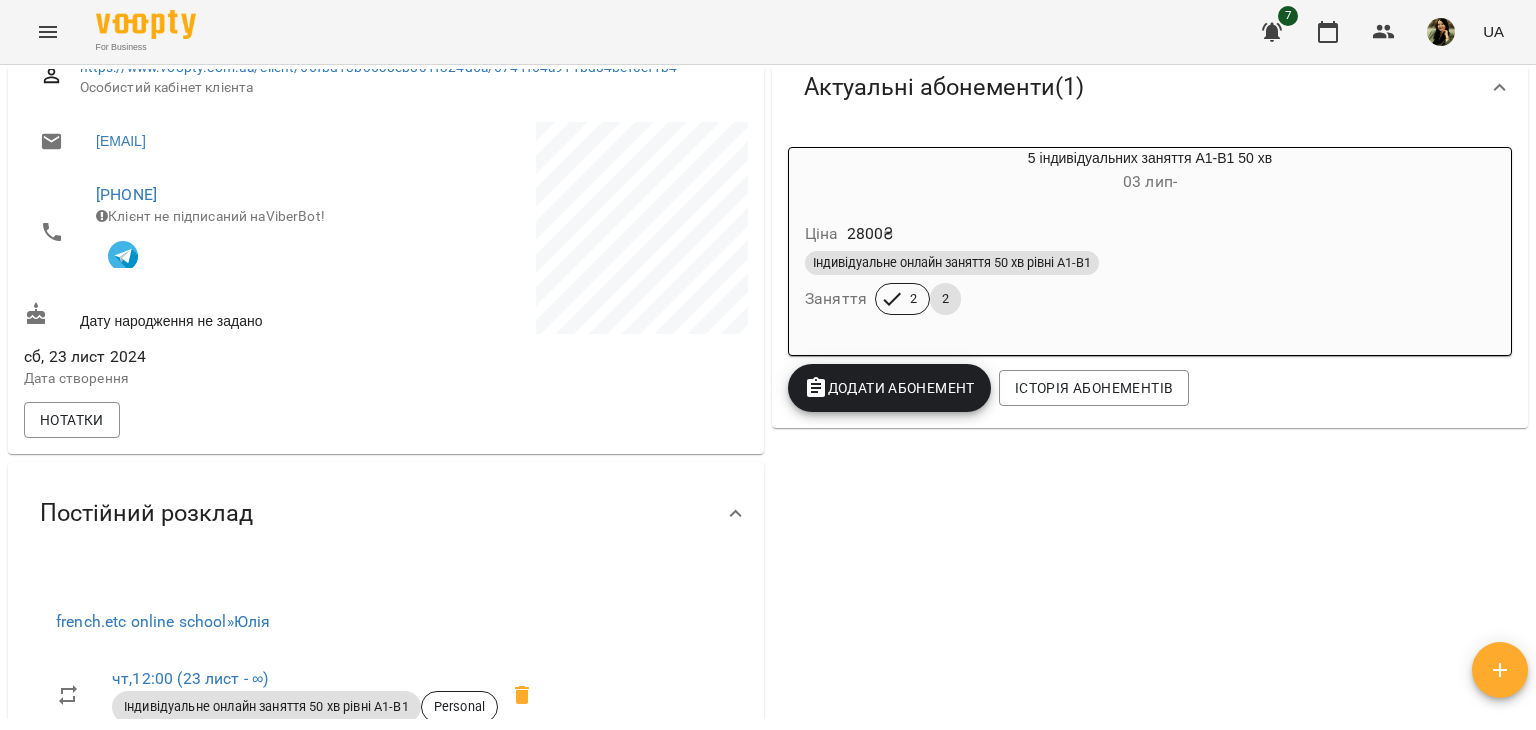 scroll, scrollTop: 0, scrollLeft: 0, axis: both 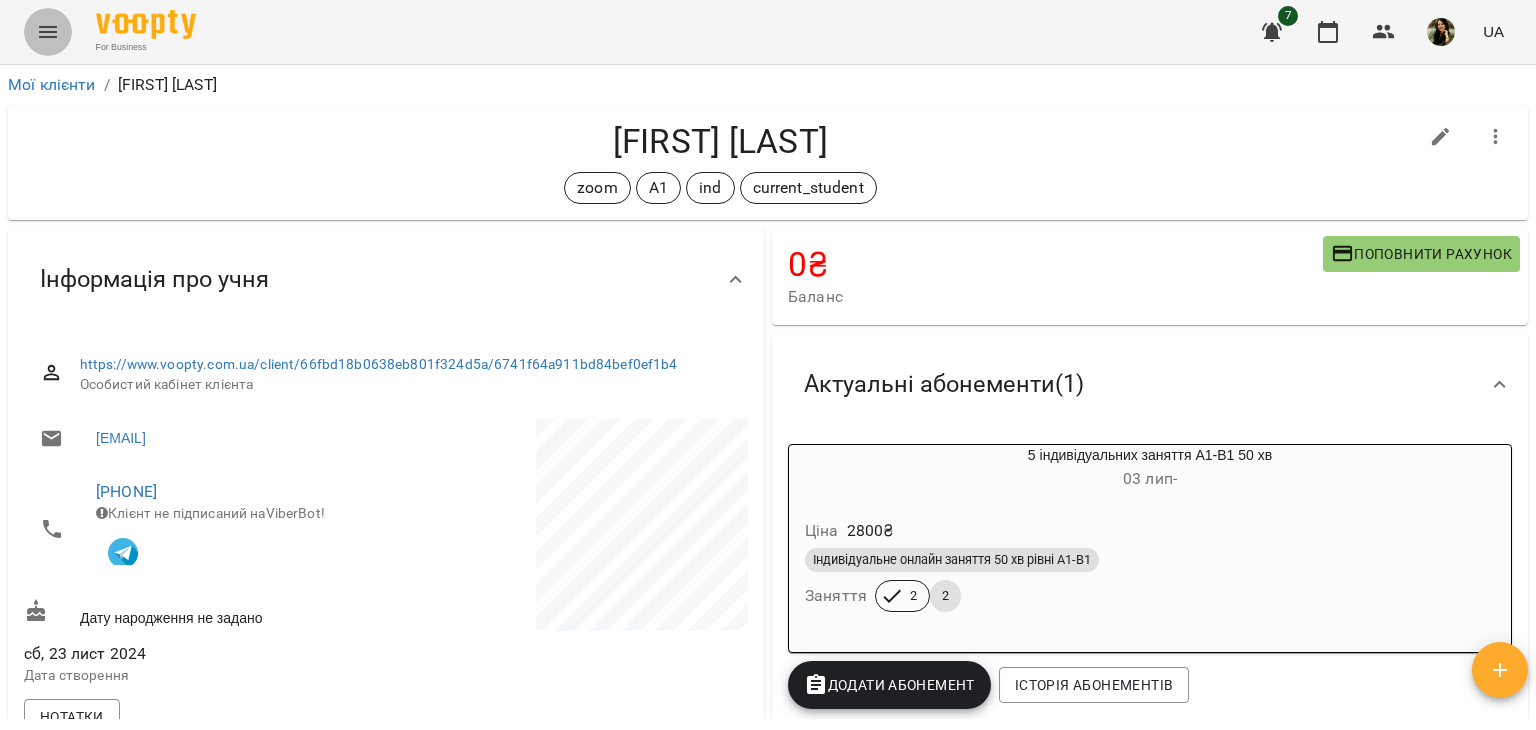 click 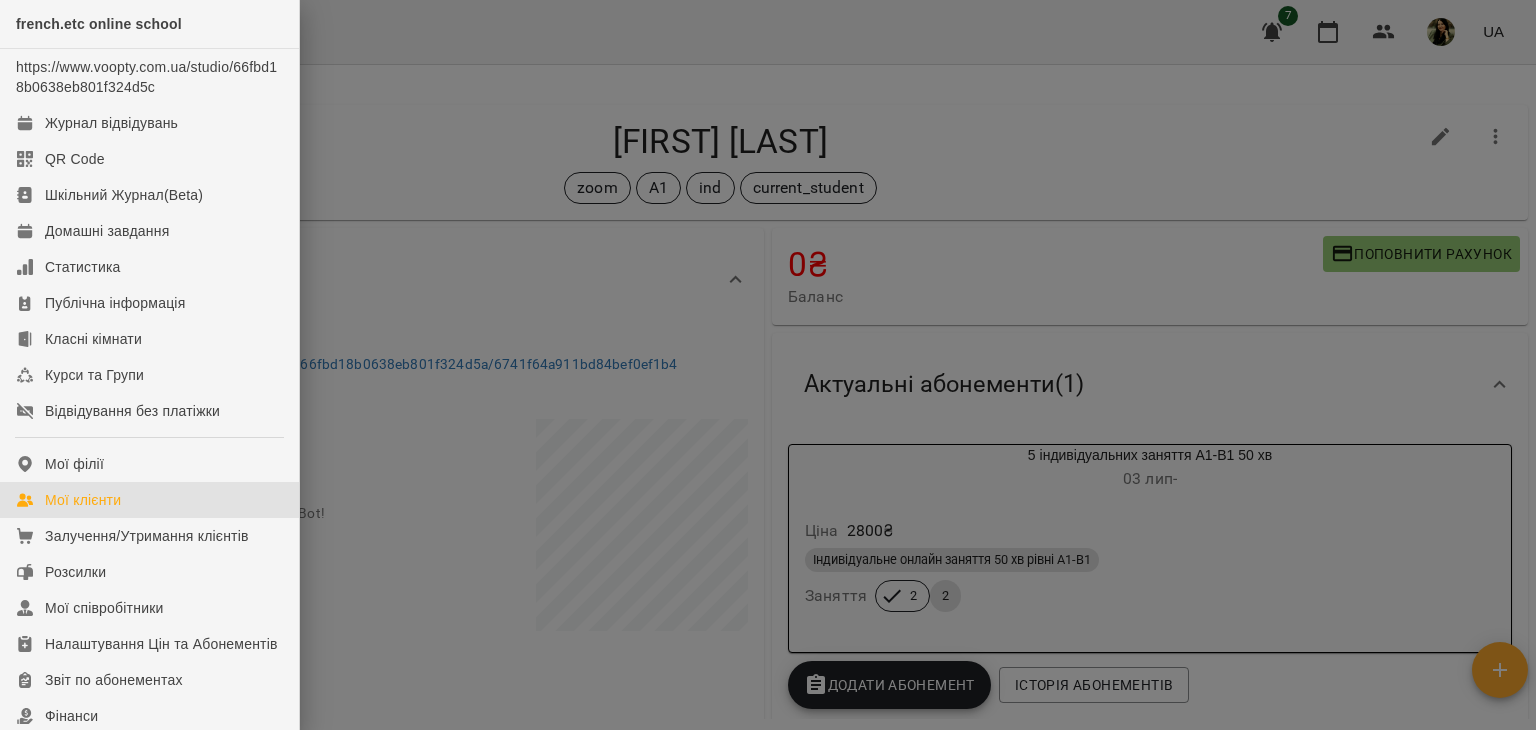 click on "Мої клієнти" at bounding box center (149, 500) 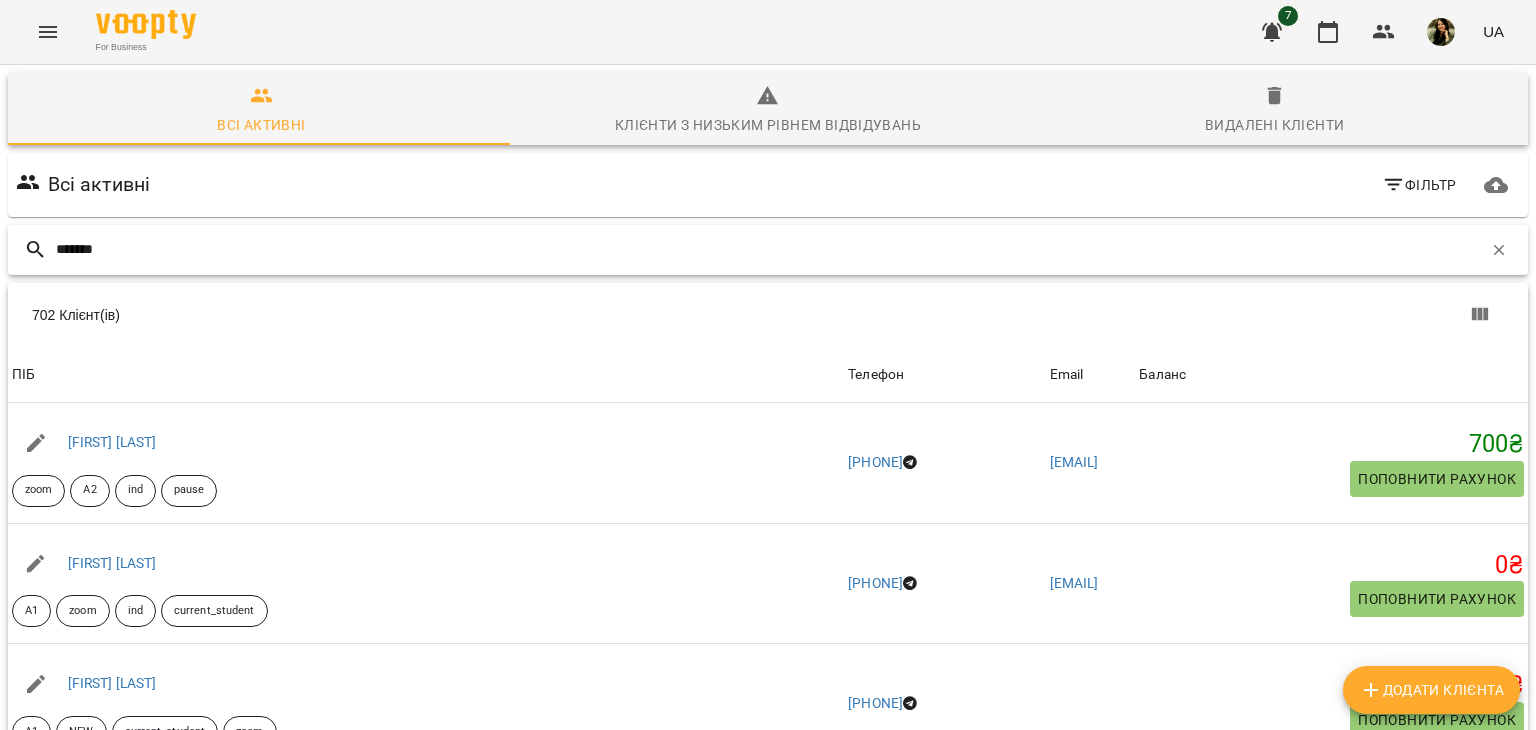 type on "*******" 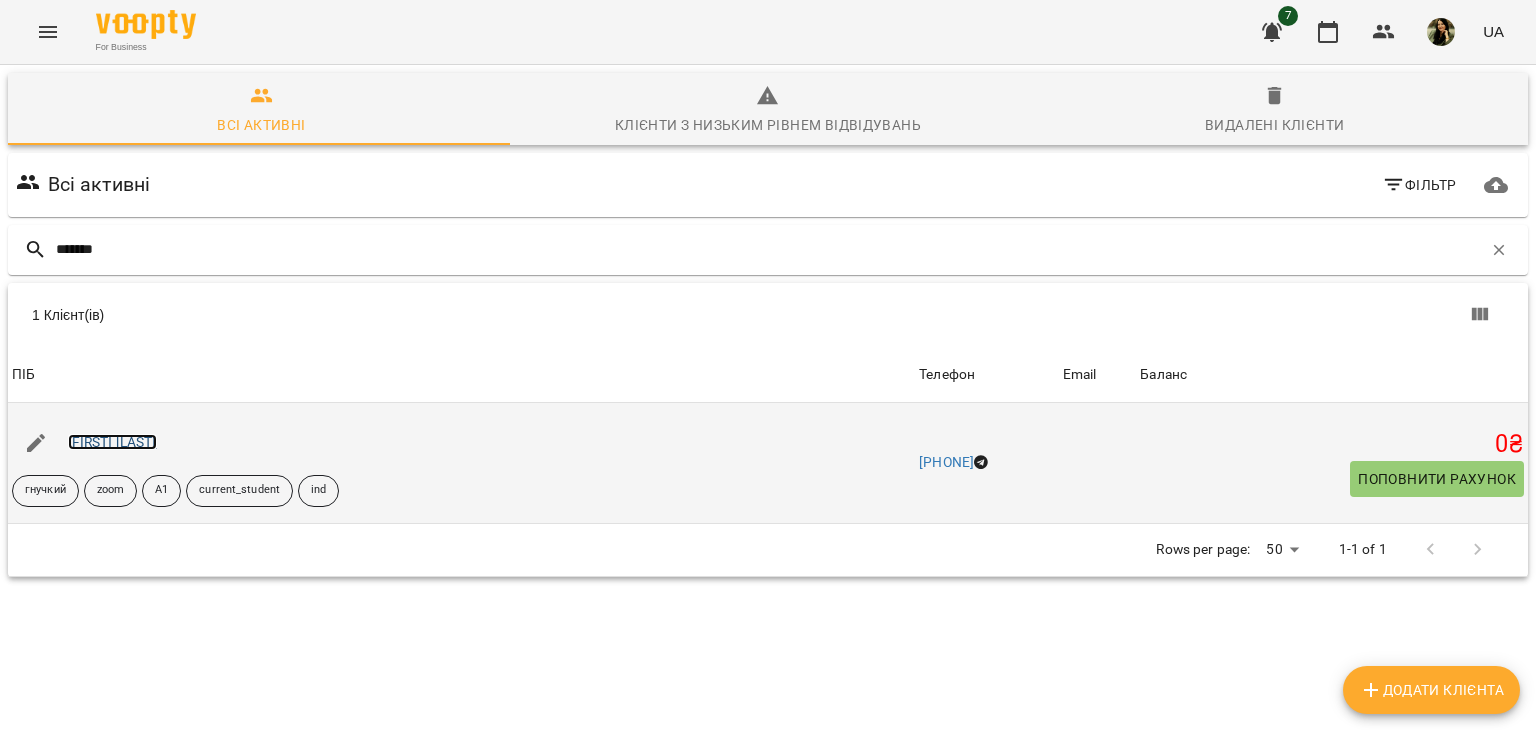 click on "[FIRST] [LAST]" at bounding box center [112, 442] 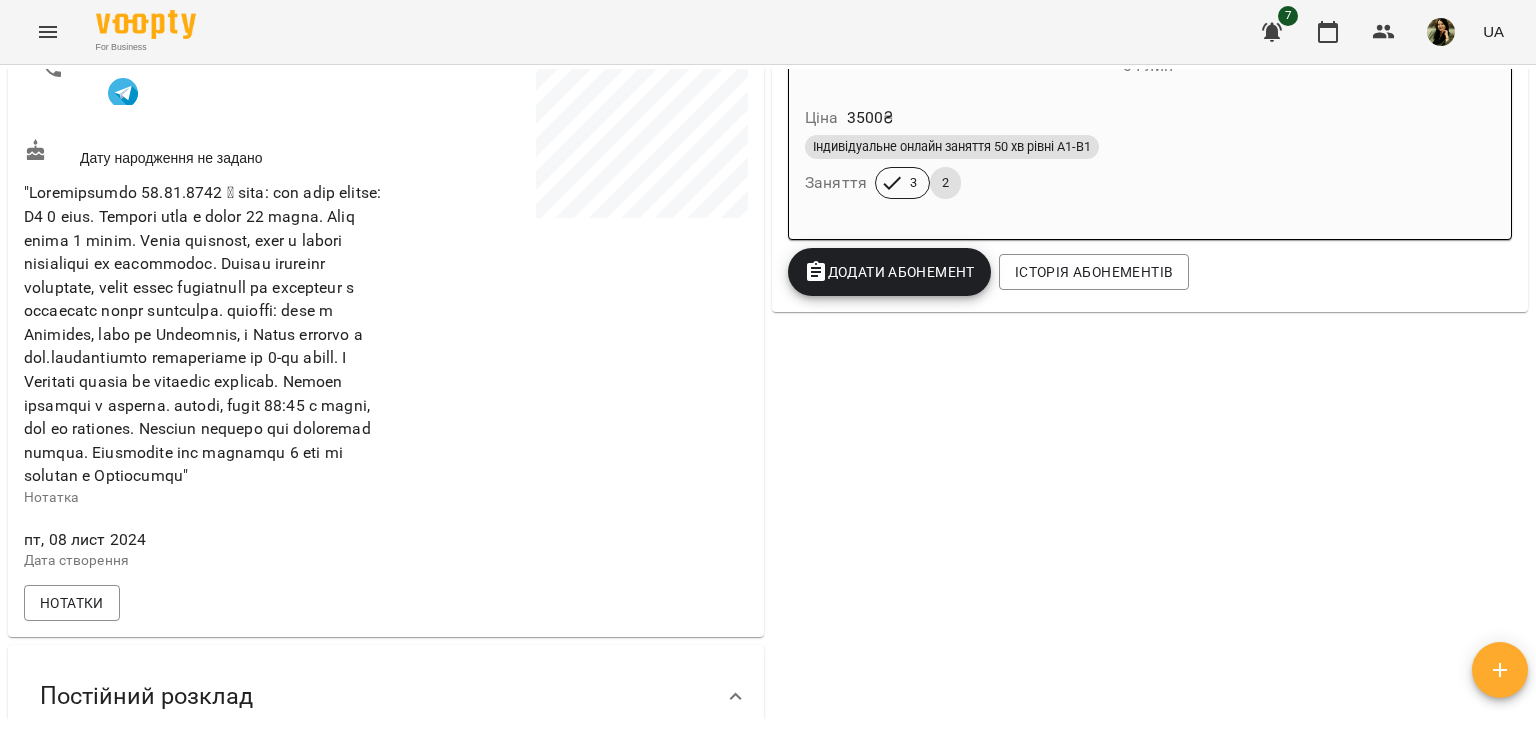 scroll, scrollTop: 0, scrollLeft: 0, axis: both 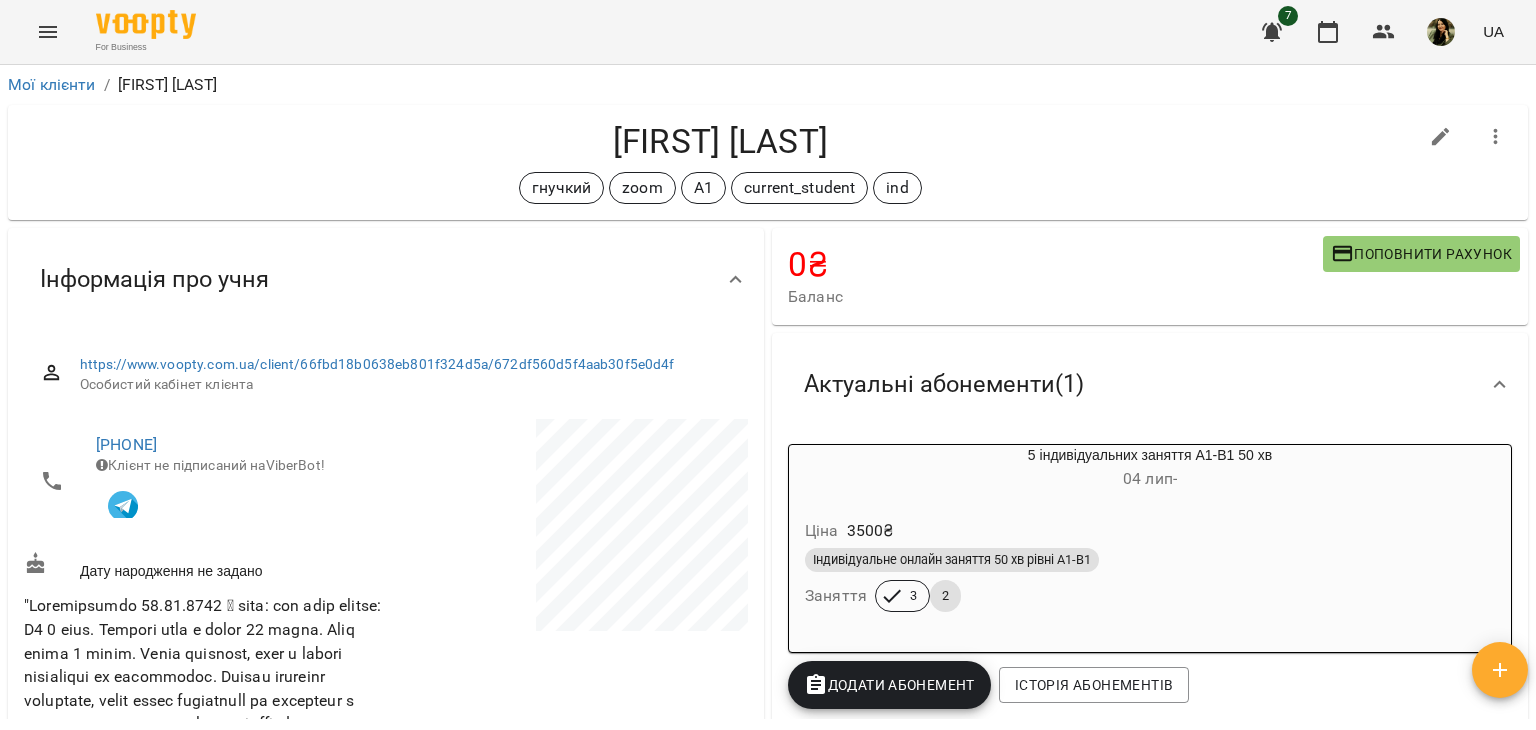 click 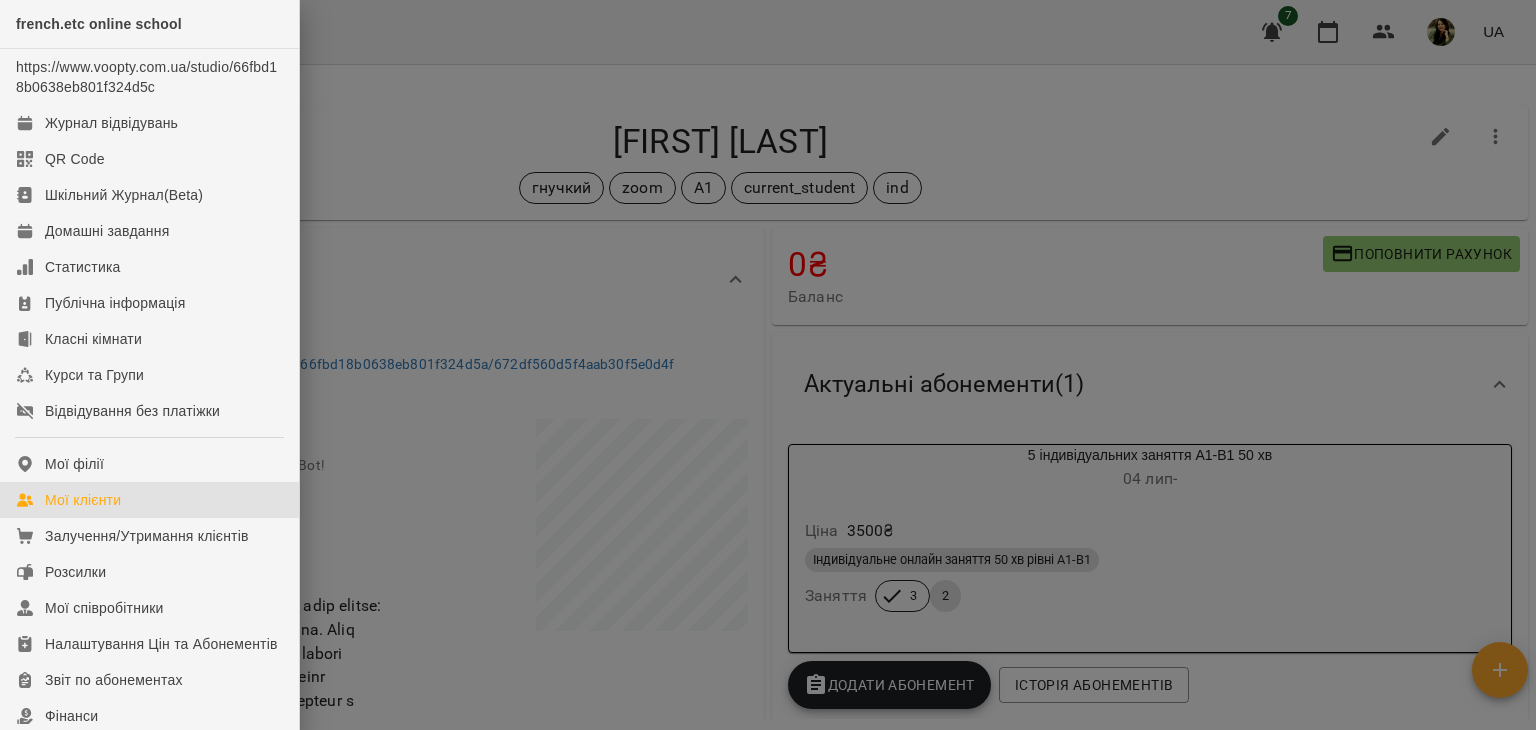 click on "Мої клієнти" at bounding box center [83, 500] 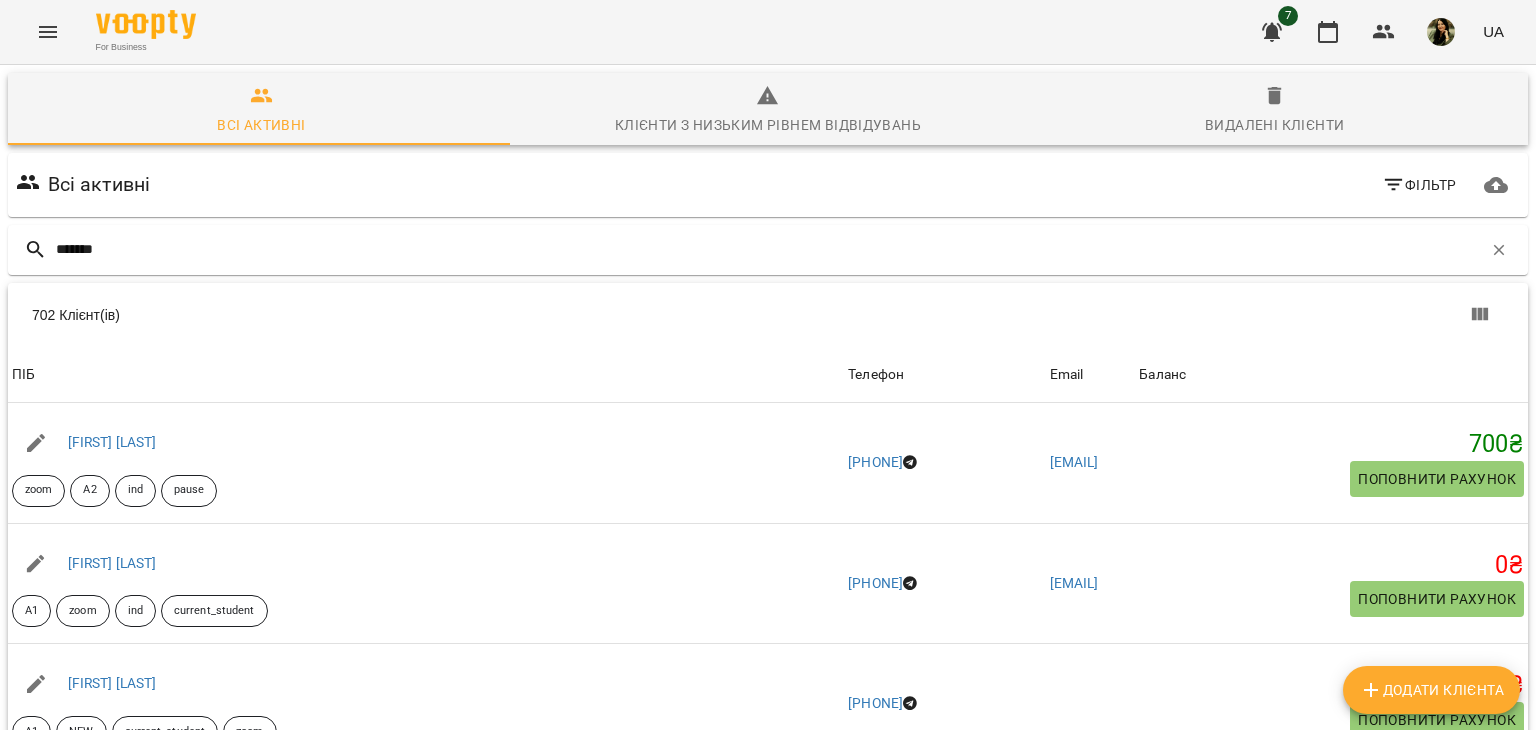 type on "******" 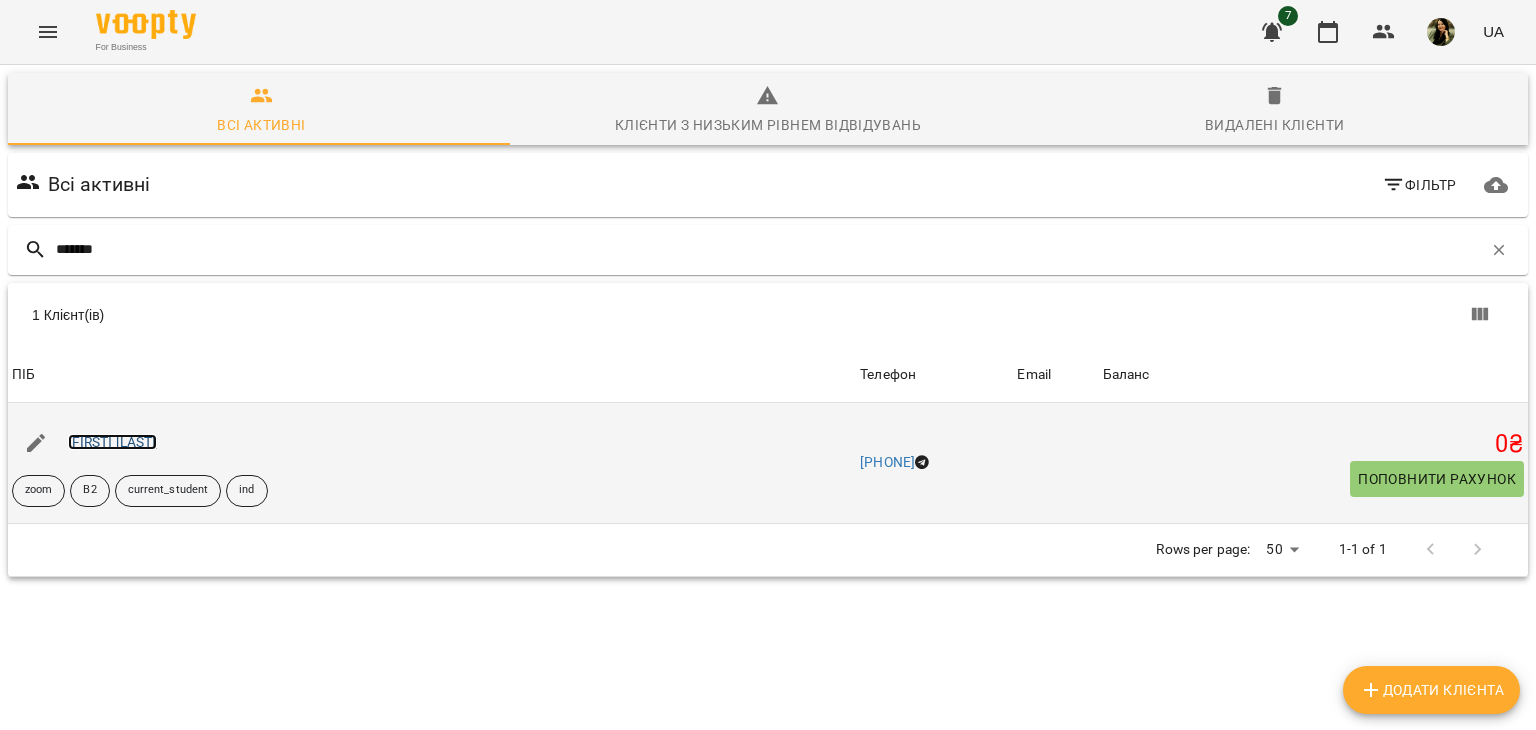 click on "[FIRST] [LAST]" at bounding box center [112, 442] 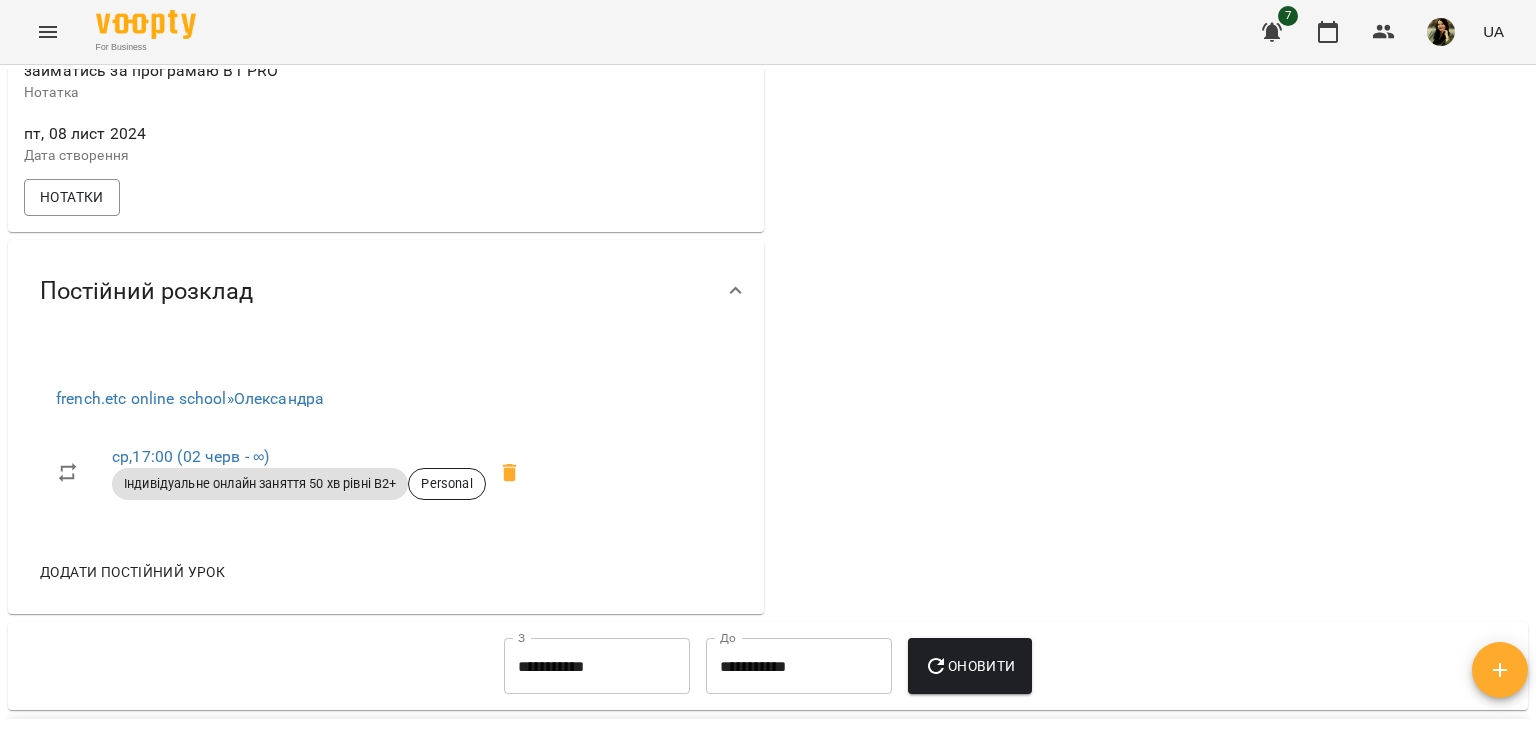 scroll, scrollTop: 0, scrollLeft: 0, axis: both 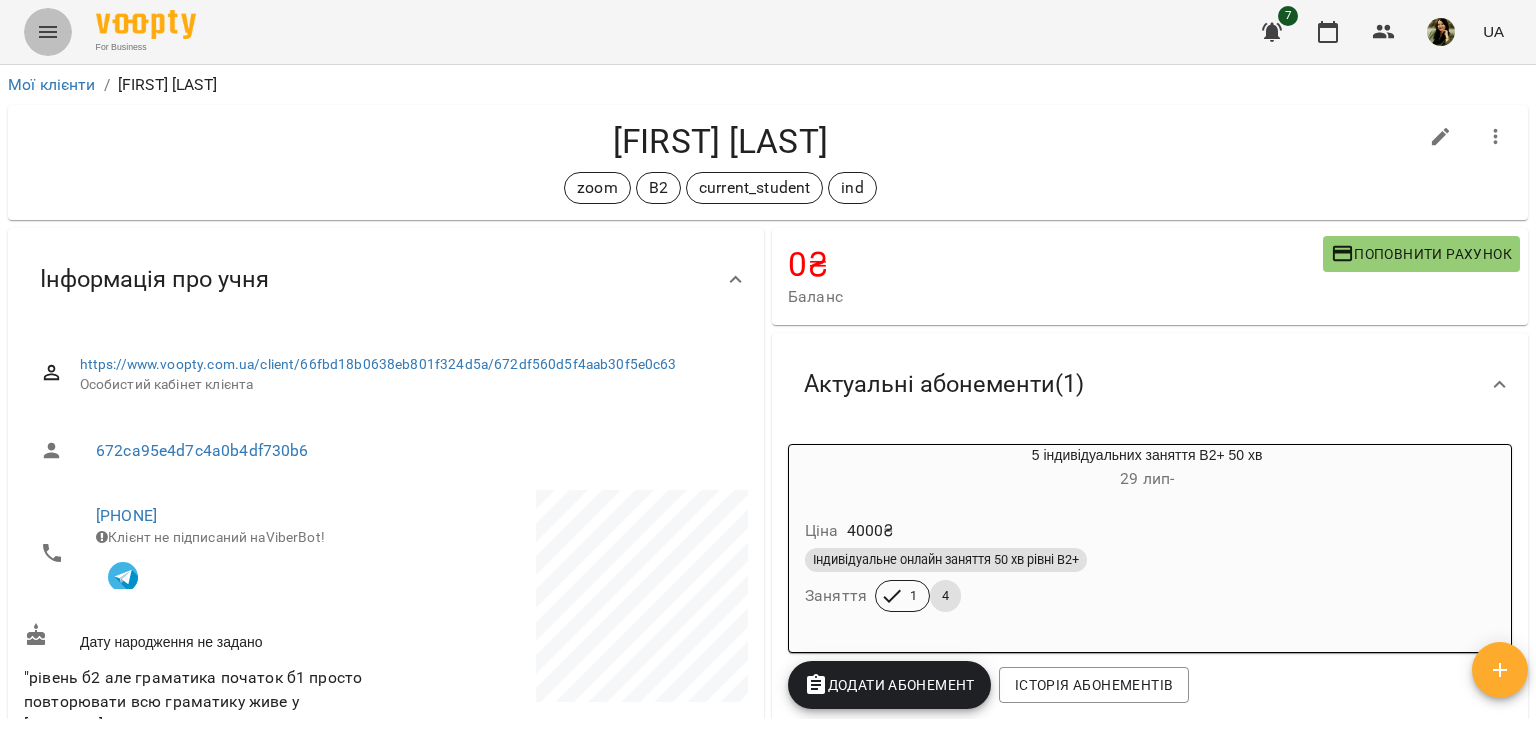 click 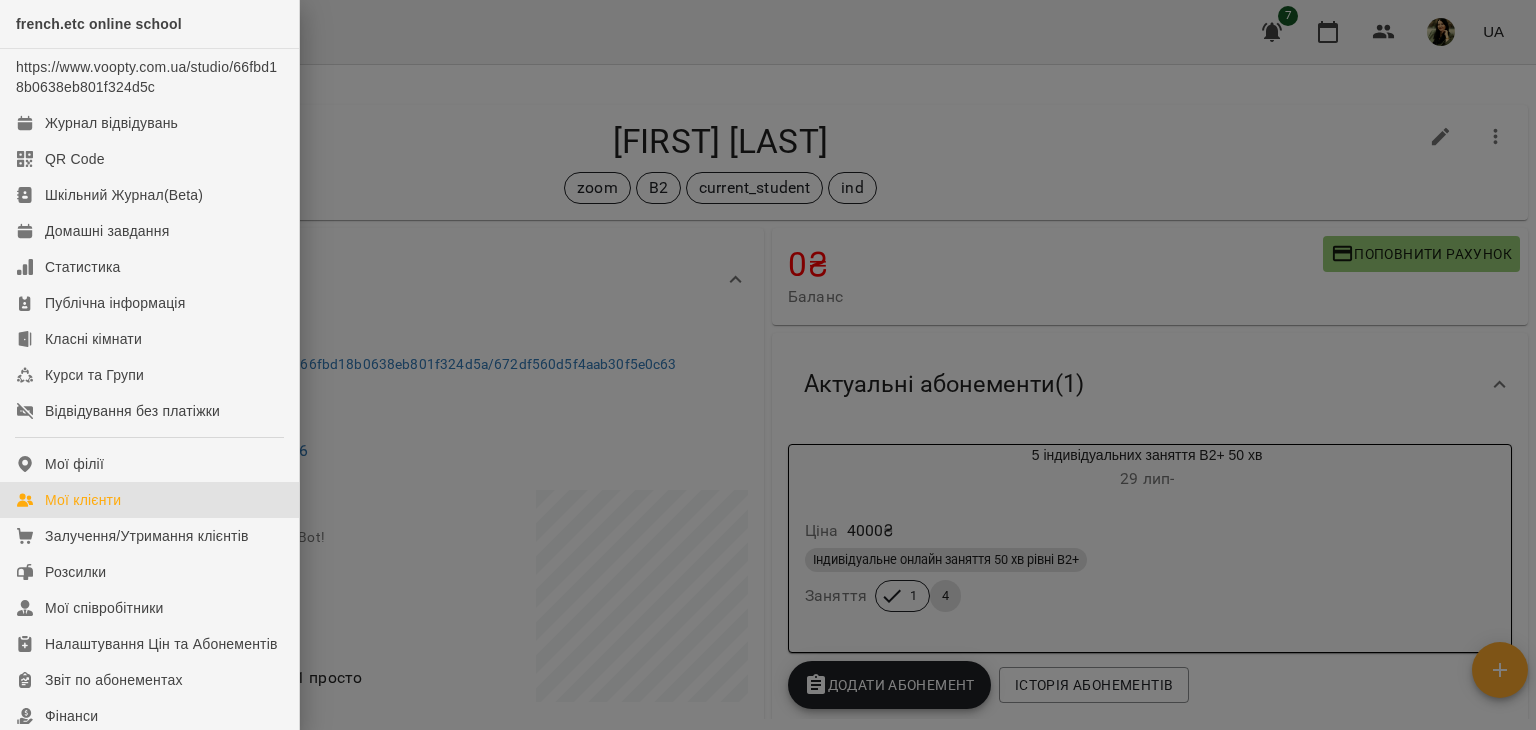 click on "Мої клієнти" at bounding box center [83, 500] 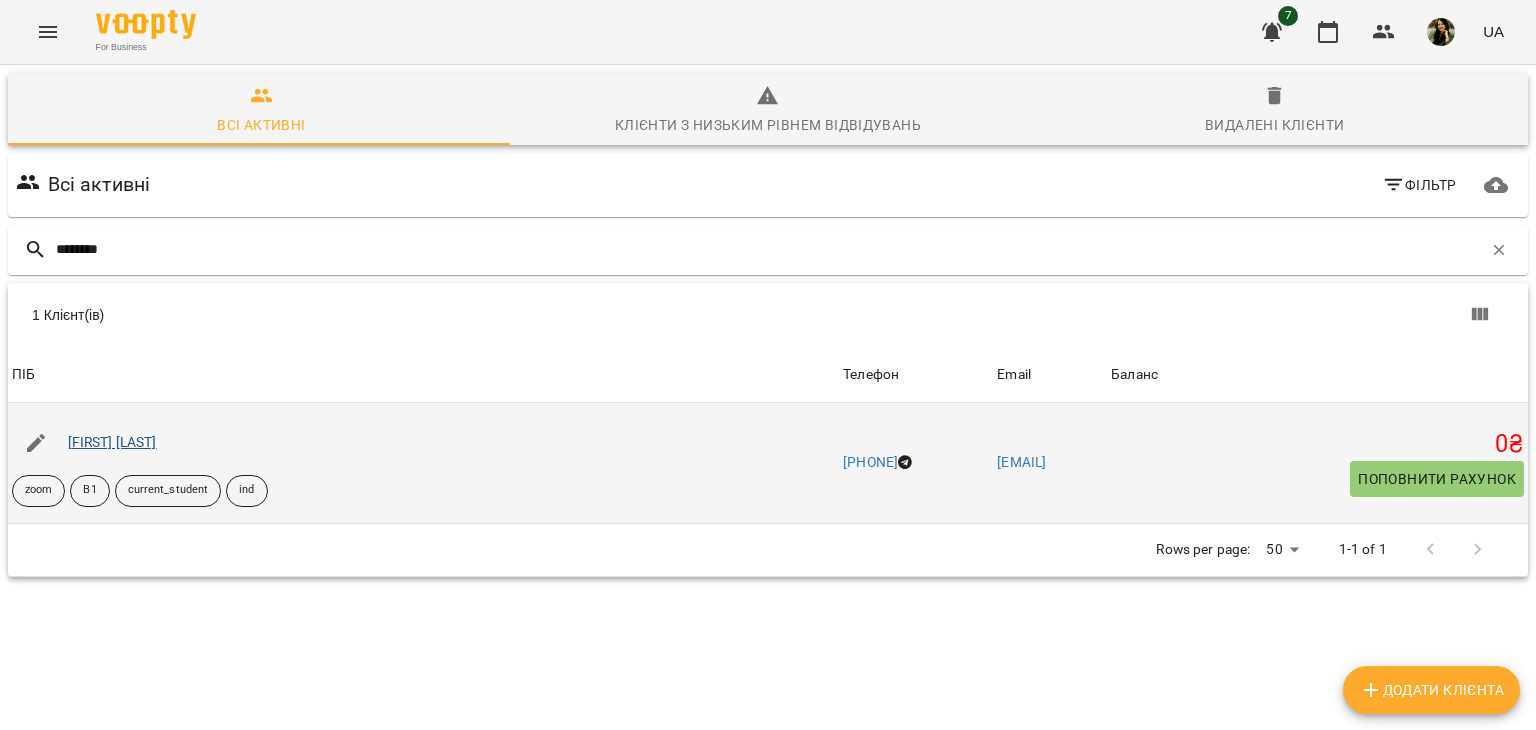 type on "********" 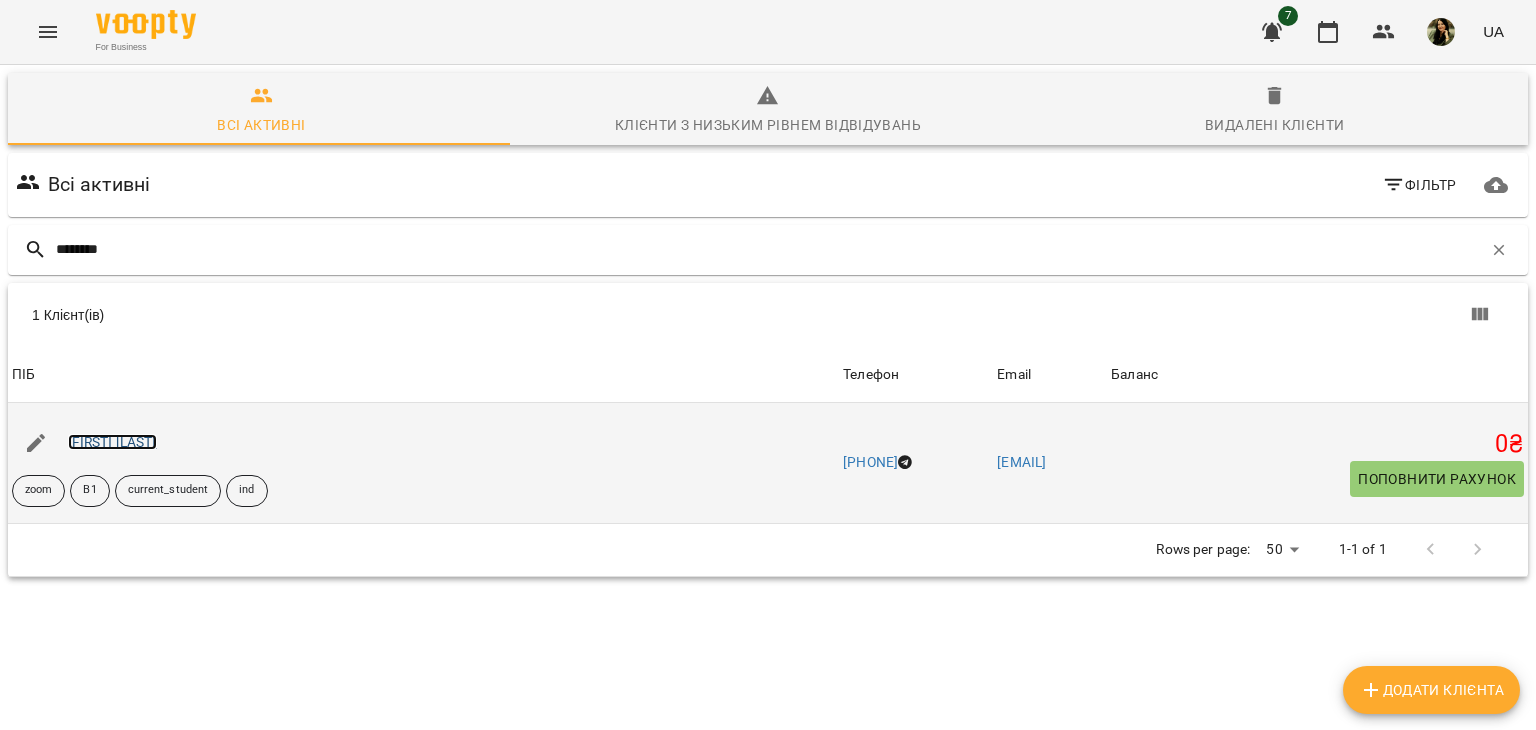 click on "[FIRST] [LAST]" at bounding box center [112, 442] 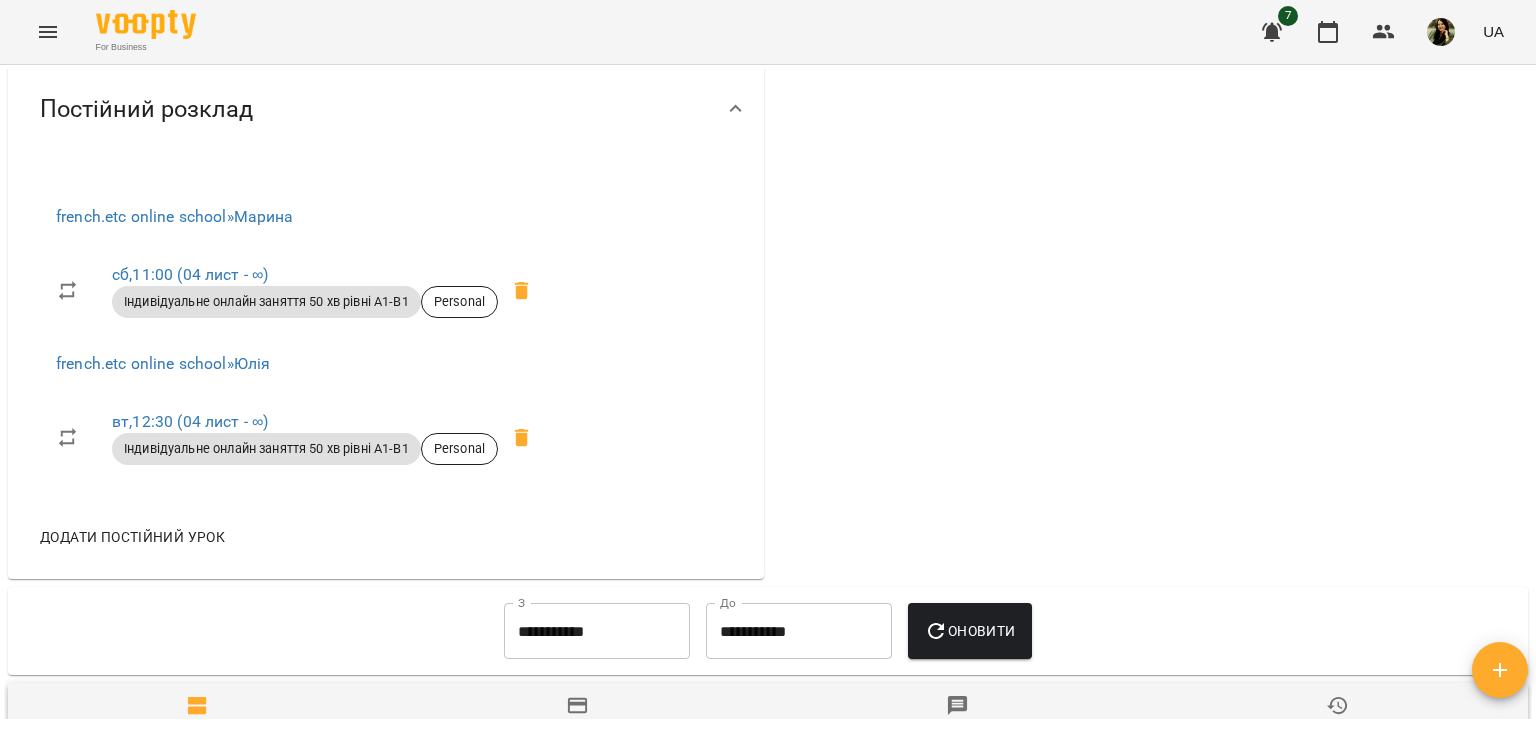 scroll, scrollTop: 0, scrollLeft: 0, axis: both 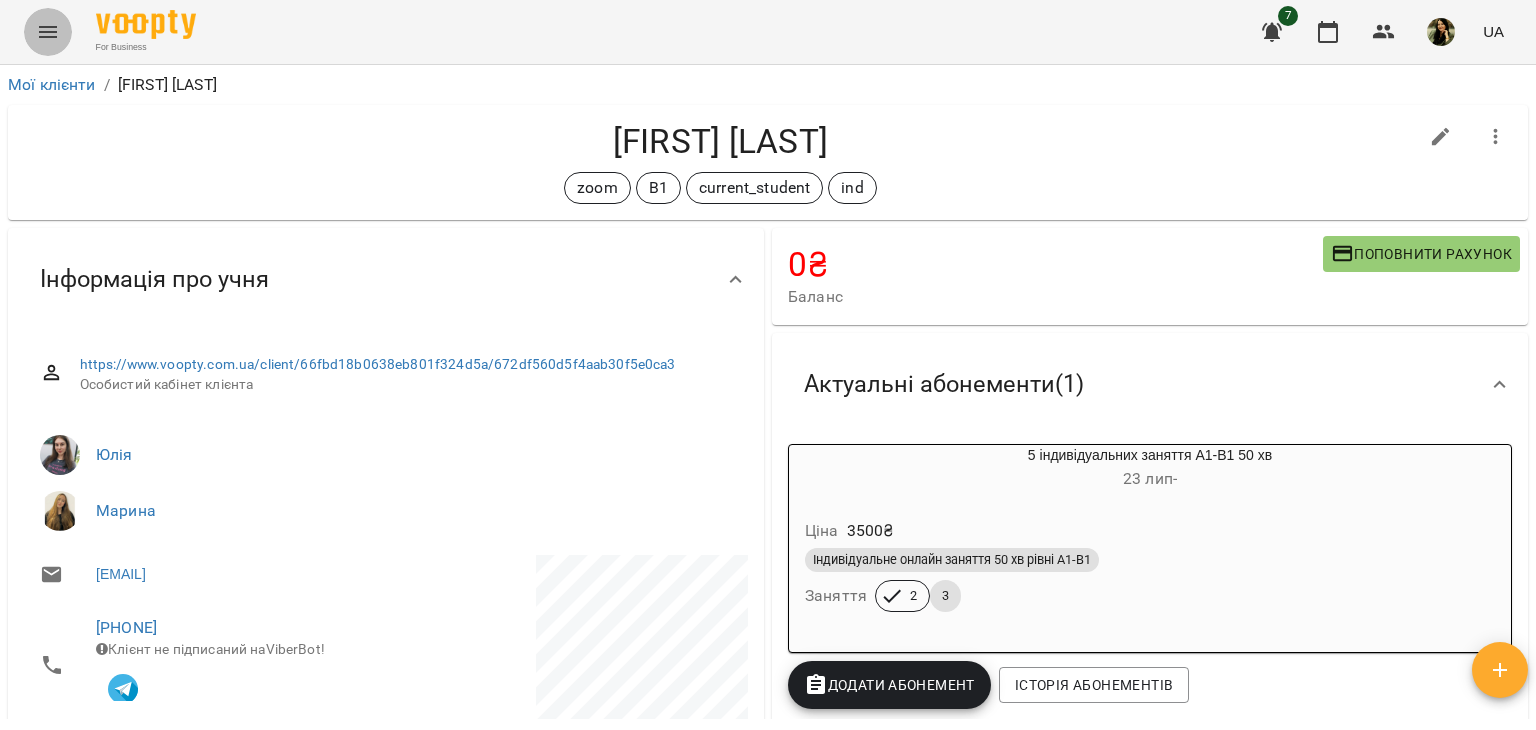 click 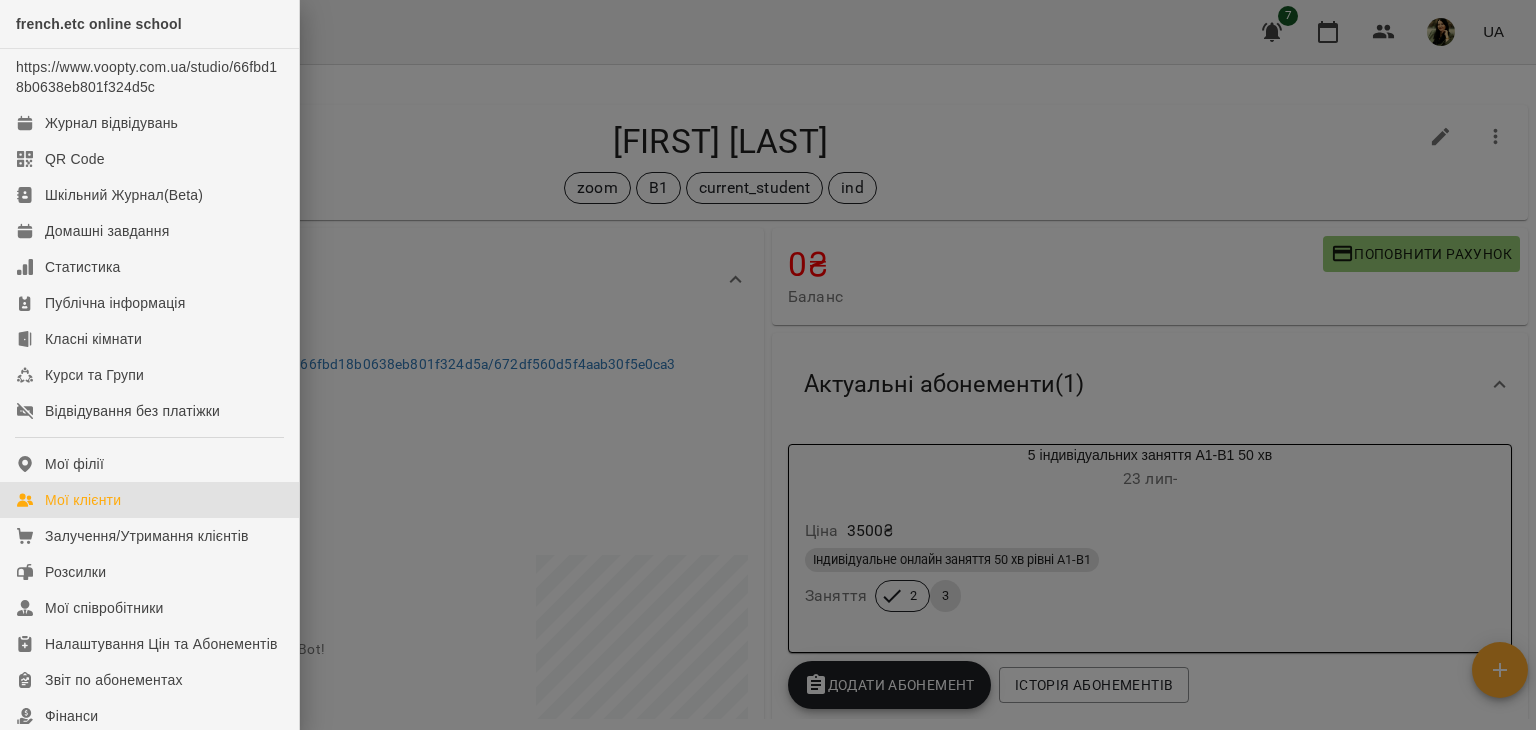 click on "Мої клієнти" at bounding box center [83, 500] 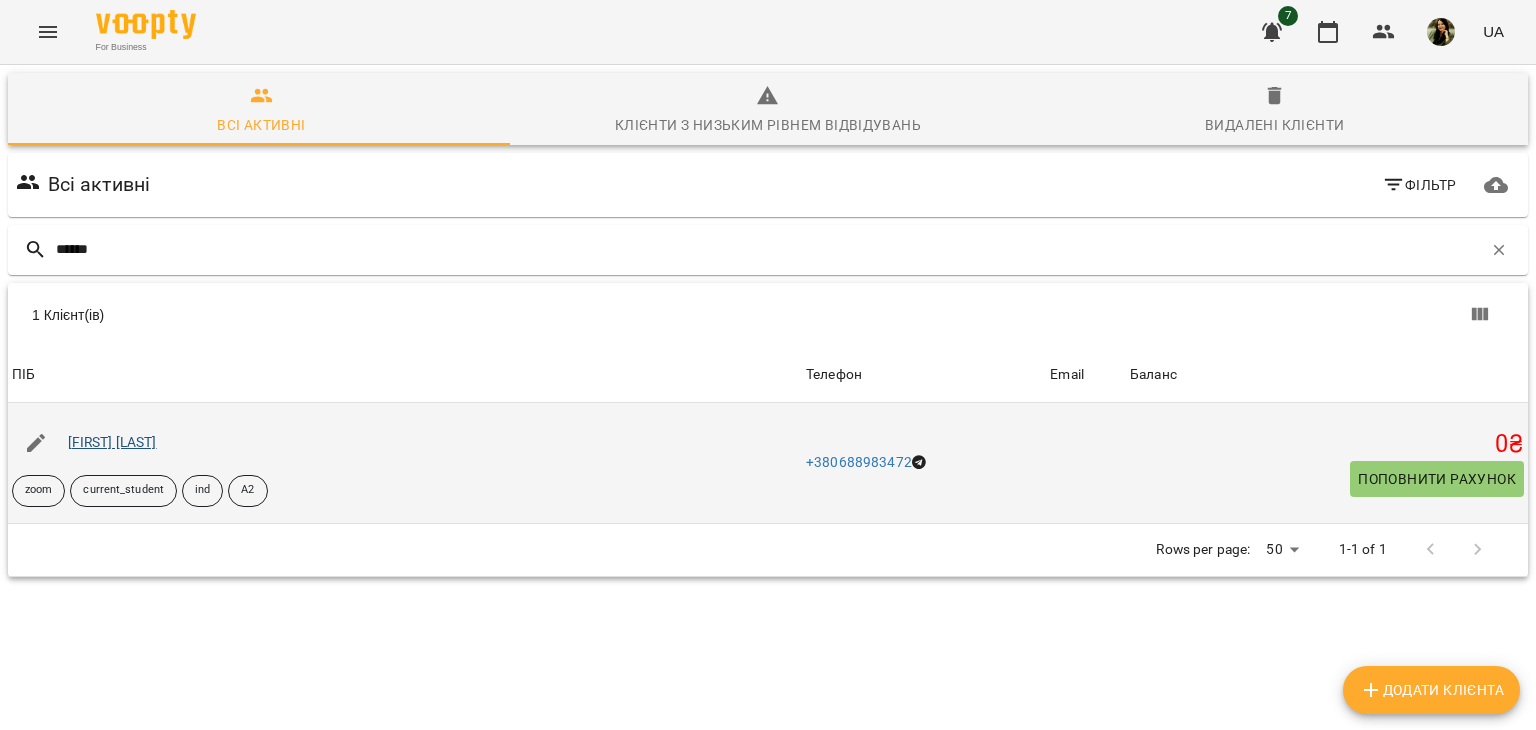 type on "******" 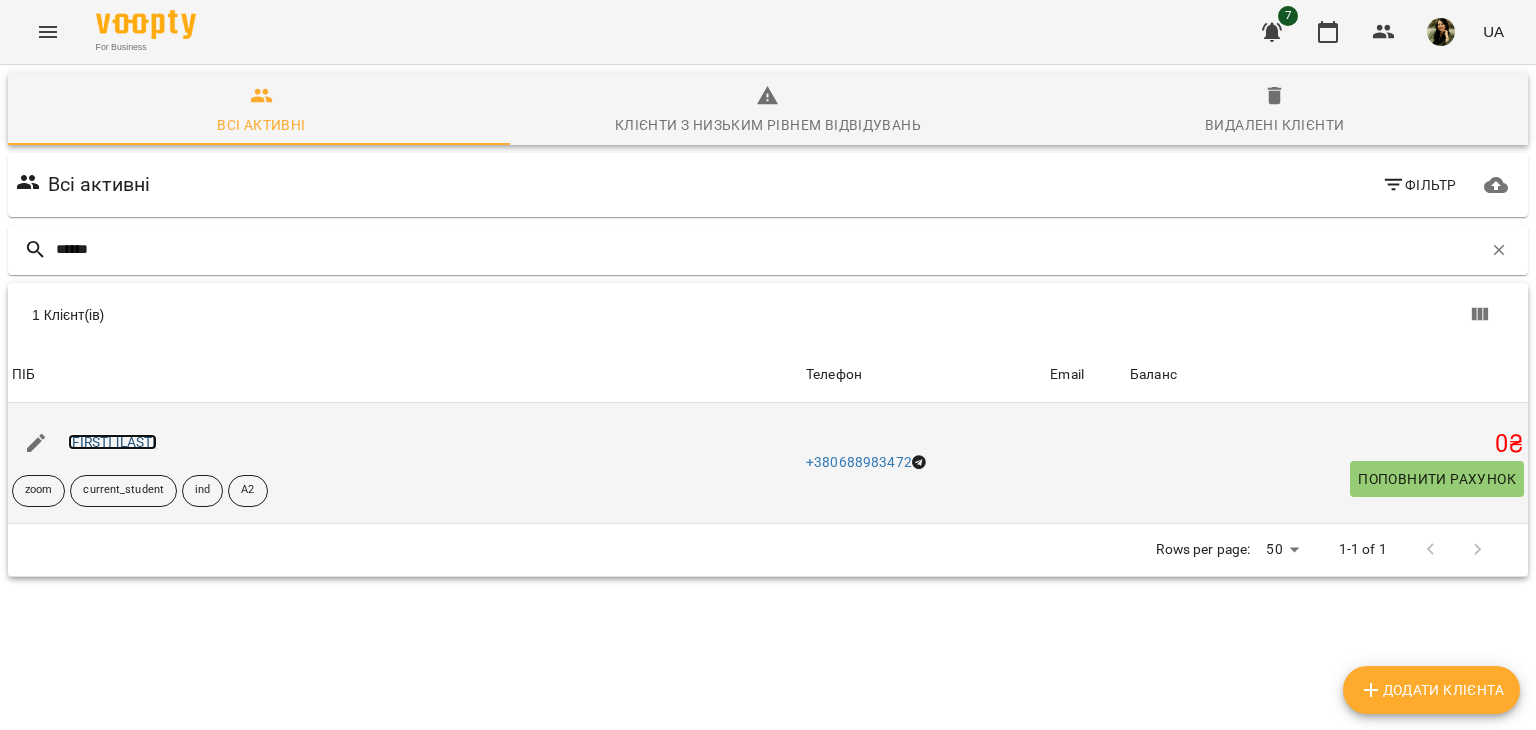 click on "[FIRST] [LAST]" at bounding box center [112, 442] 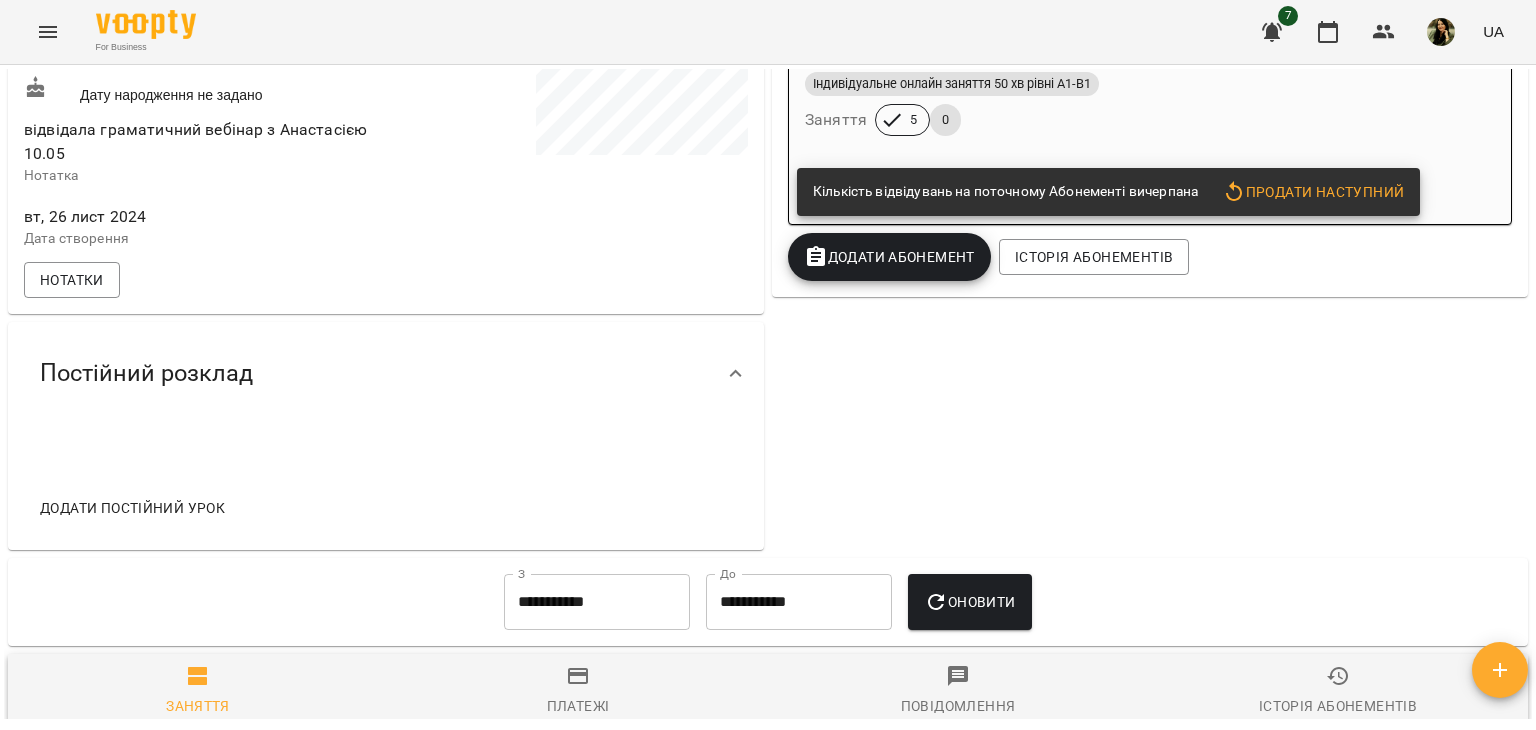 scroll, scrollTop: 0, scrollLeft: 0, axis: both 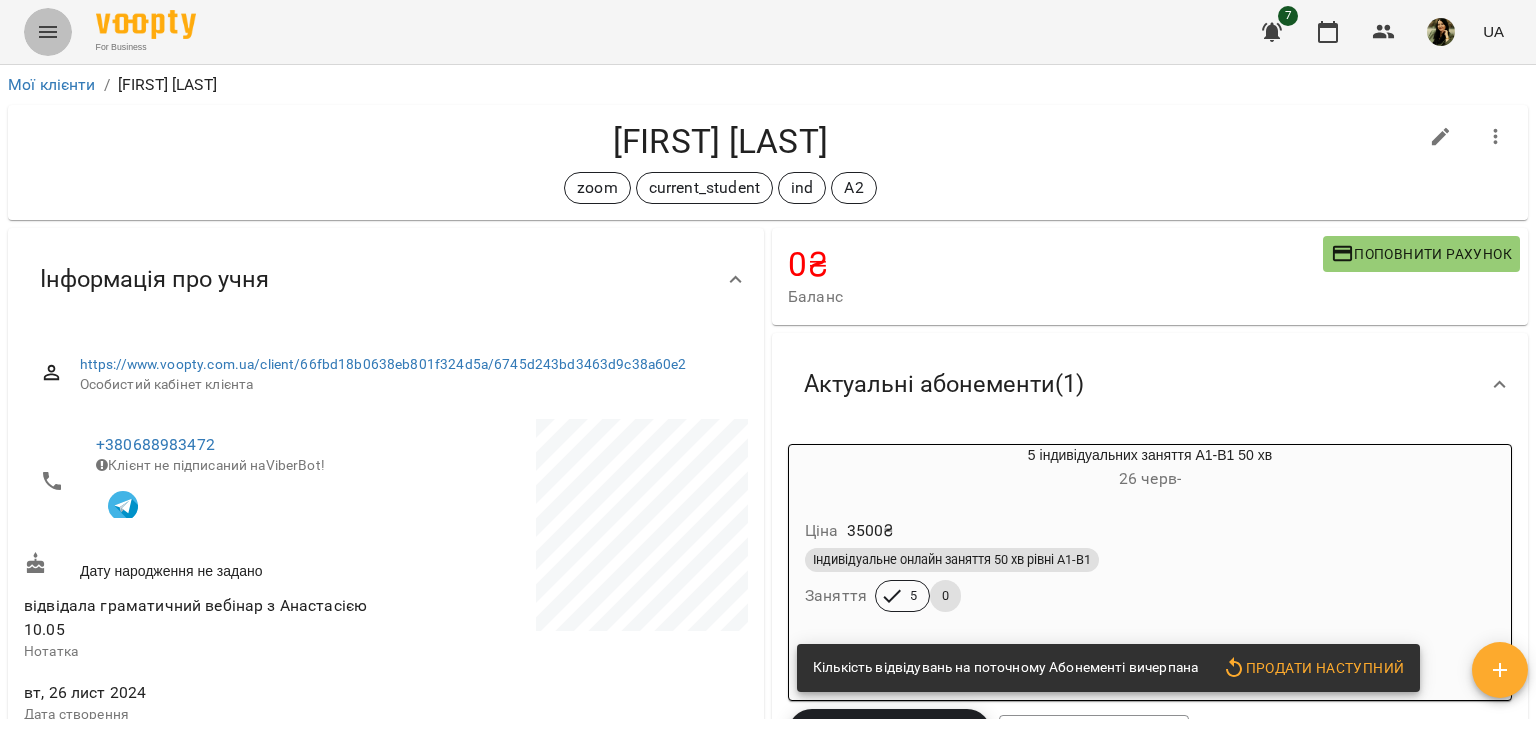 click 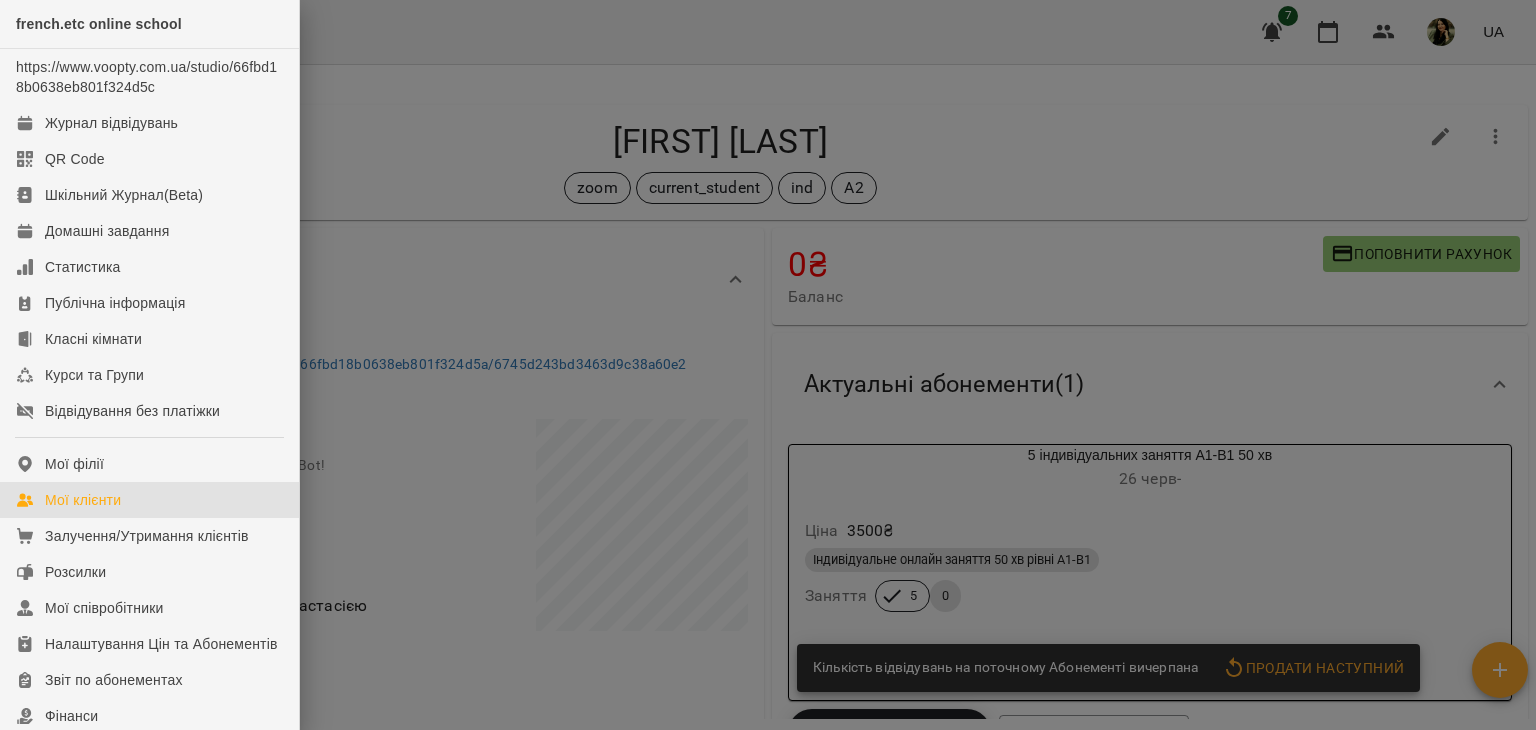 click on "Мої клієнти" at bounding box center [83, 500] 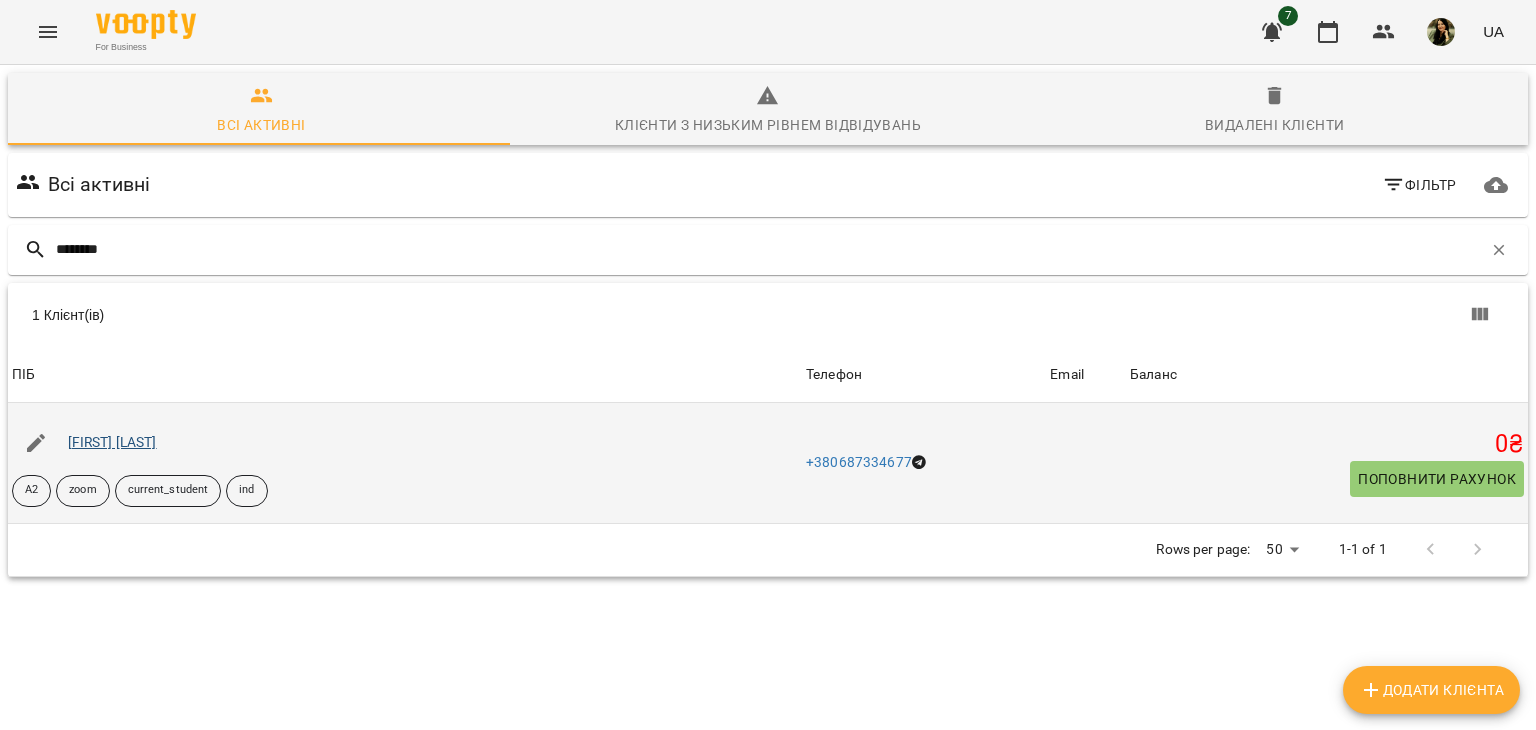 type on "*******" 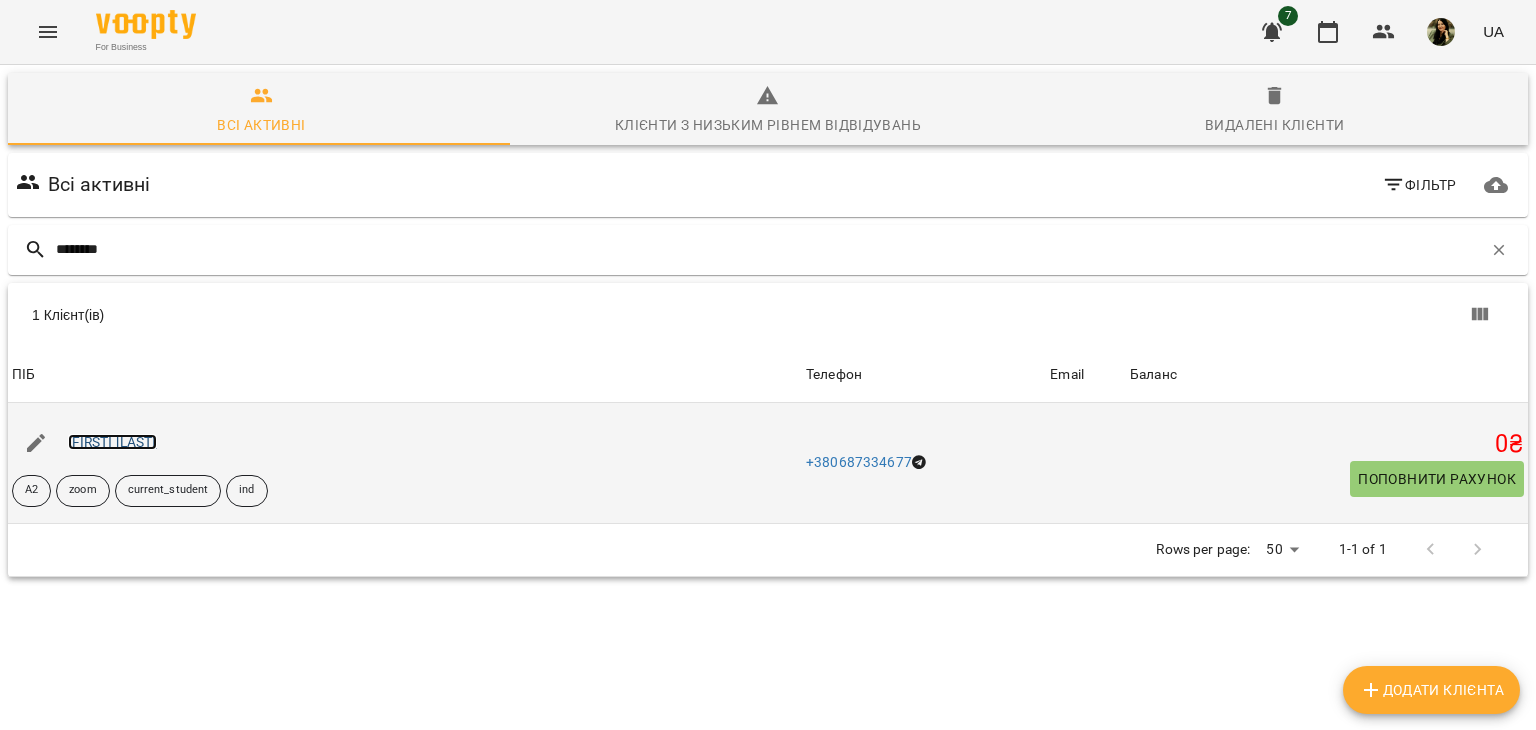 click on "[FIRST] [LAST]" at bounding box center [112, 442] 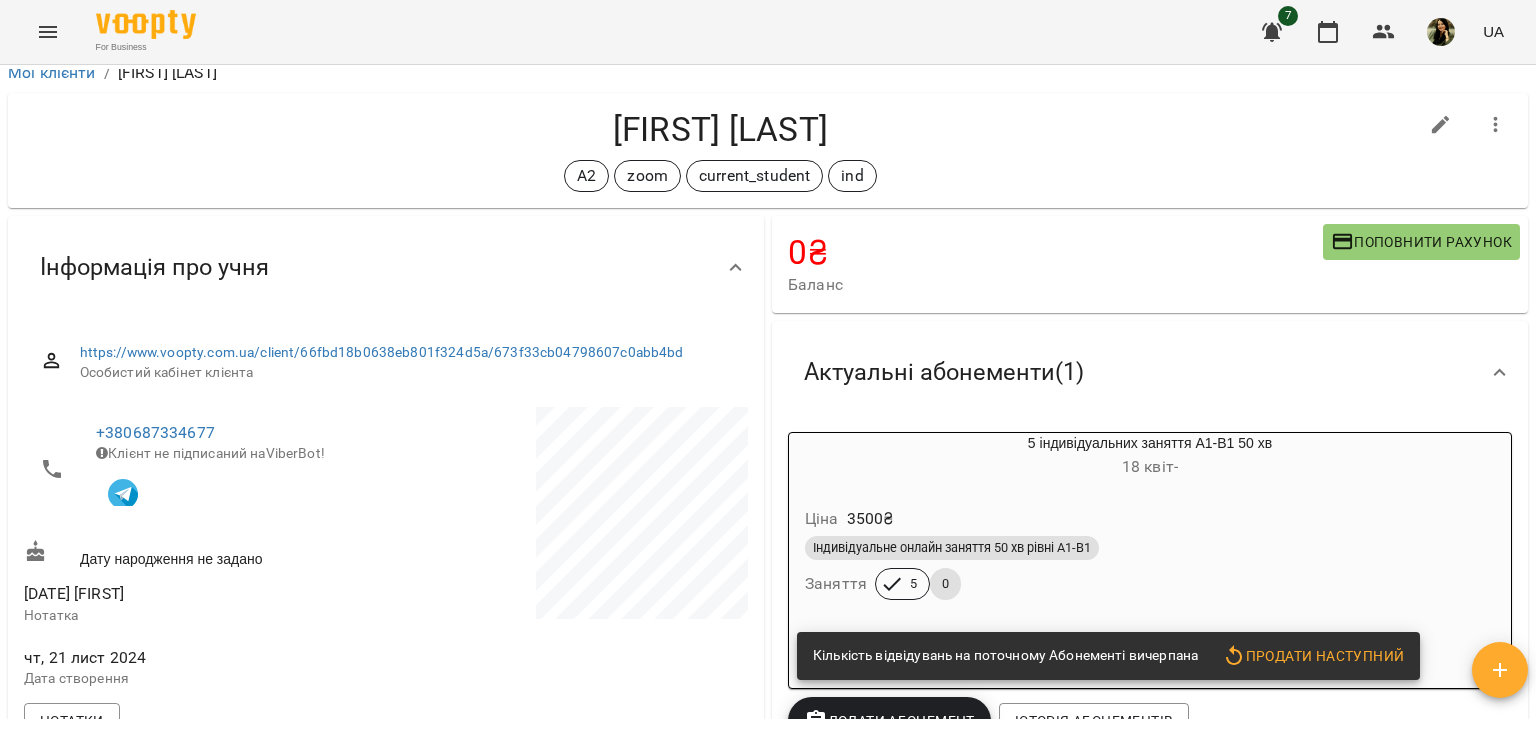 scroll, scrollTop: 0, scrollLeft: 0, axis: both 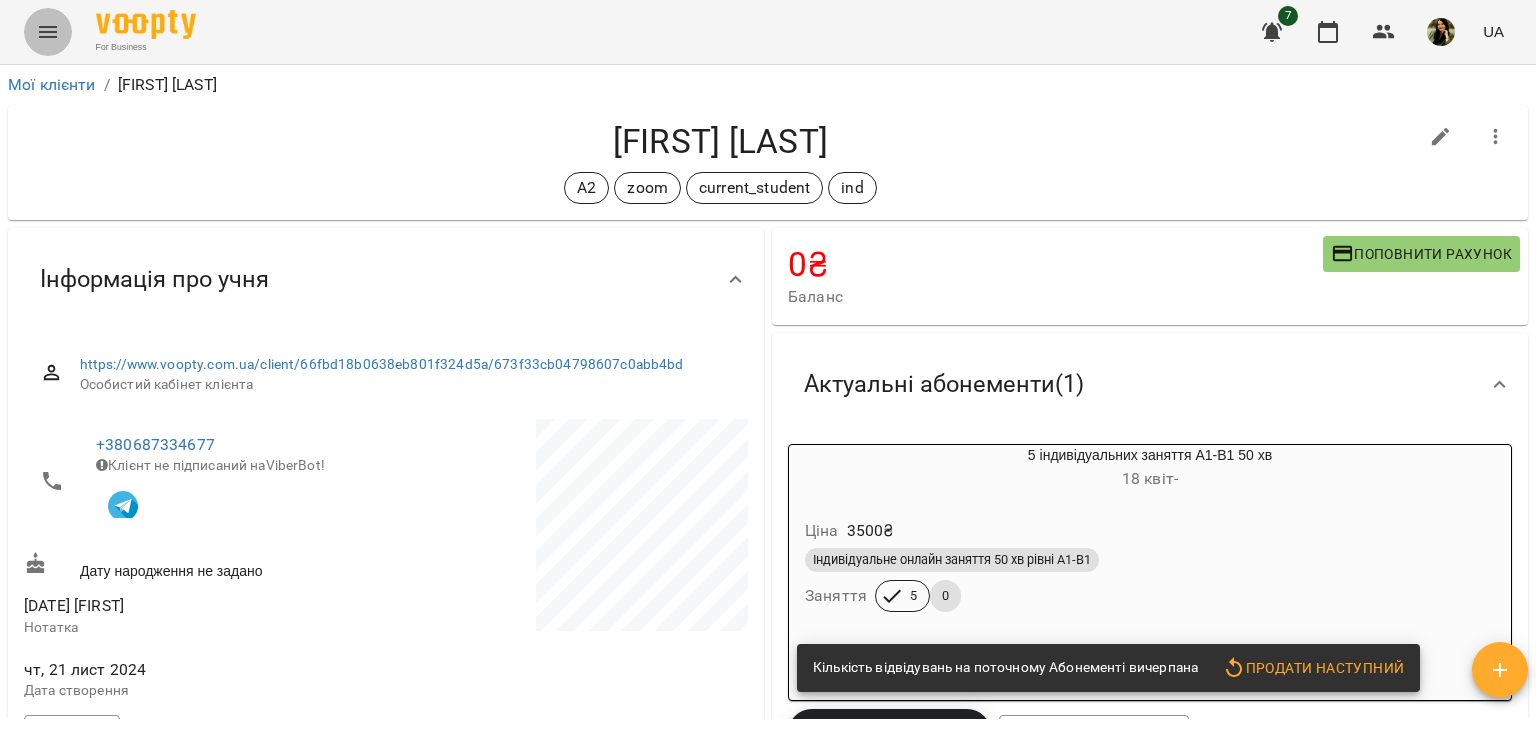 click 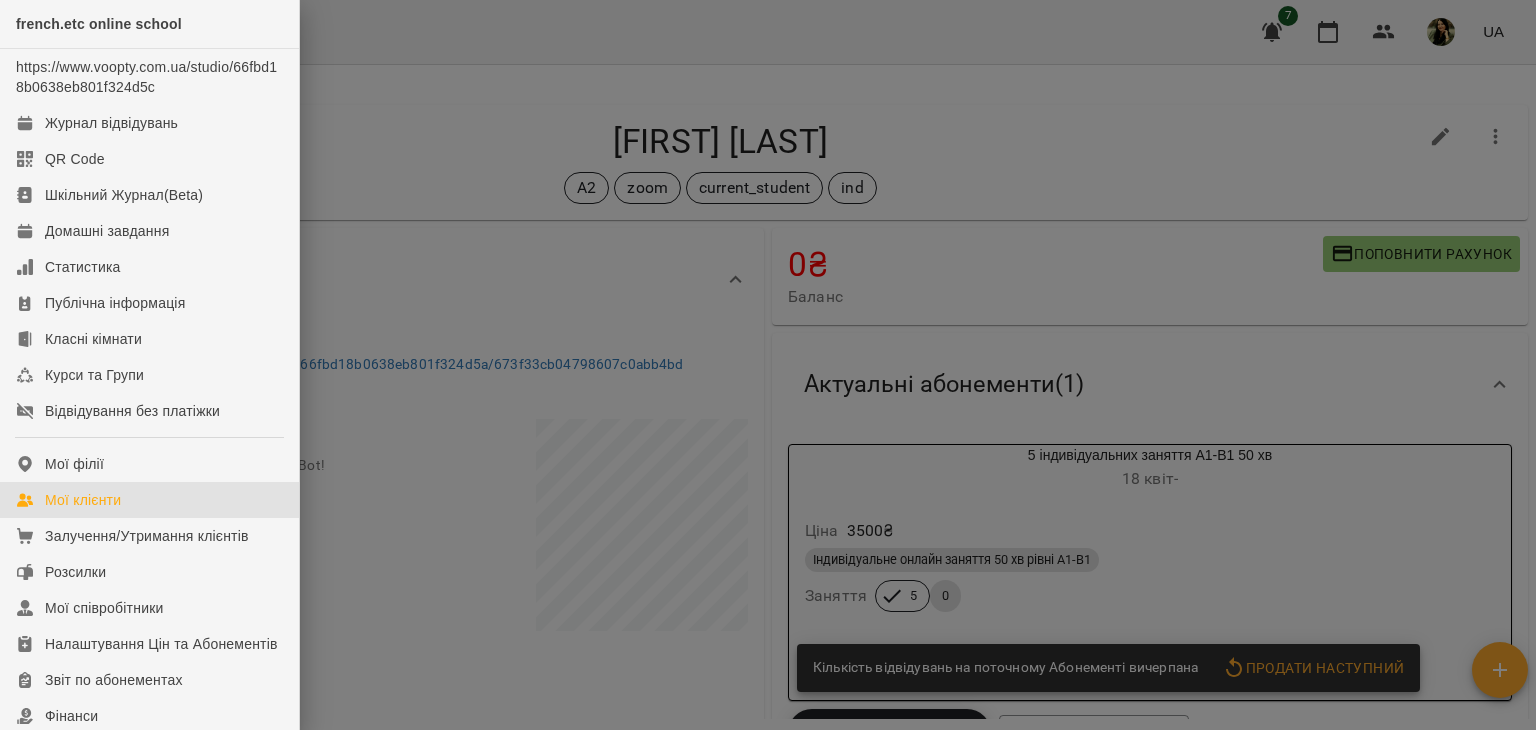 click on "Мої клієнти" at bounding box center [83, 500] 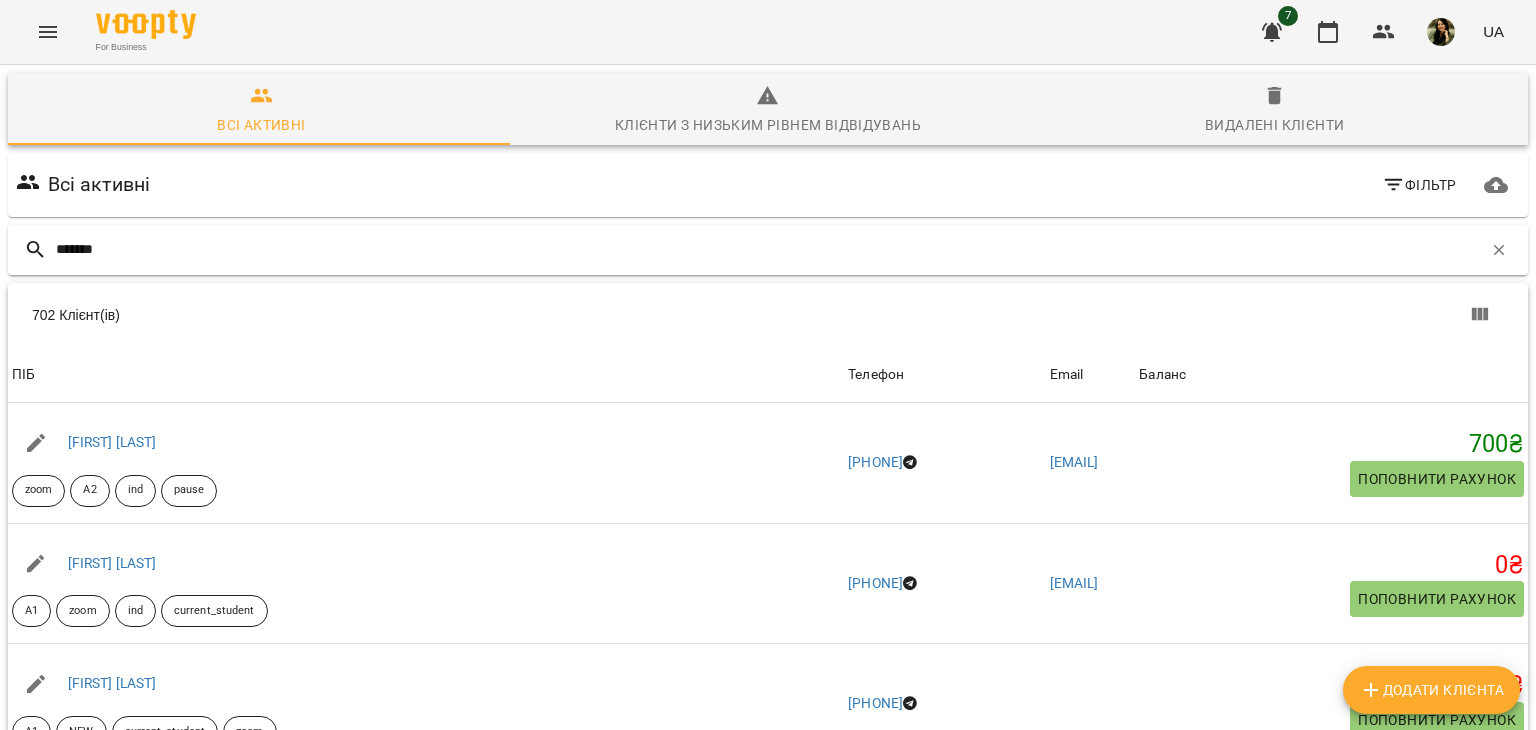 type on "******" 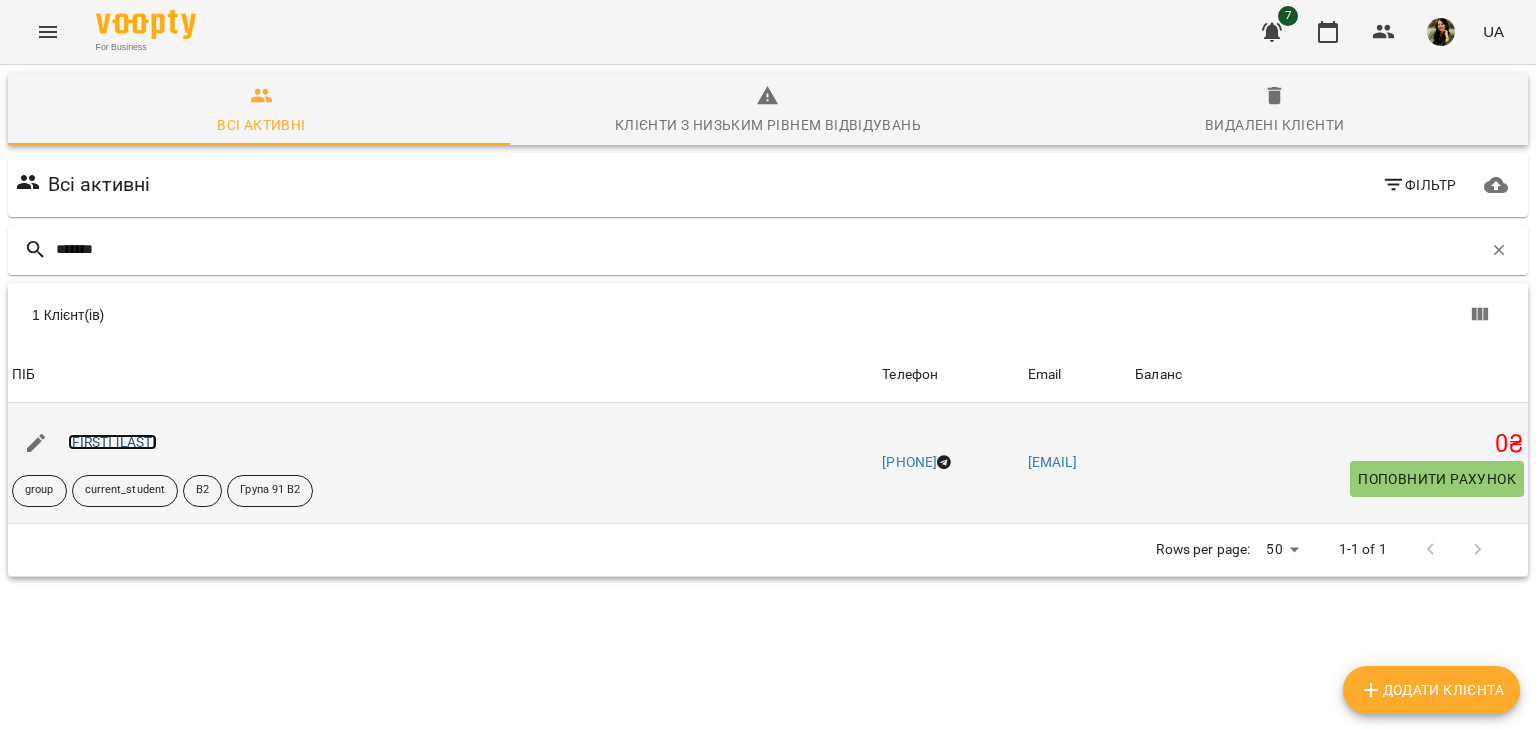 click on "[FIRST] [LAST]" at bounding box center [112, 442] 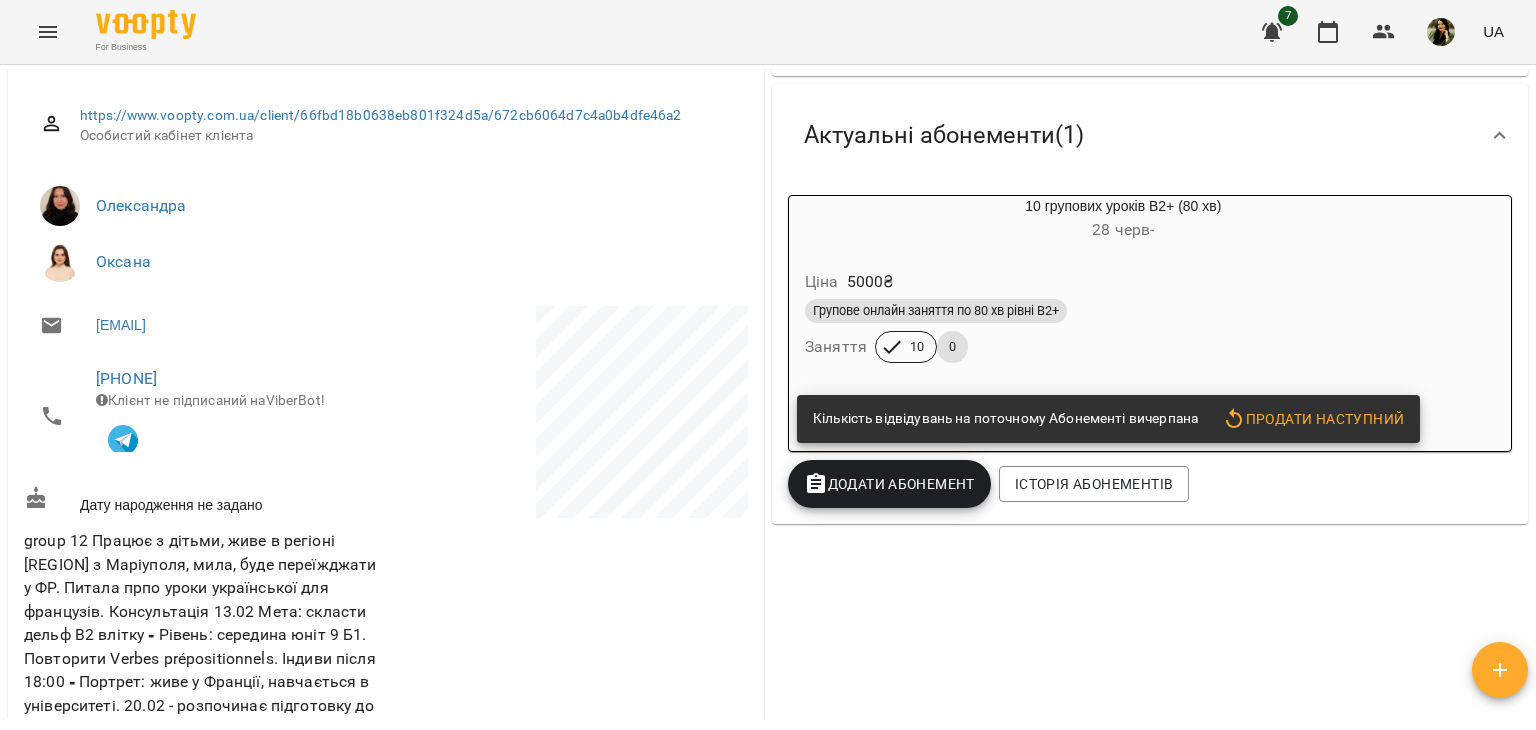 scroll, scrollTop: 0, scrollLeft: 0, axis: both 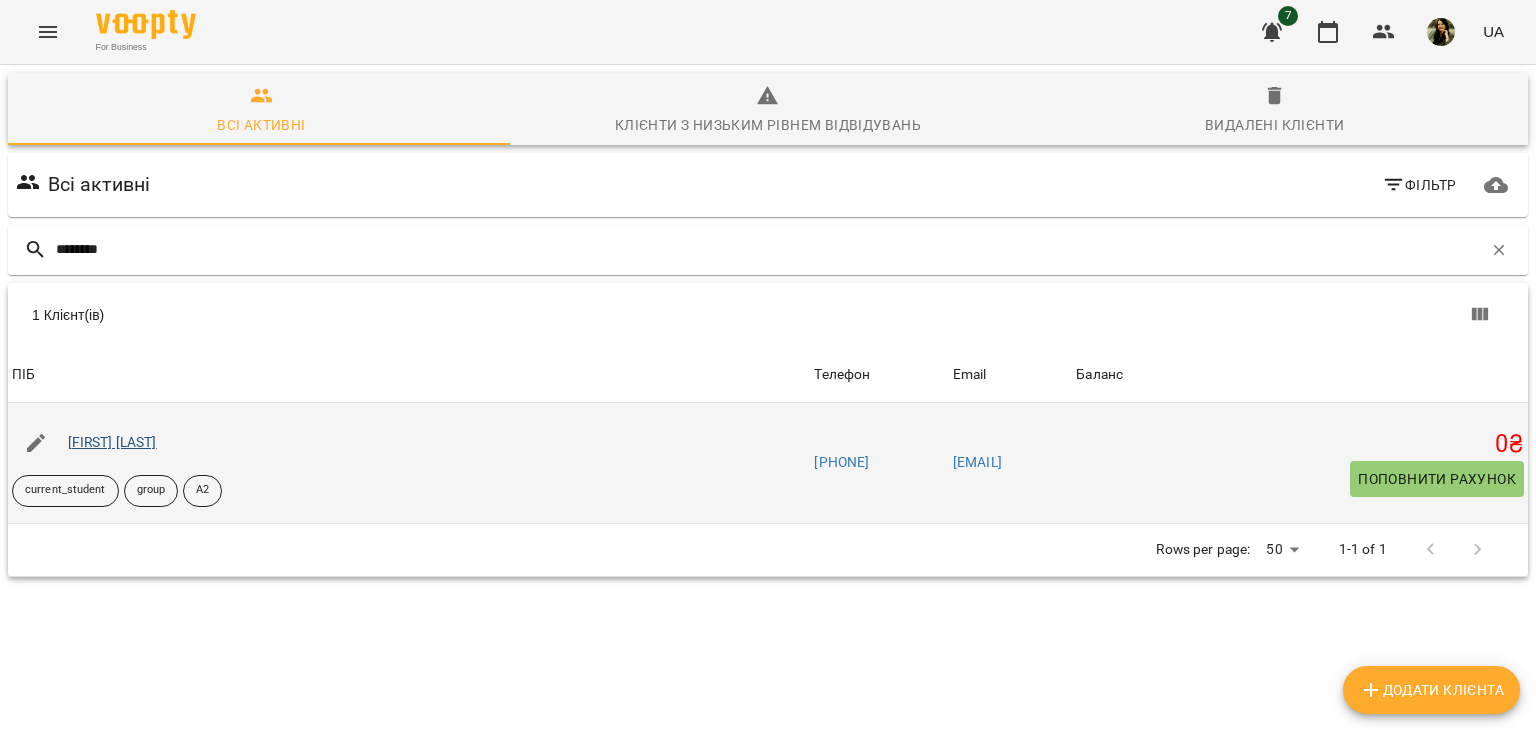 type on "********" 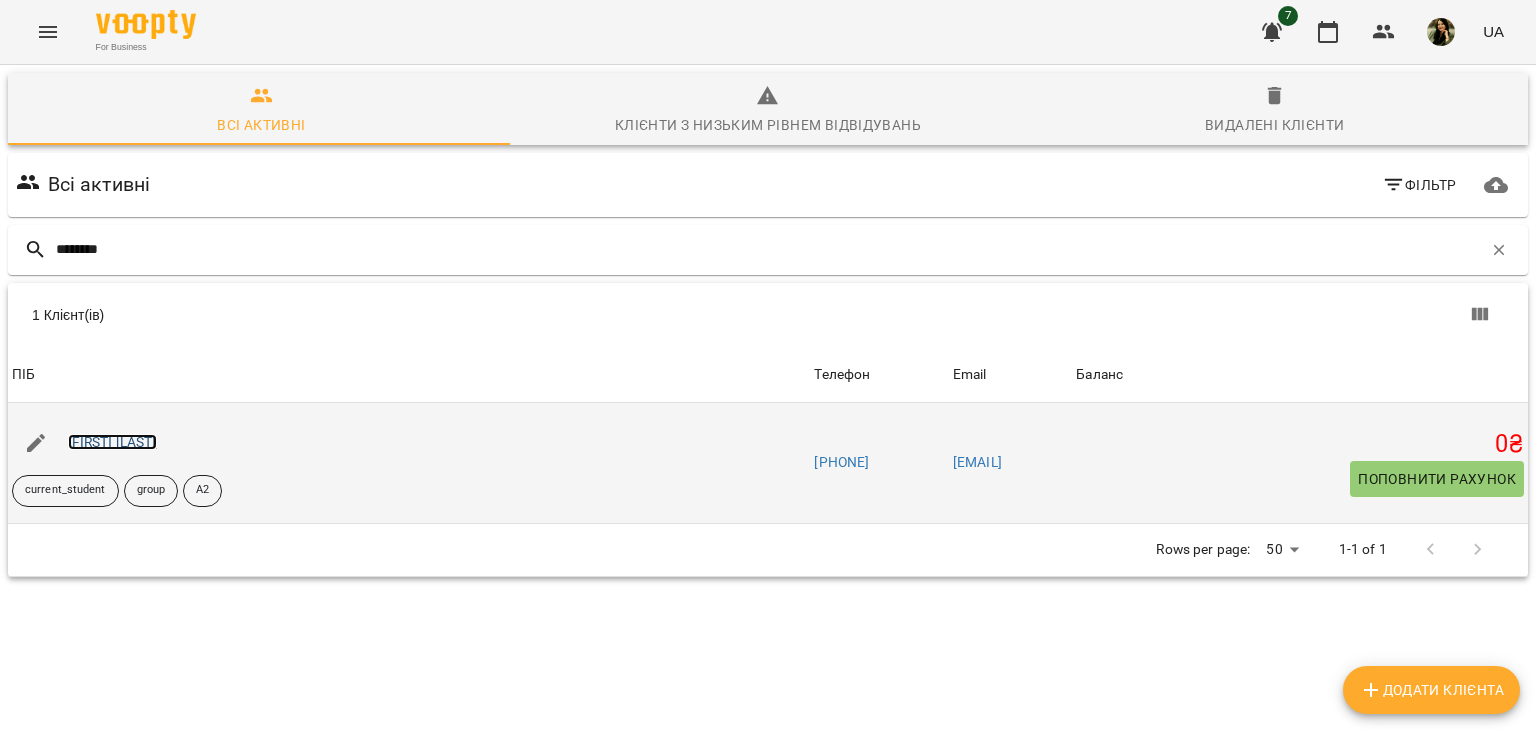 click on "[FIRST] [LAST]" at bounding box center (112, 442) 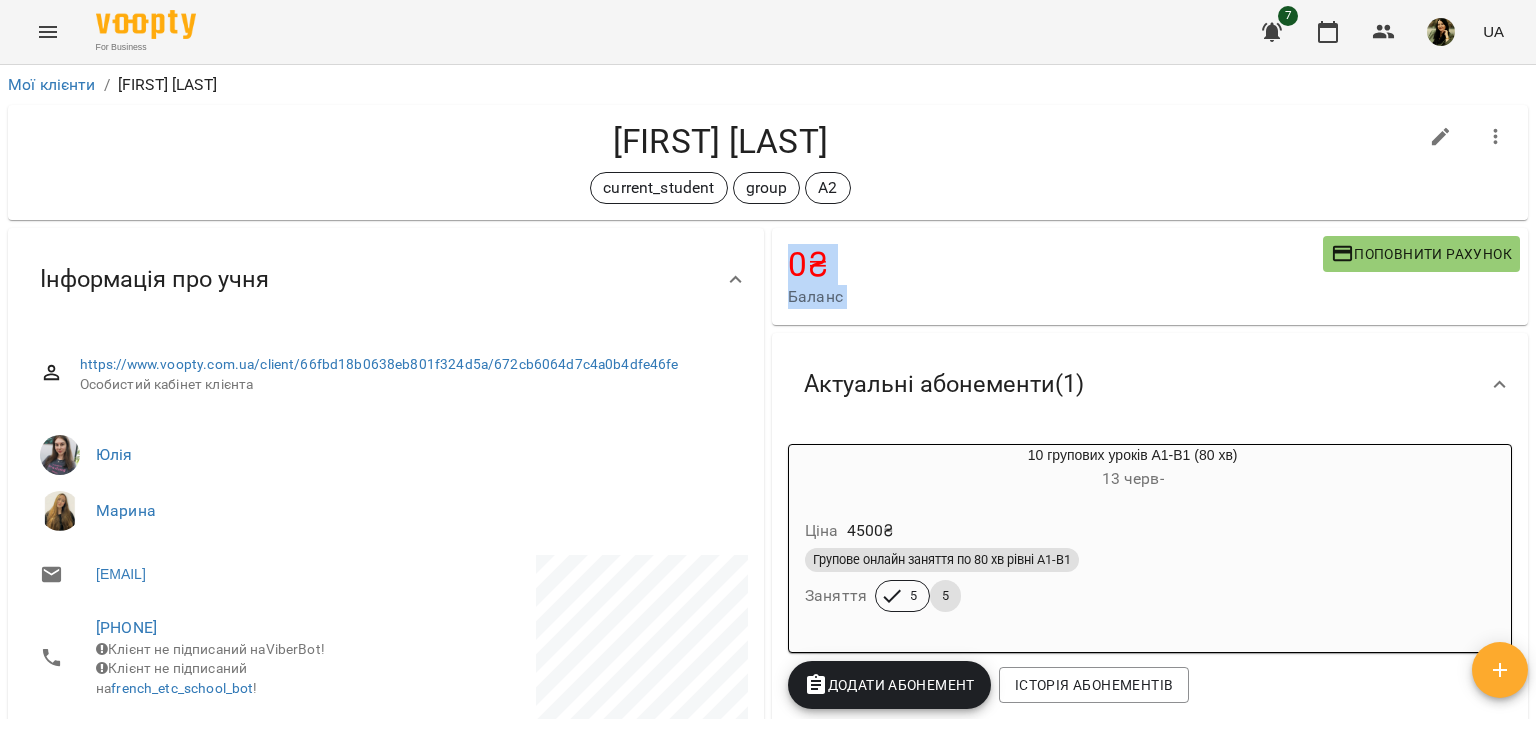 drag, startPoint x: 1535, startPoint y: 138, endPoint x: 1535, endPoint y: 345, distance: 207 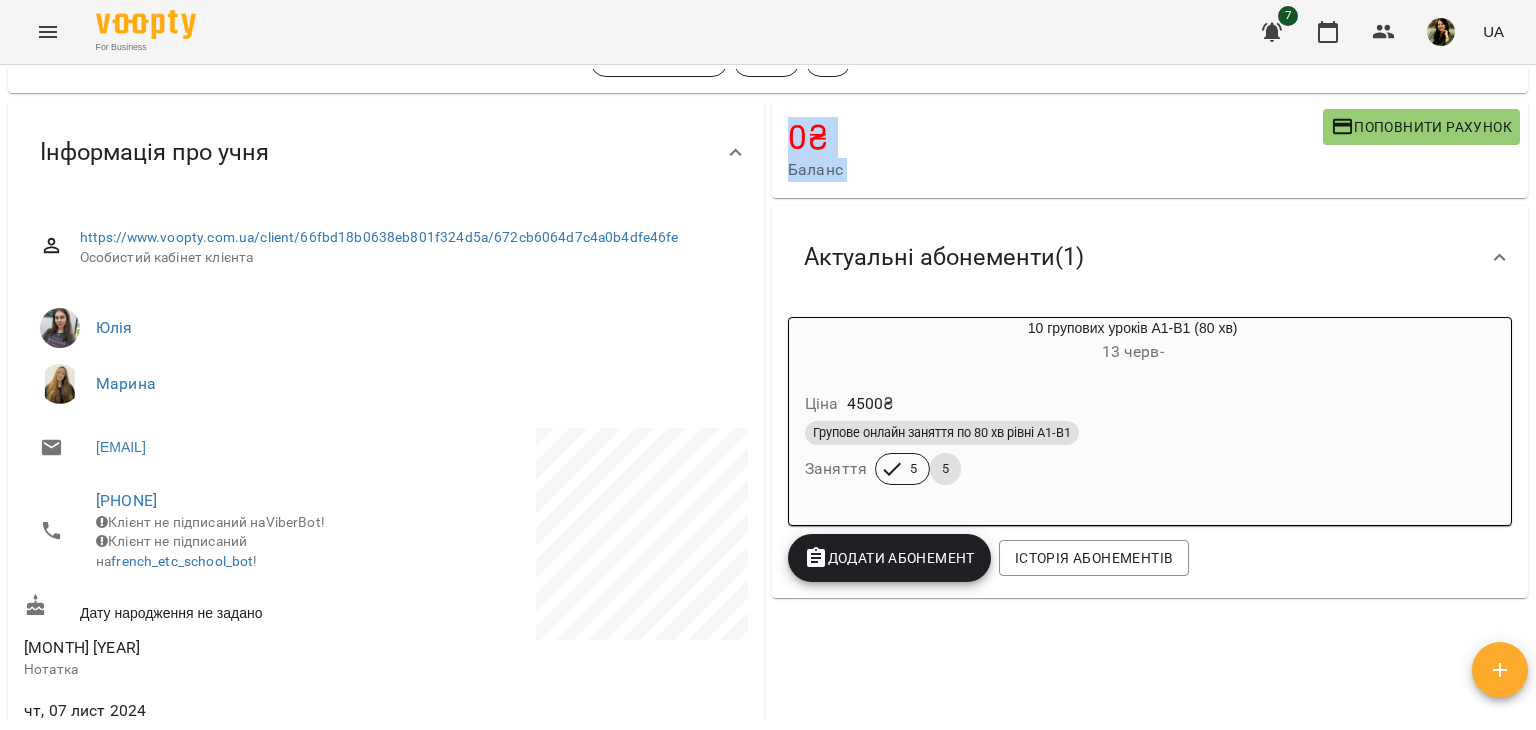 scroll, scrollTop: 0, scrollLeft: 0, axis: both 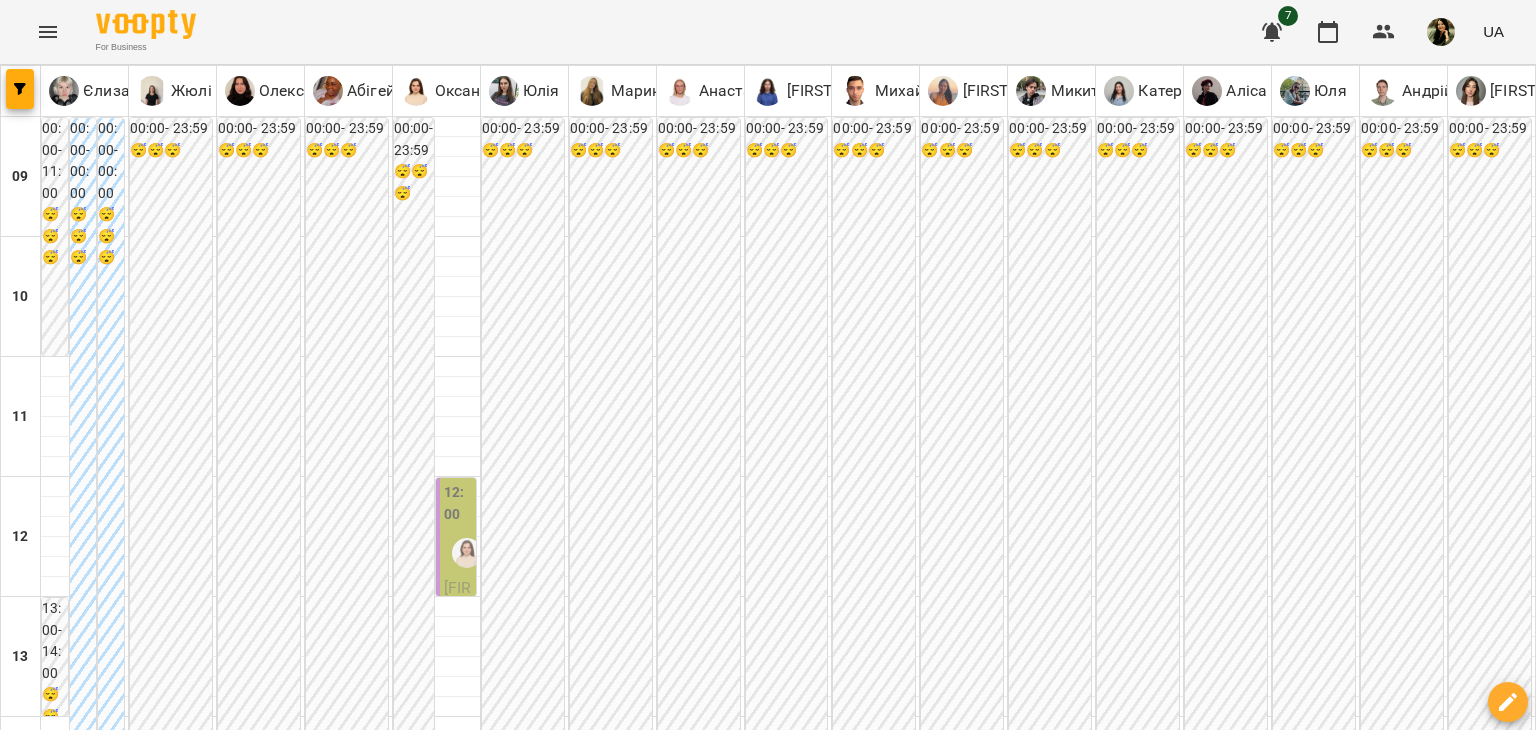 click at bounding box center [867, 1888] 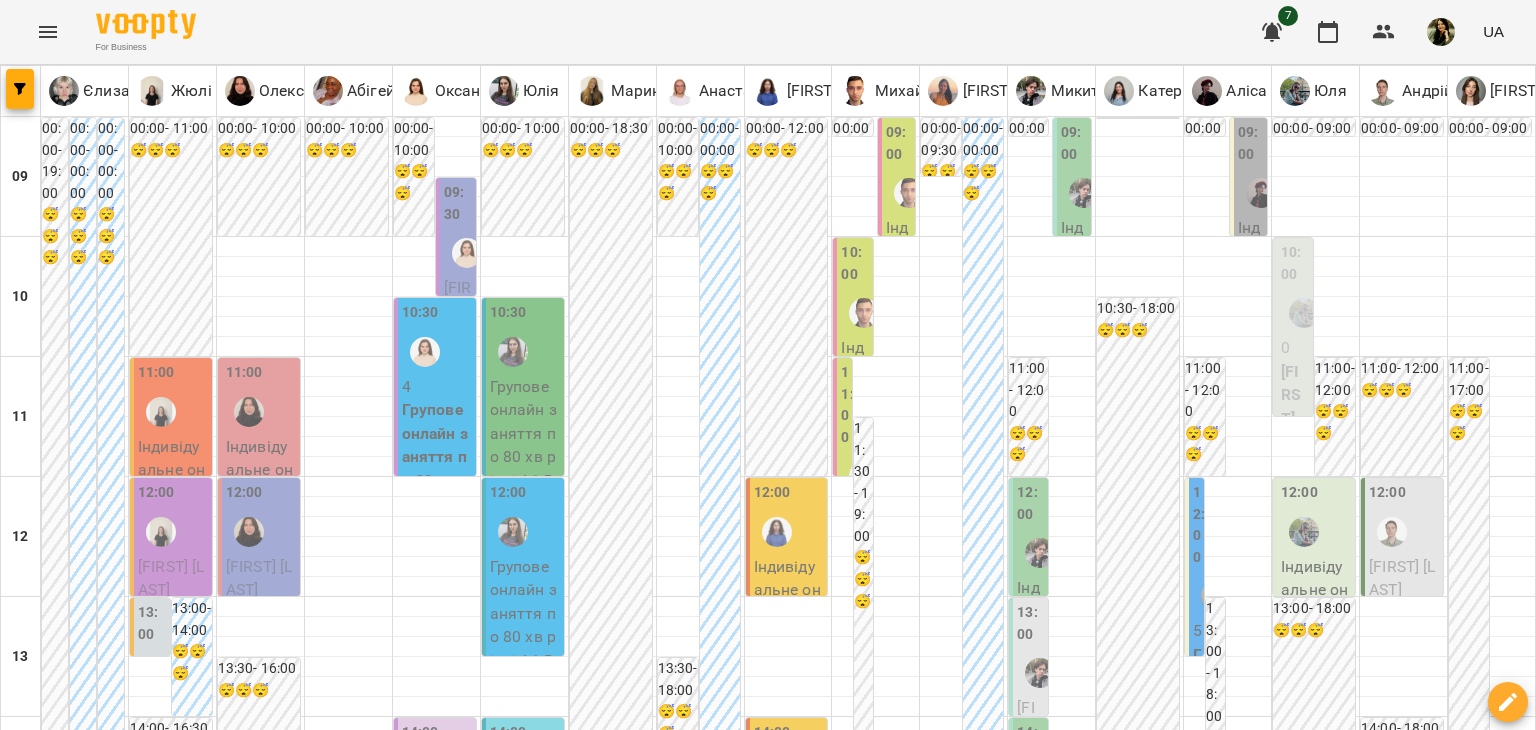 scroll, scrollTop: 184, scrollLeft: 0, axis: vertical 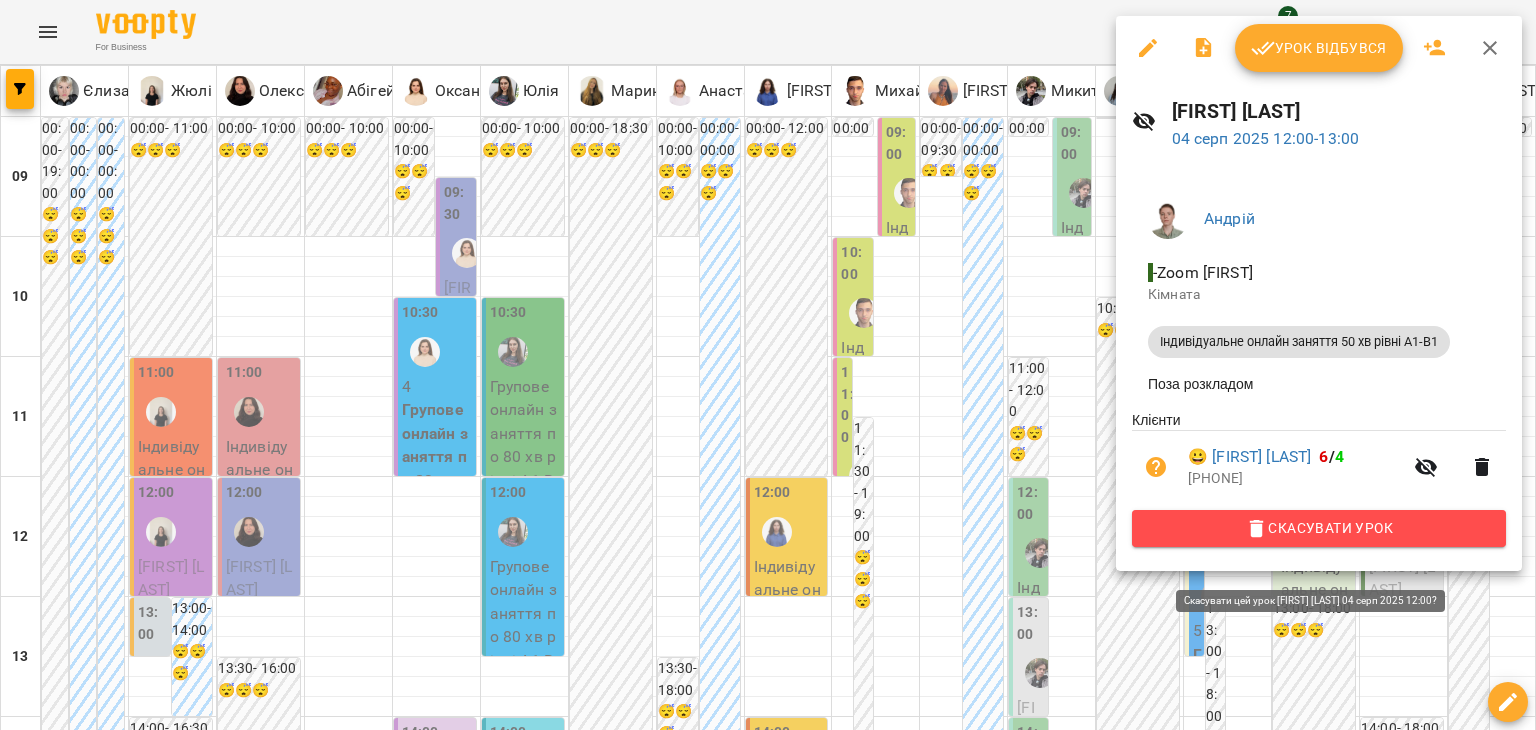 click on "Скасувати Урок" at bounding box center [1319, 528] 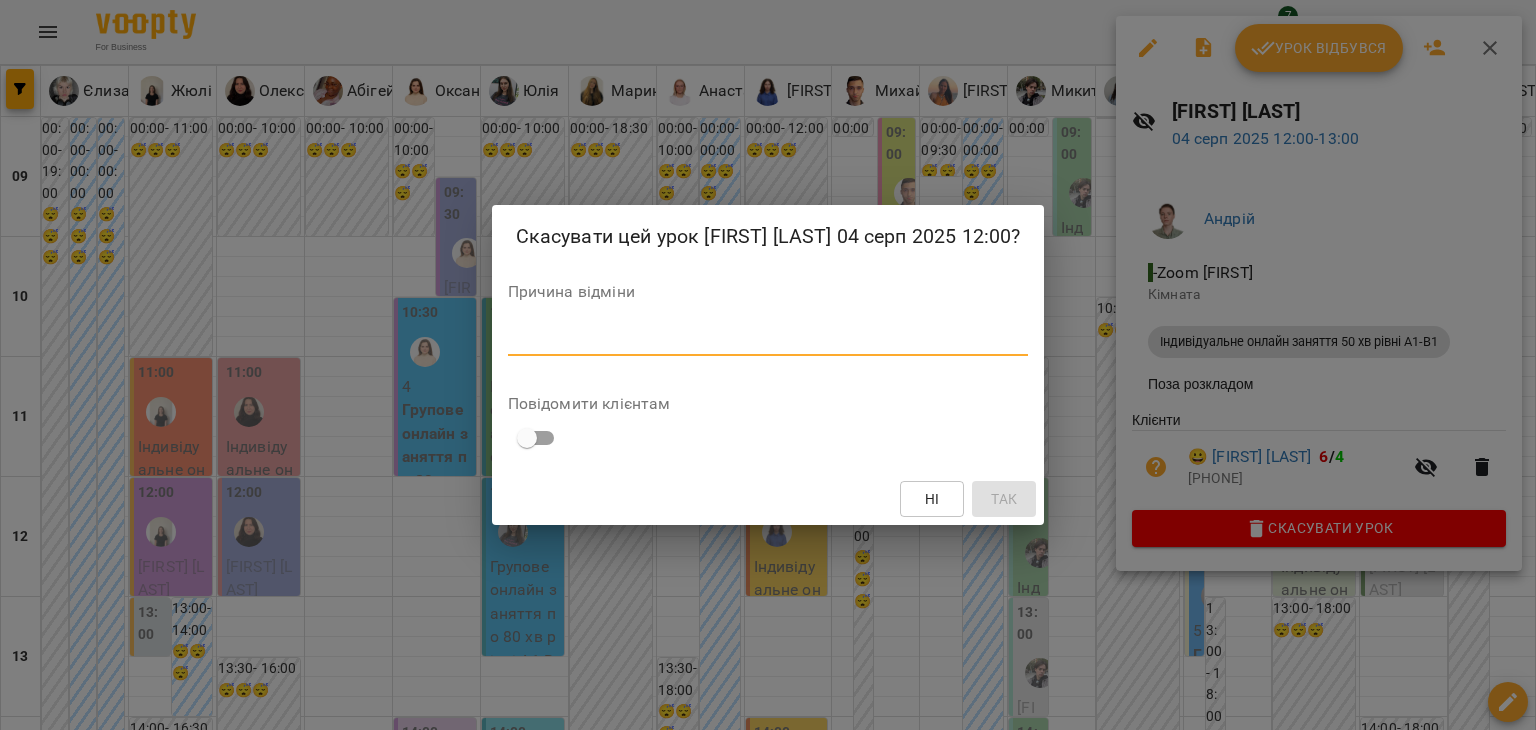 click at bounding box center (768, 339) 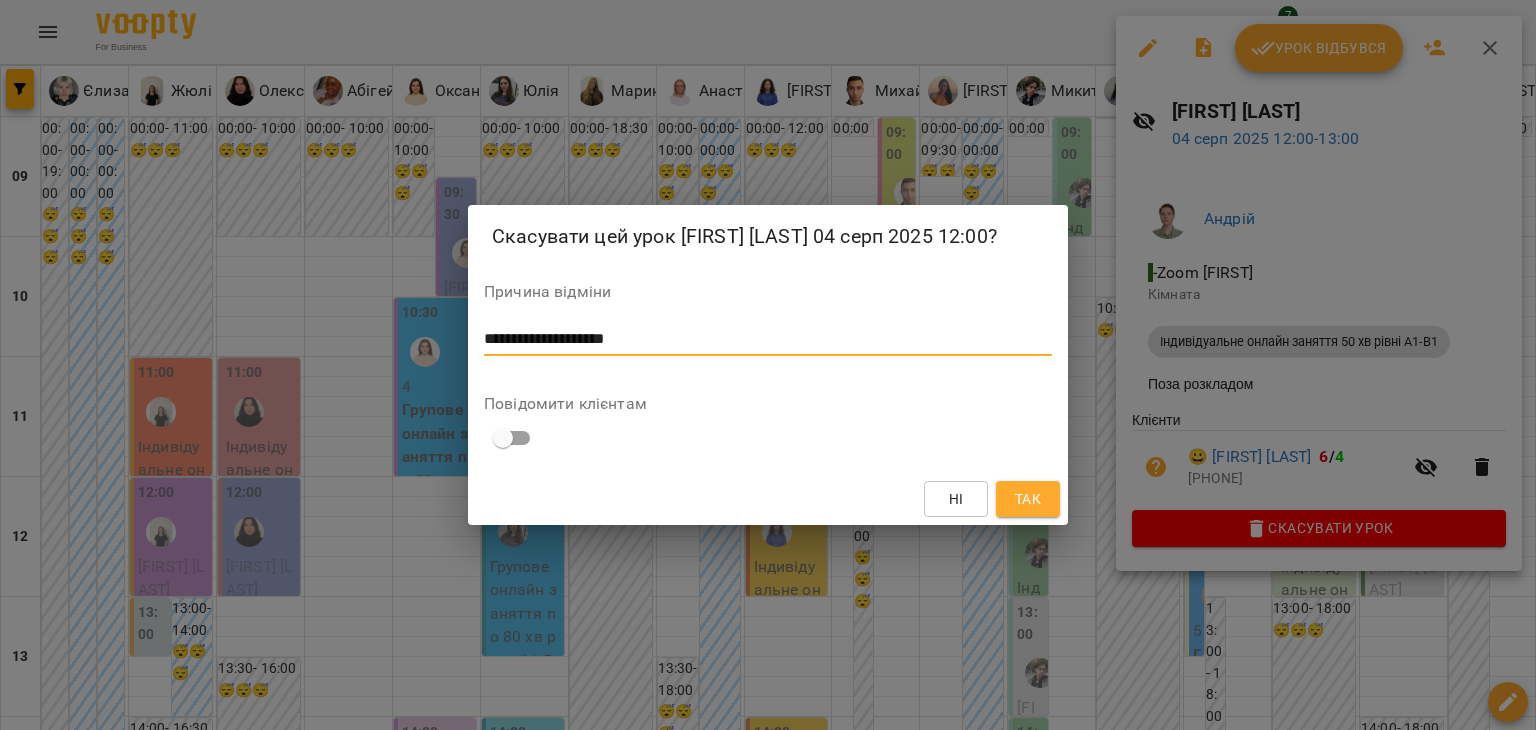type on "**********" 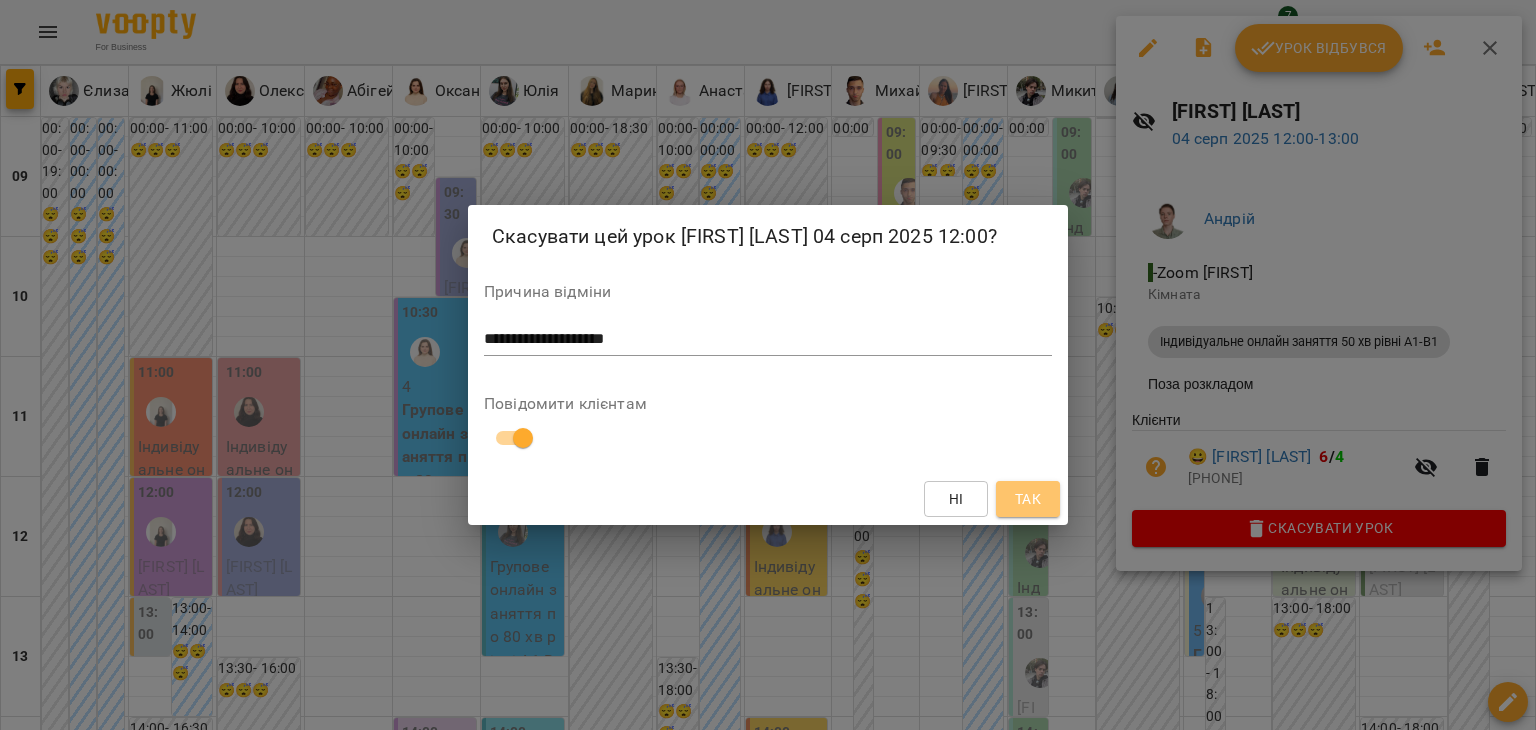 click on "Так" at bounding box center [1028, 499] 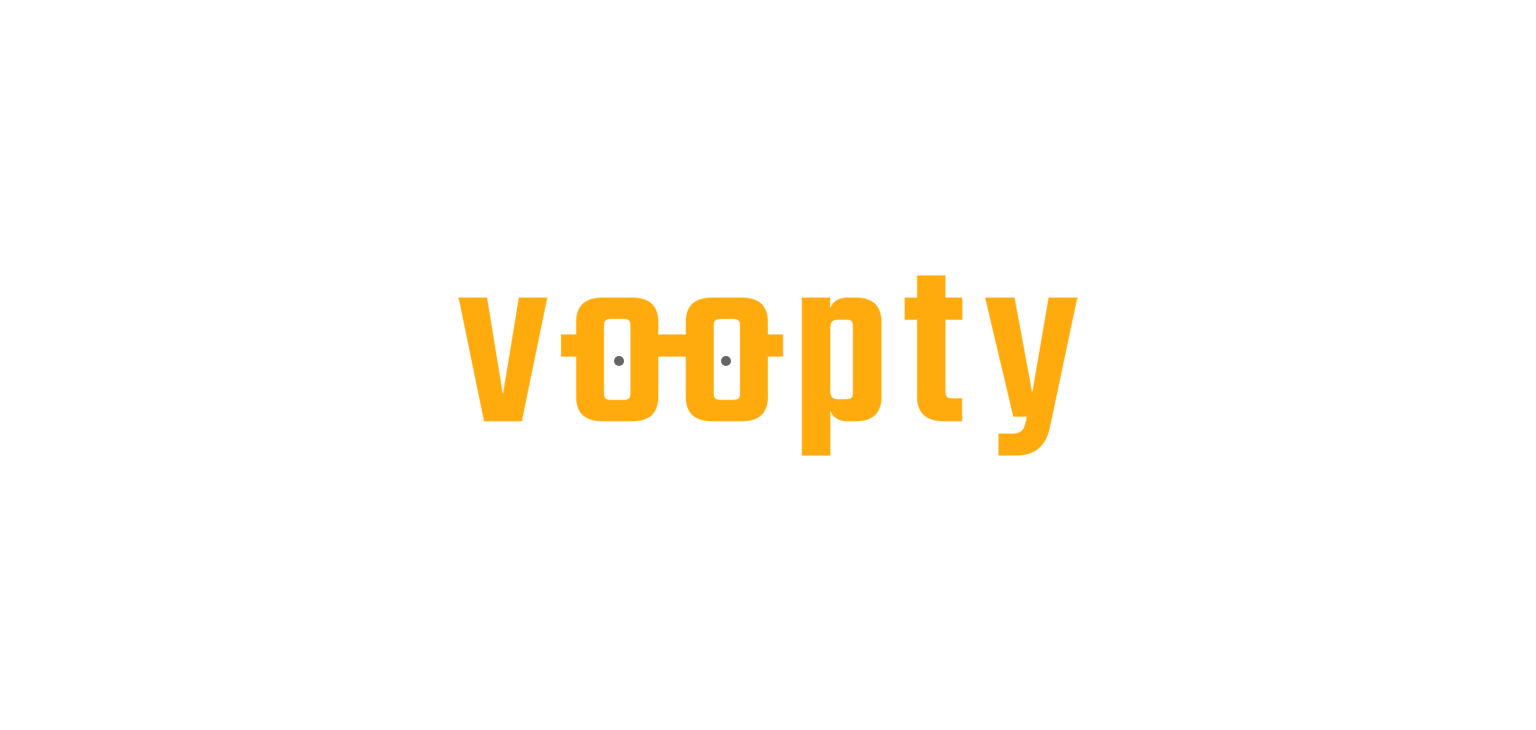 scroll, scrollTop: 0, scrollLeft: 0, axis: both 